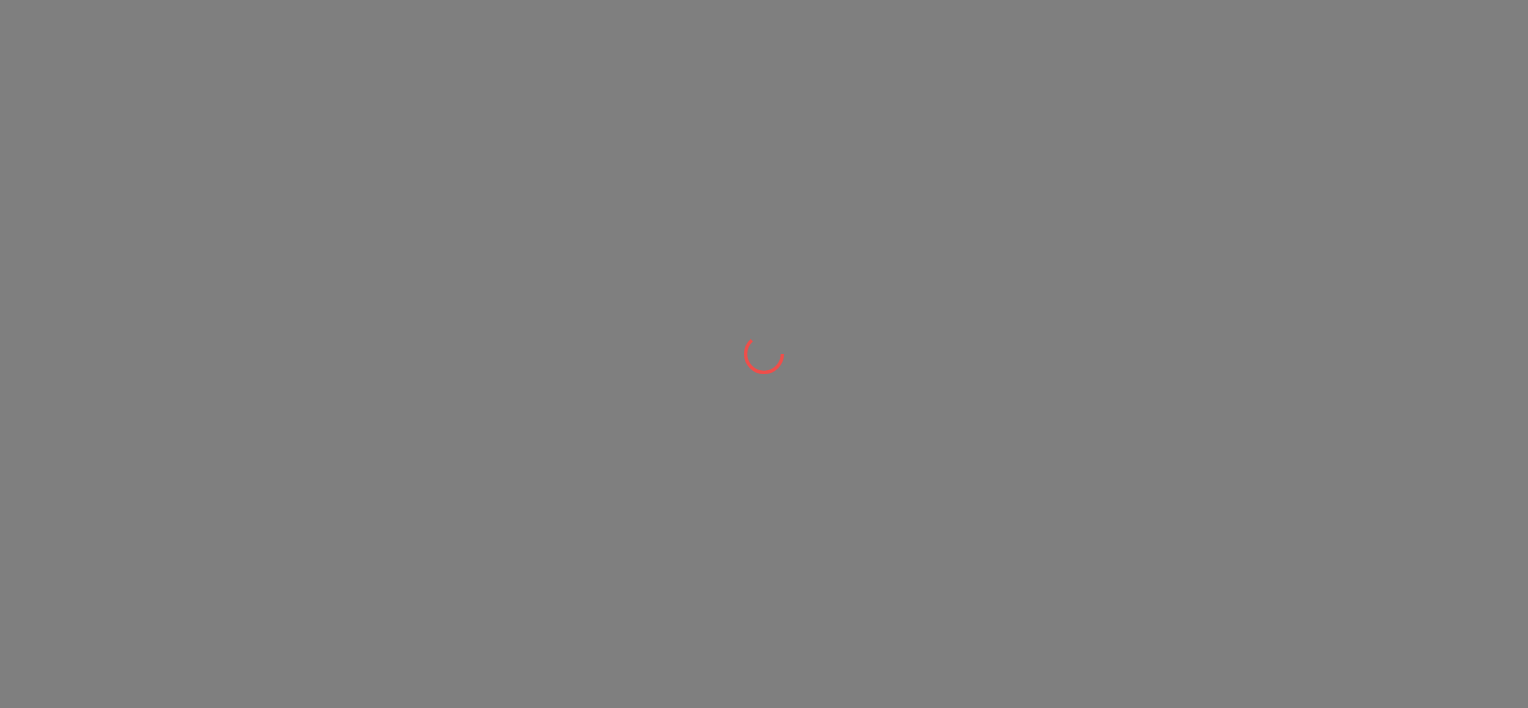 scroll, scrollTop: 0, scrollLeft: 0, axis: both 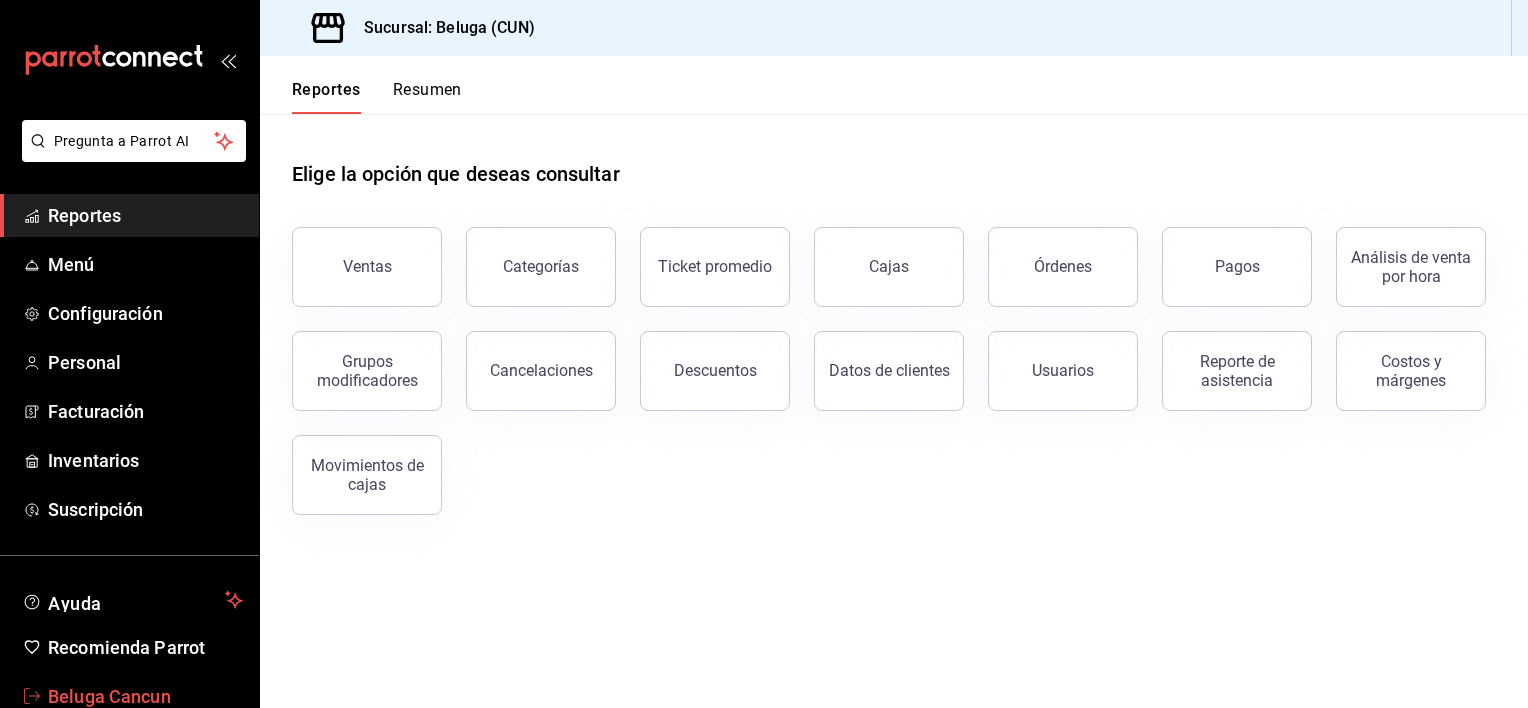 click on "Beluga Cancun" at bounding box center [129, 696] 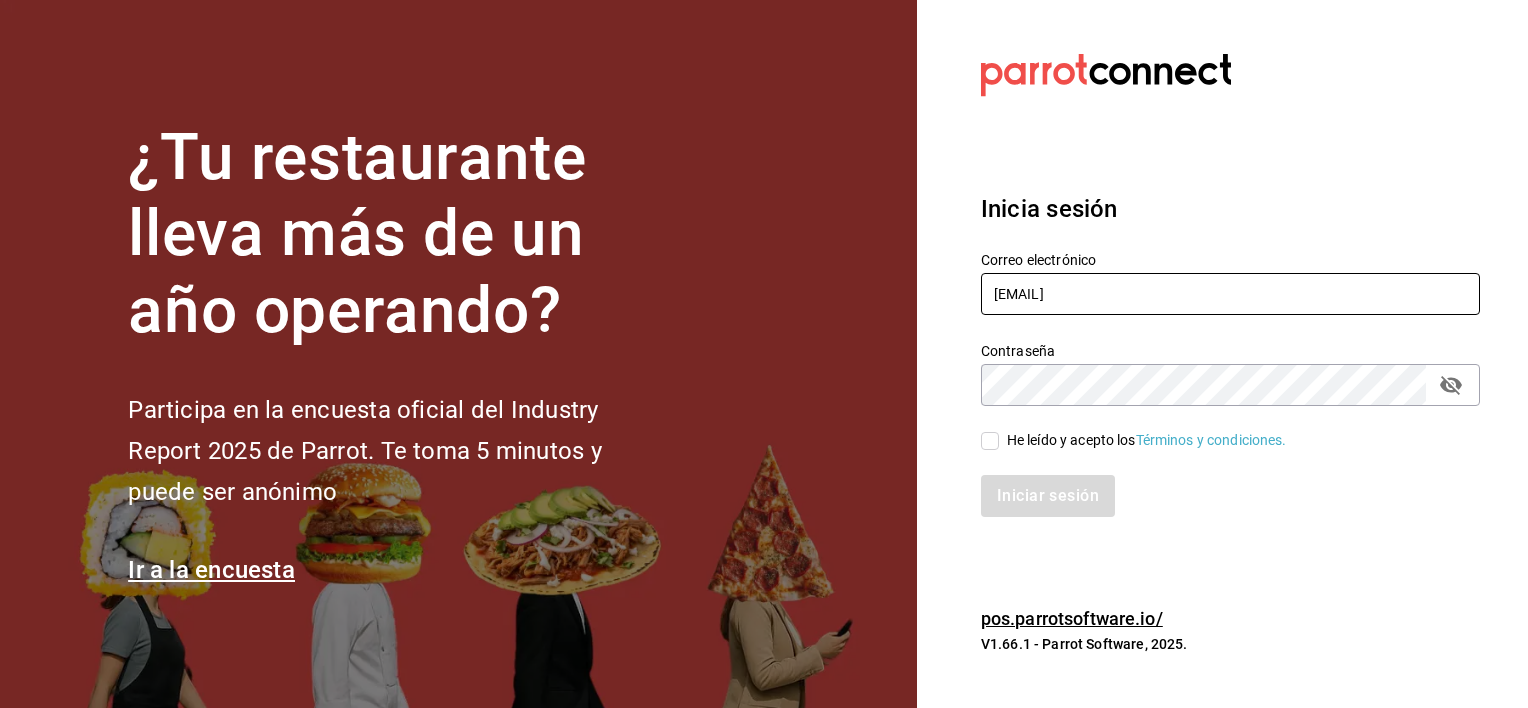 click on "belugacancun@gmail.com" at bounding box center [1230, 294] 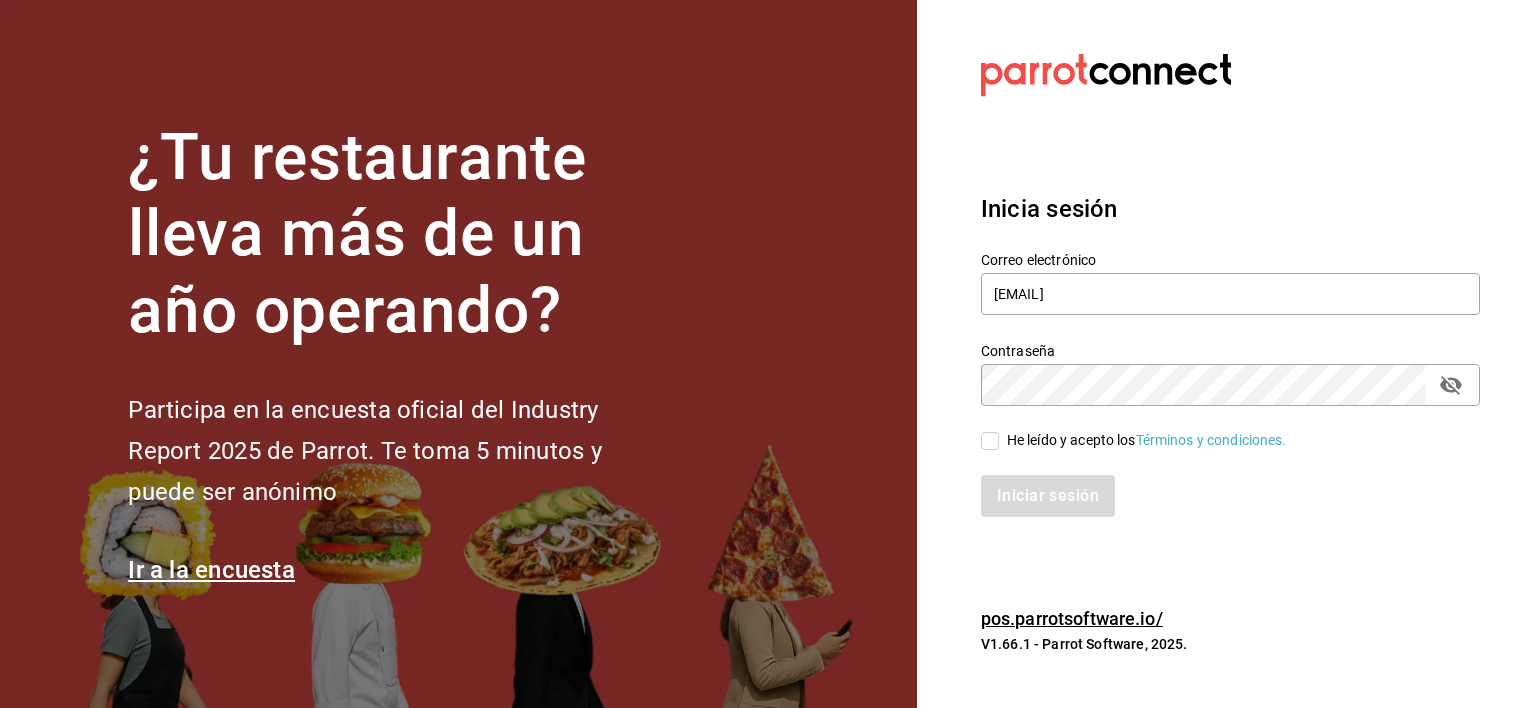 click on "He leído y acepto los  Términos y condiciones." at bounding box center [990, 441] 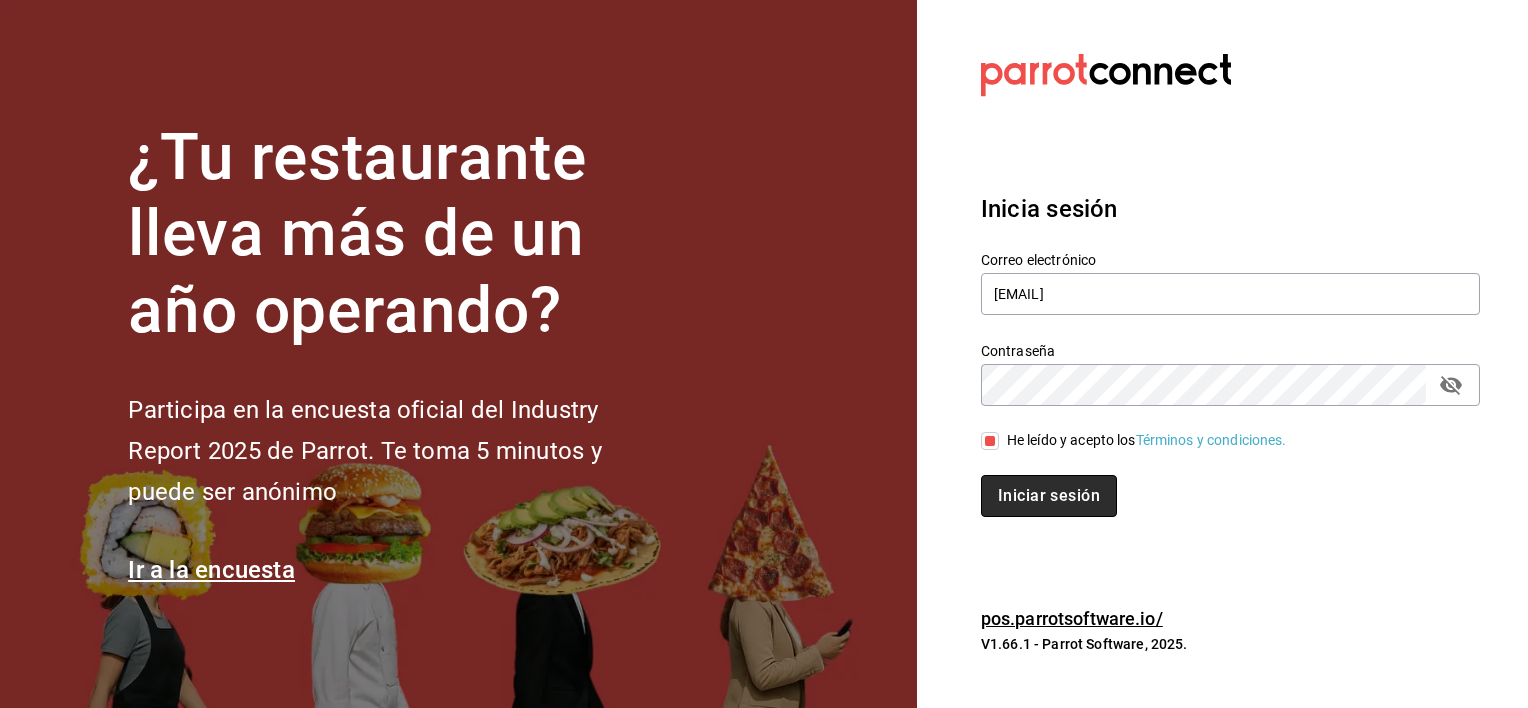 click on "Iniciar sesión" at bounding box center [1049, 496] 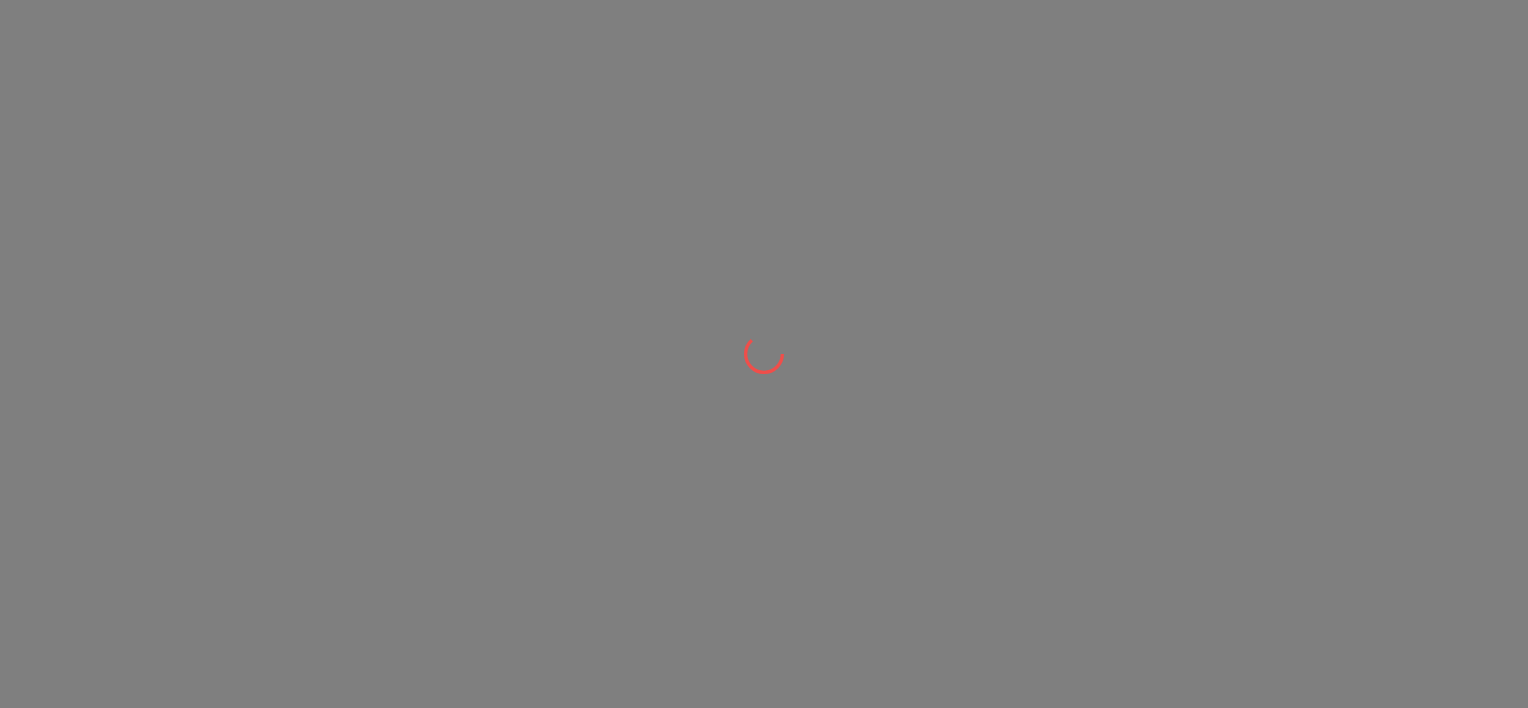 scroll, scrollTop: 0, scrollLeft: 0, axis: both 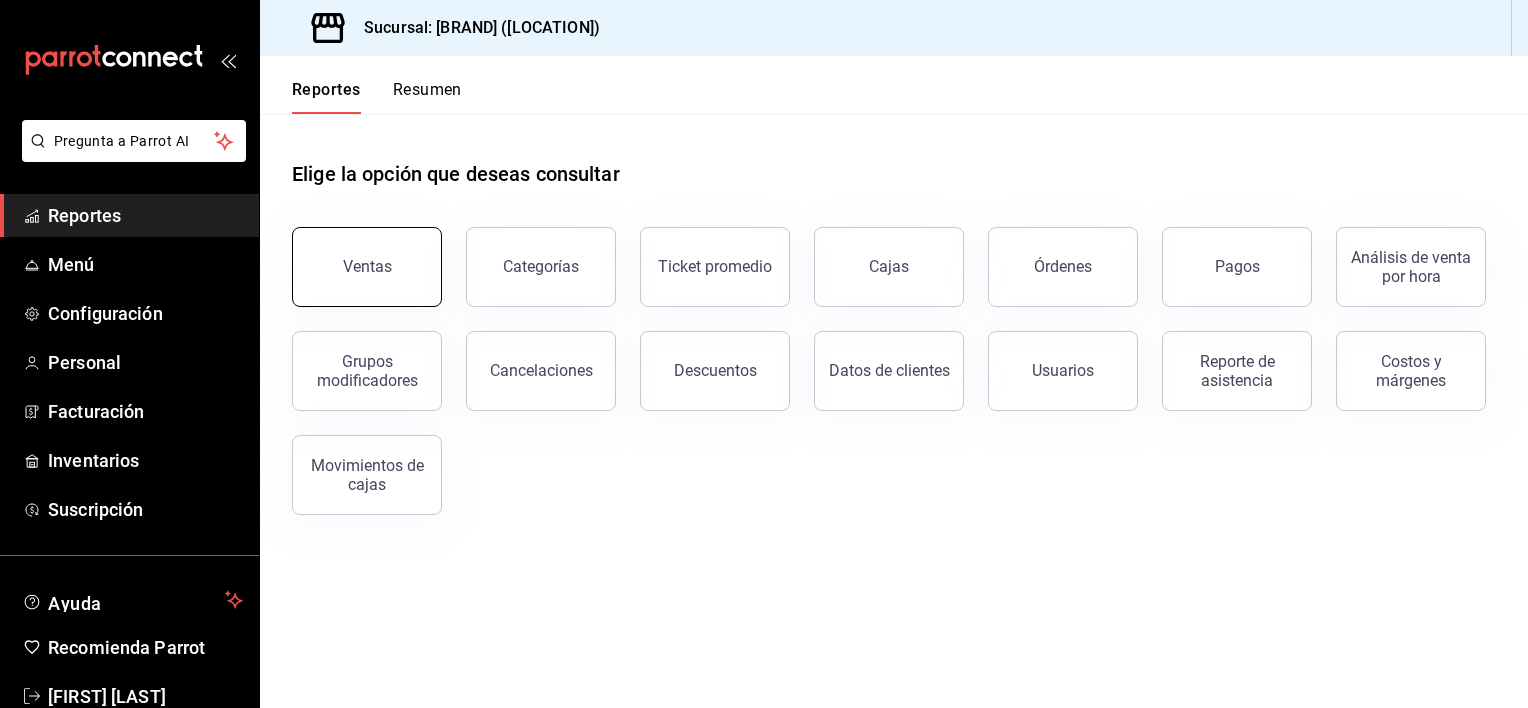 click on "Ventas" at bounding box center (367, 267) 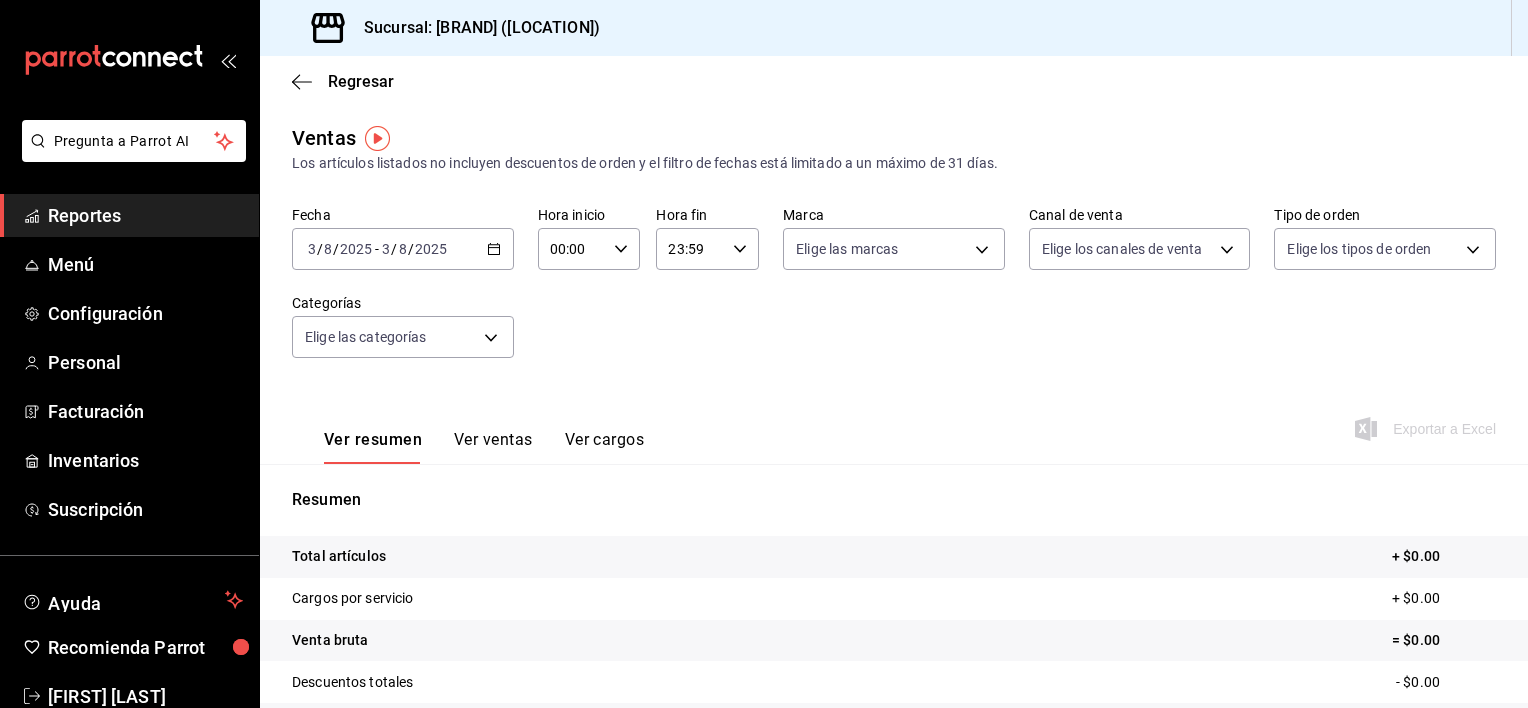 click on "2025-08-03 3 / 8 / 2025 - 2025-08-03 3 / 8 / 2025" at bounding box center (403, 249) 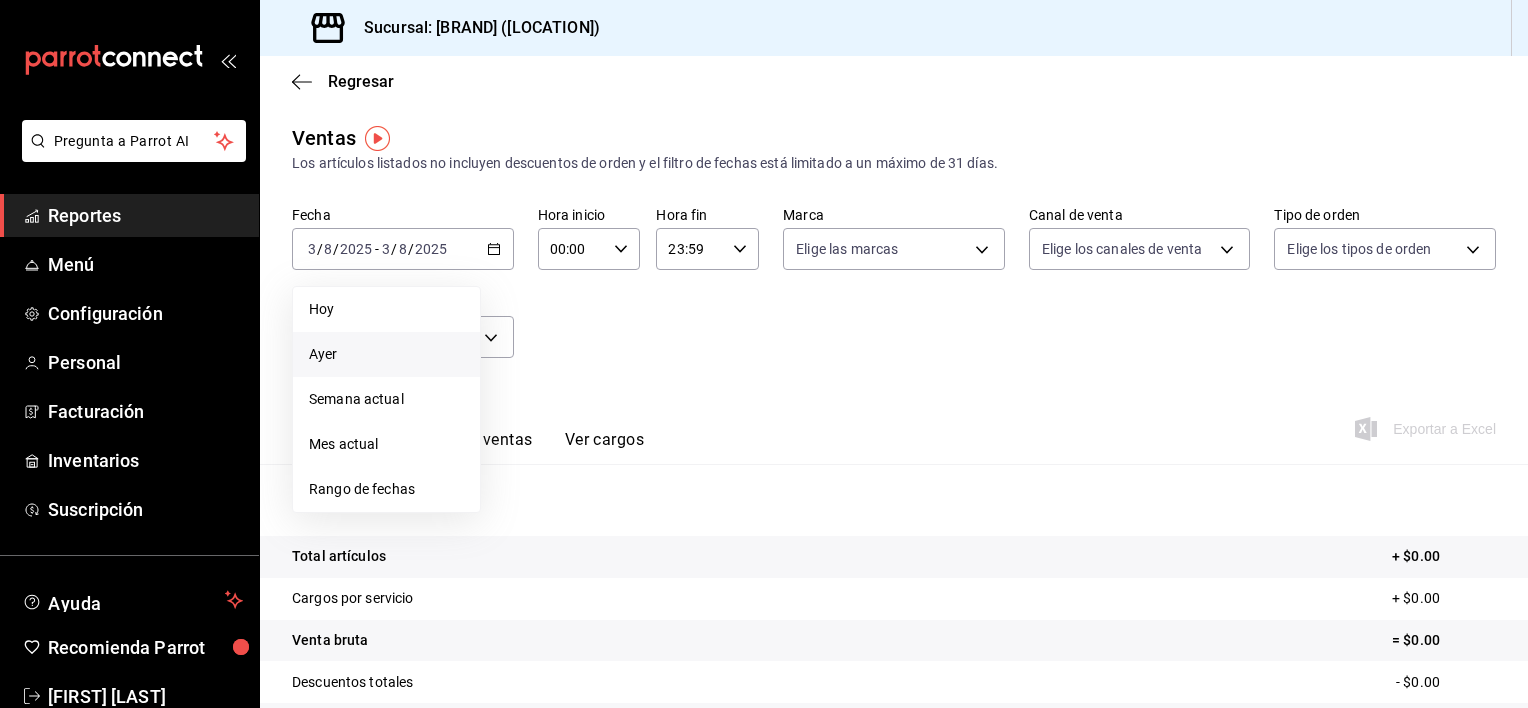 click on "Ayer" at bounding box center (386, 354) 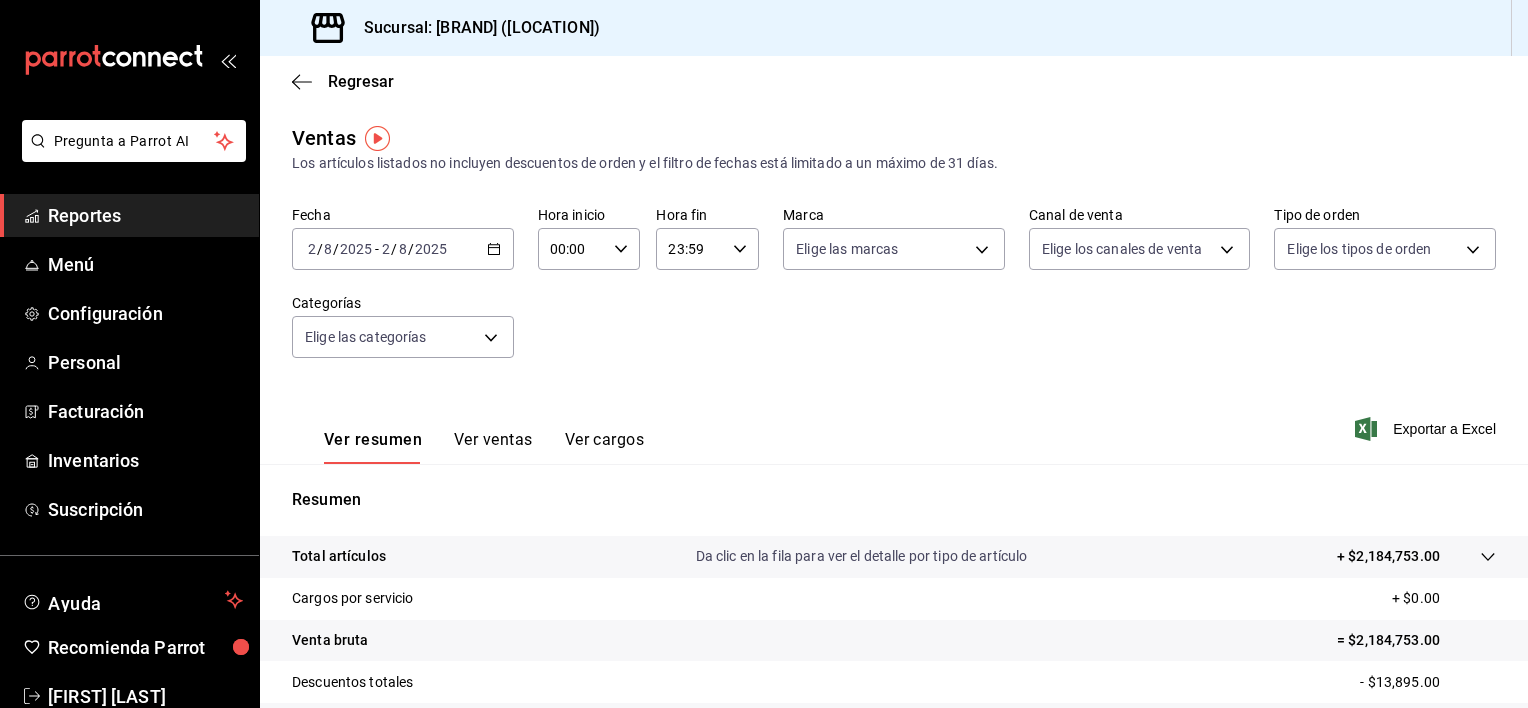 click on "Reportes" at bounding box center [145, 215] 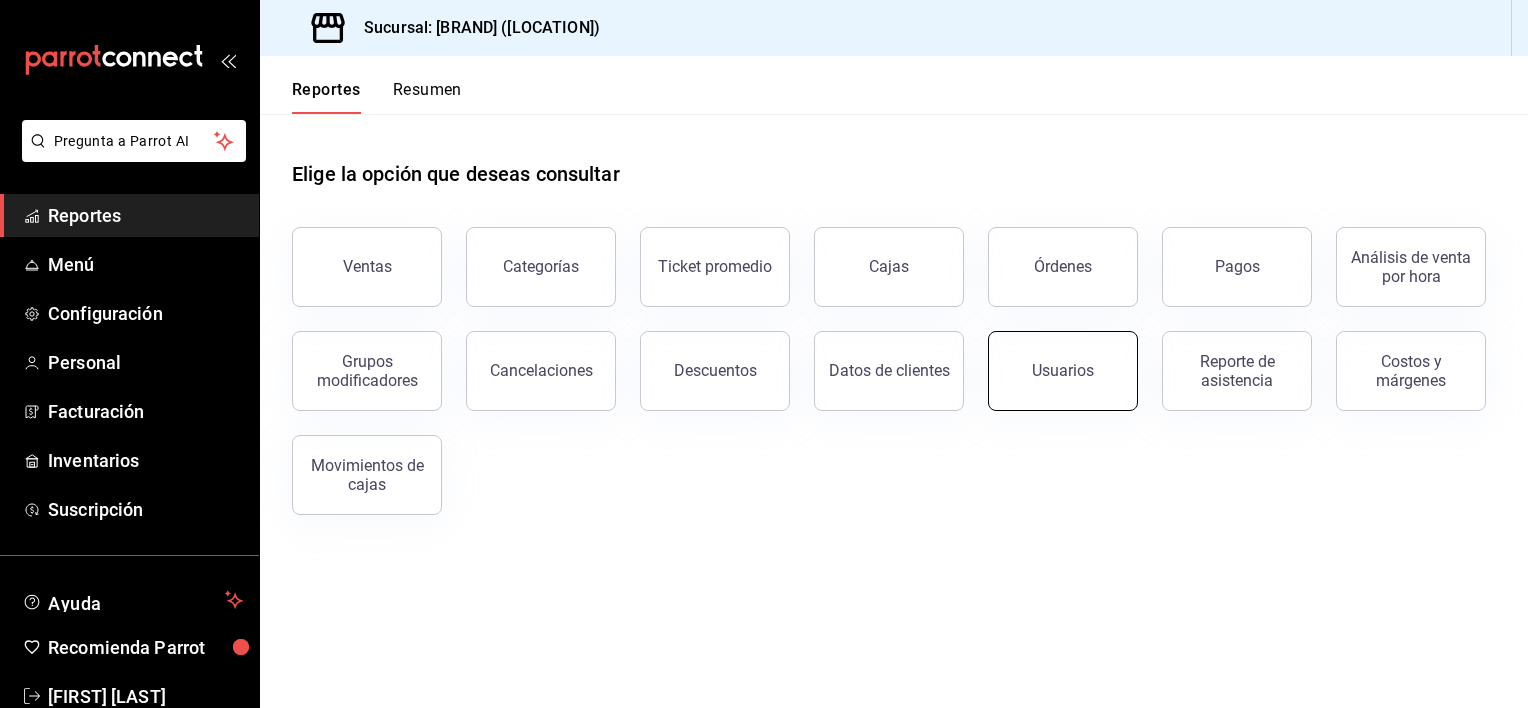 click on "Usuarios" at bounding box center [1063, 371] 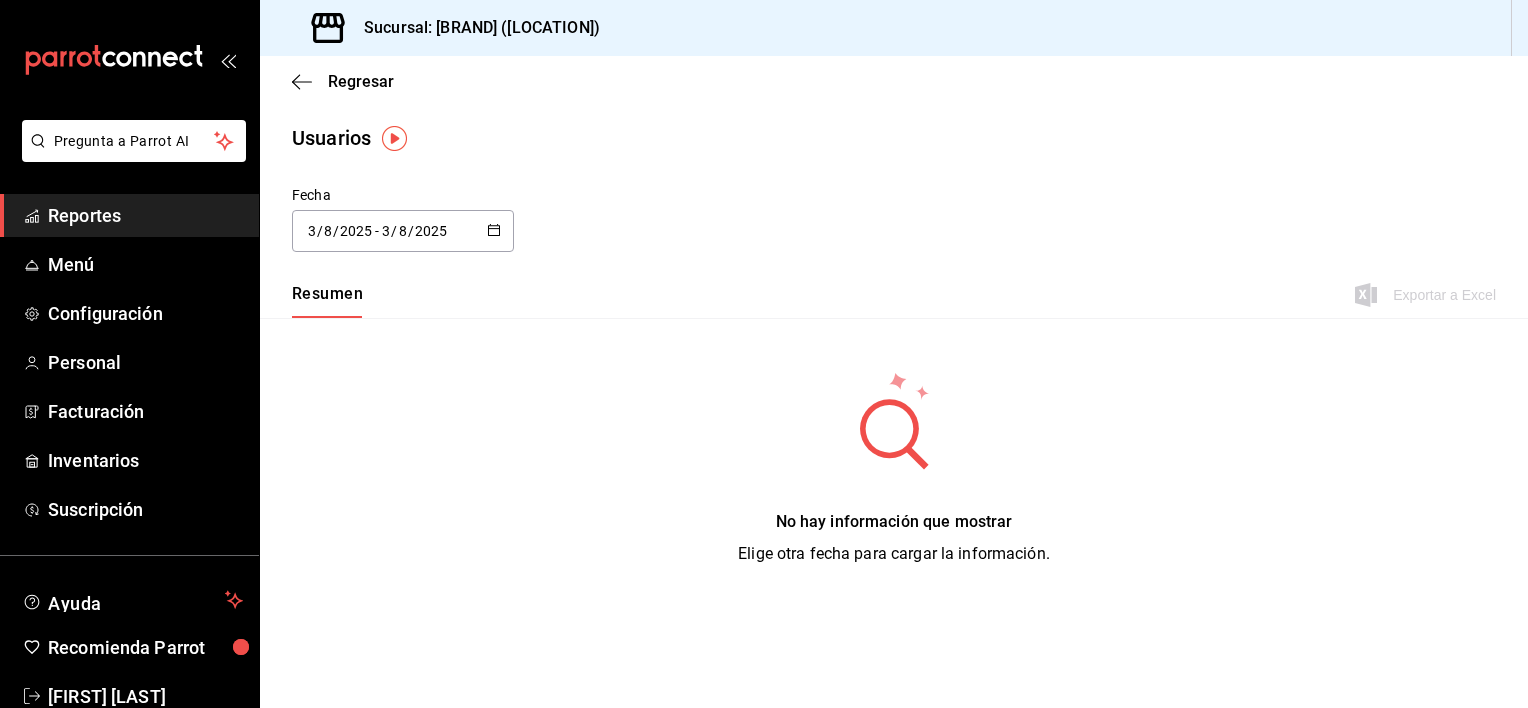 click 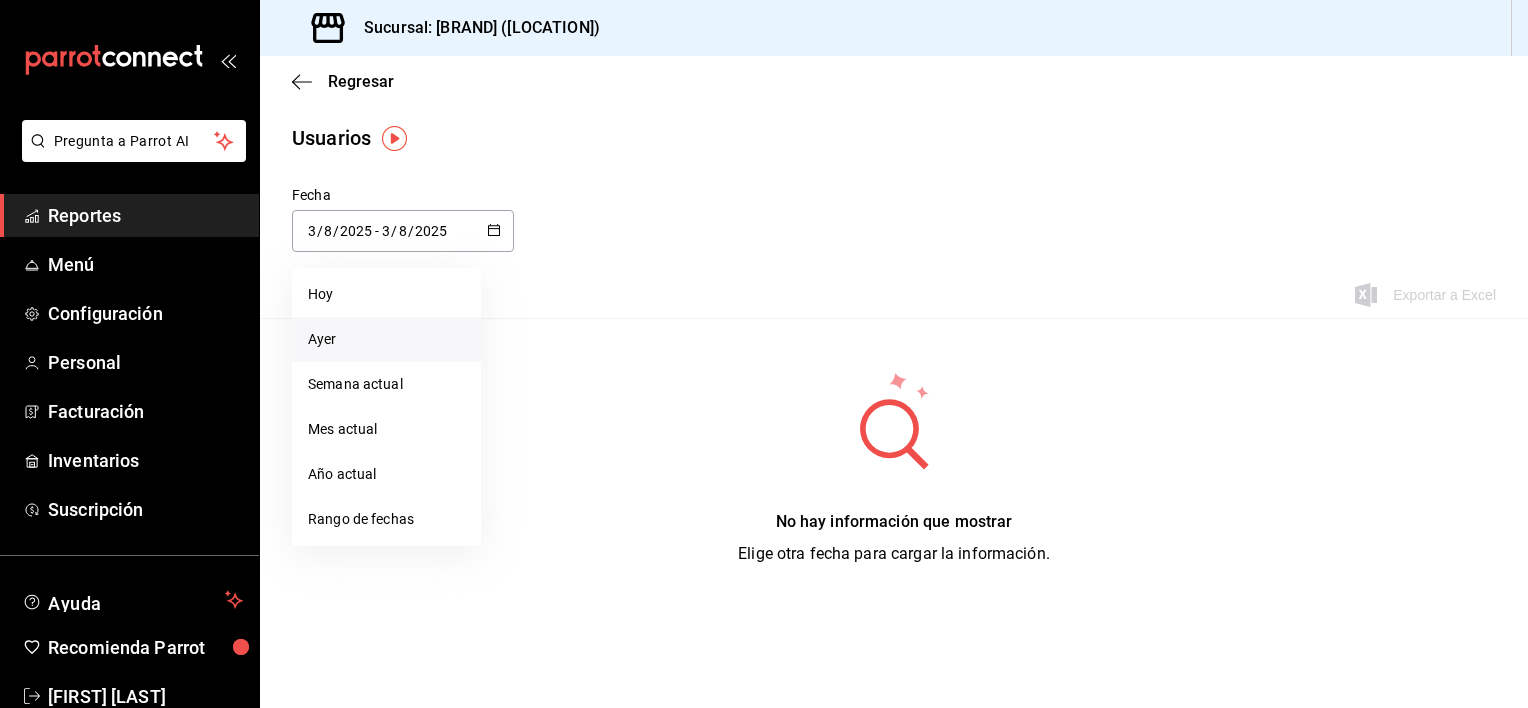 click on "Ayer" at bounding box center (386, 339) 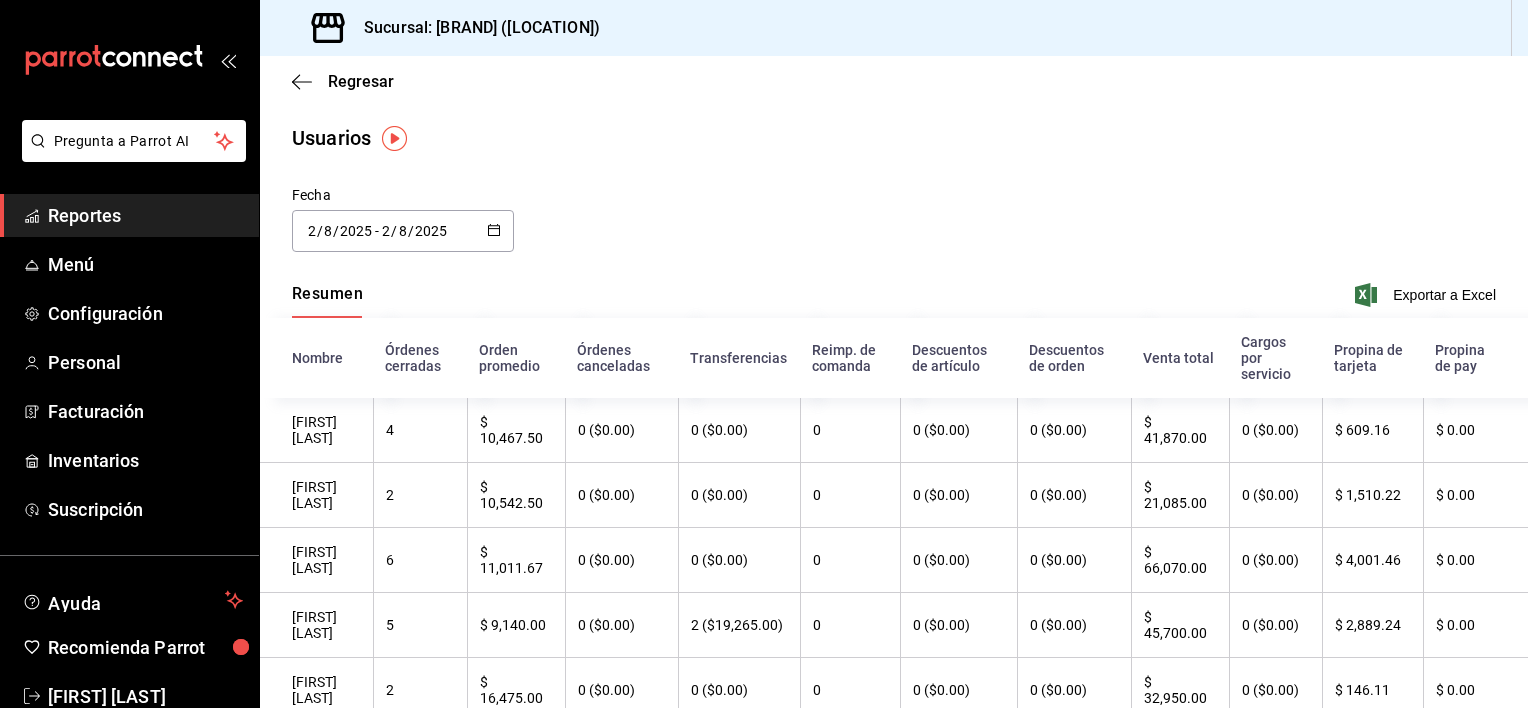 scroll, scrollTop: 1902, scrollLeft: 0, axis: vertical 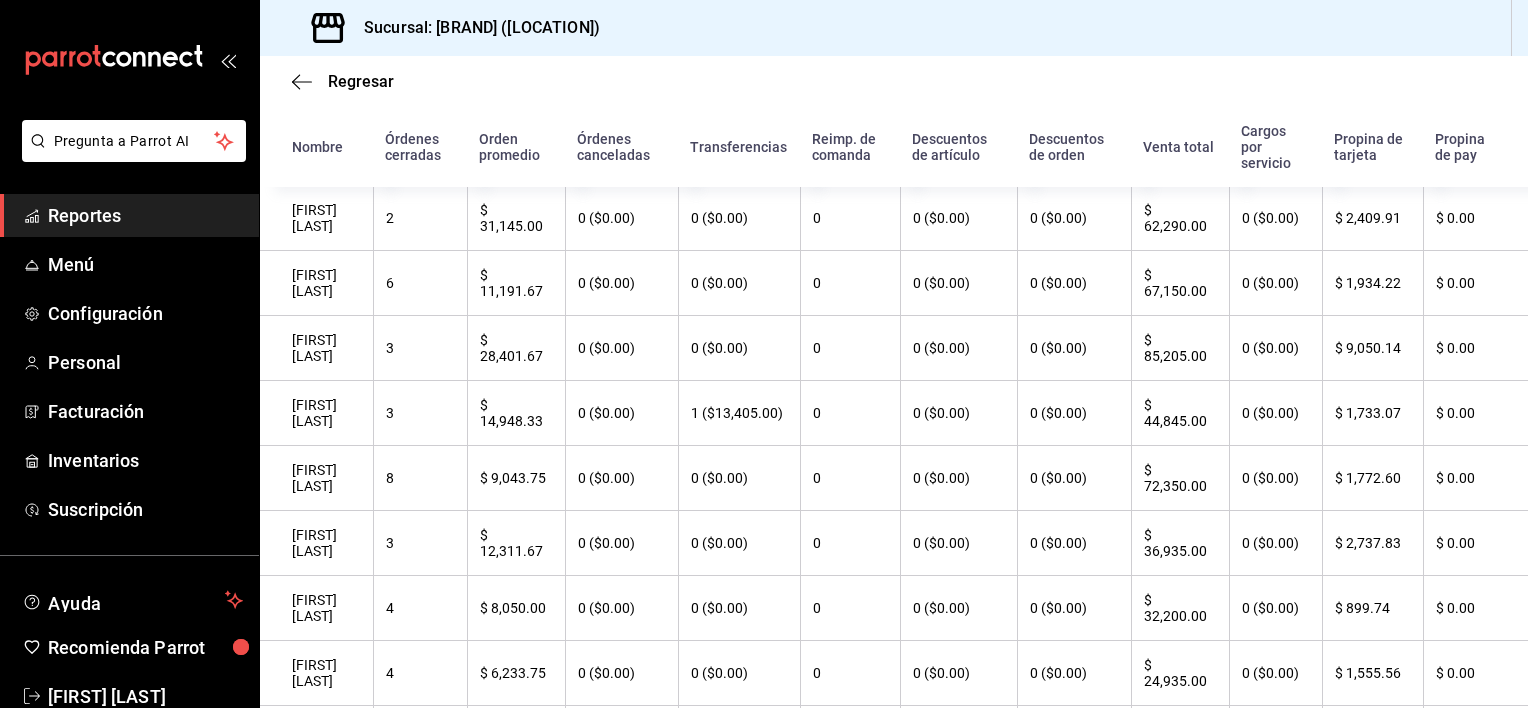 click on "0 ($0.00)" at bounding box center (1074, 348) 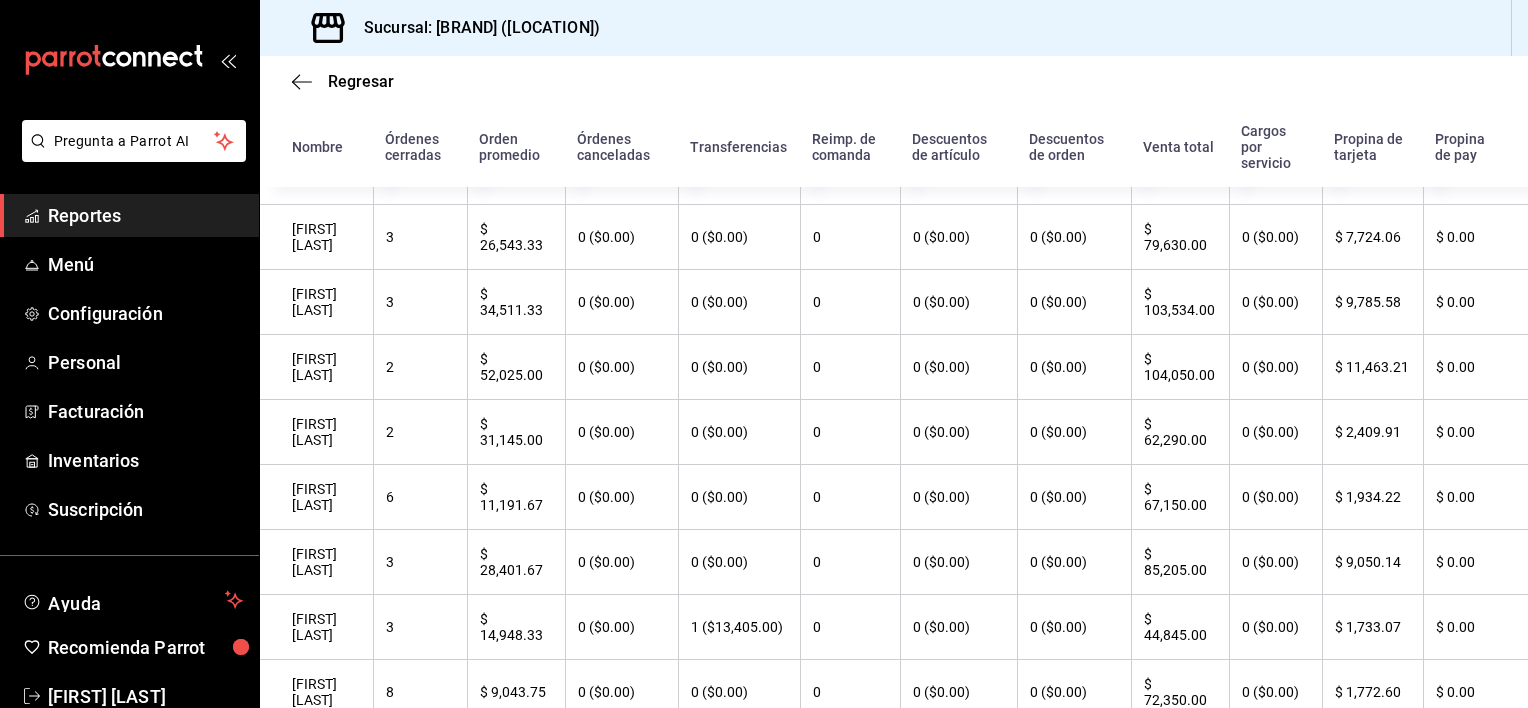 scroll, scrollTop: 1692, scrollLeft: 0, axis: vertical 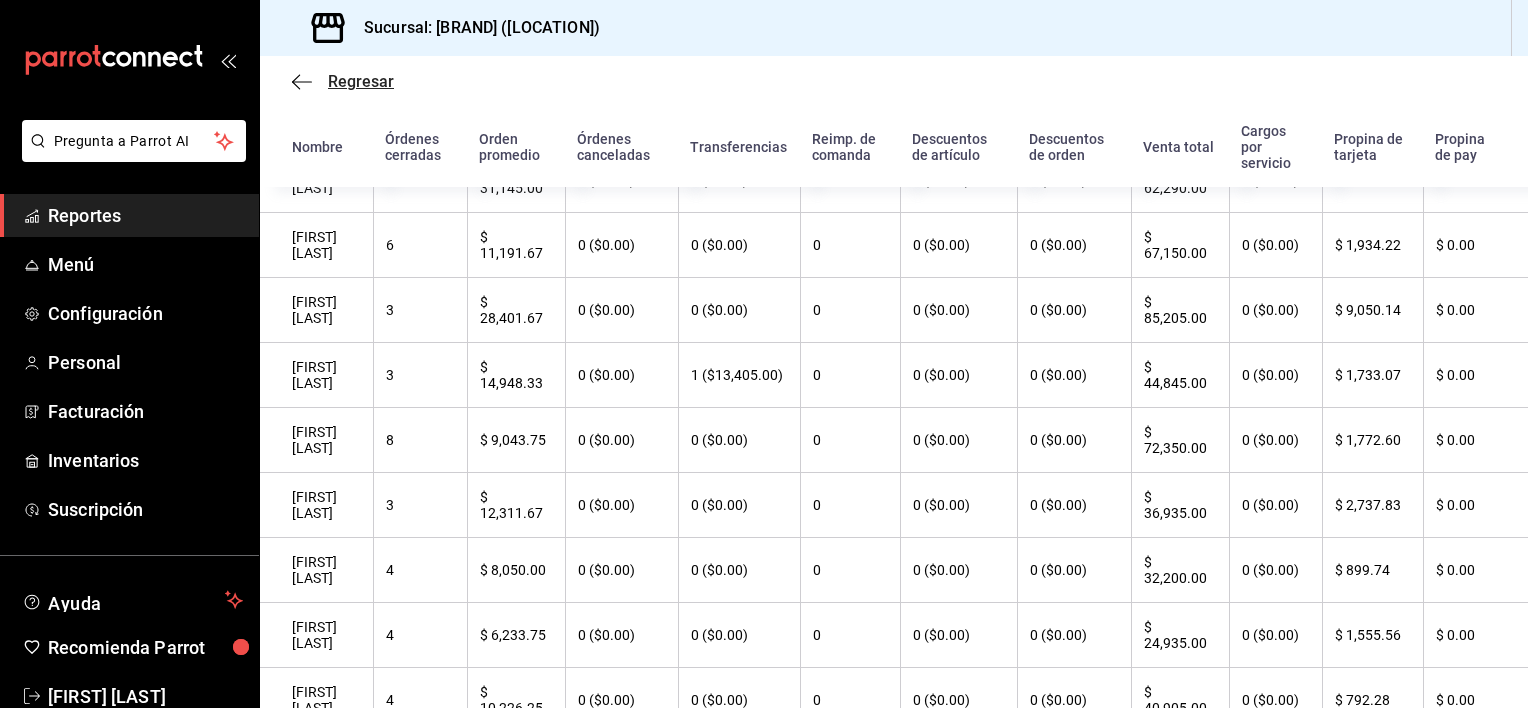 click on "Regresar" at bounding box center (361, 81) 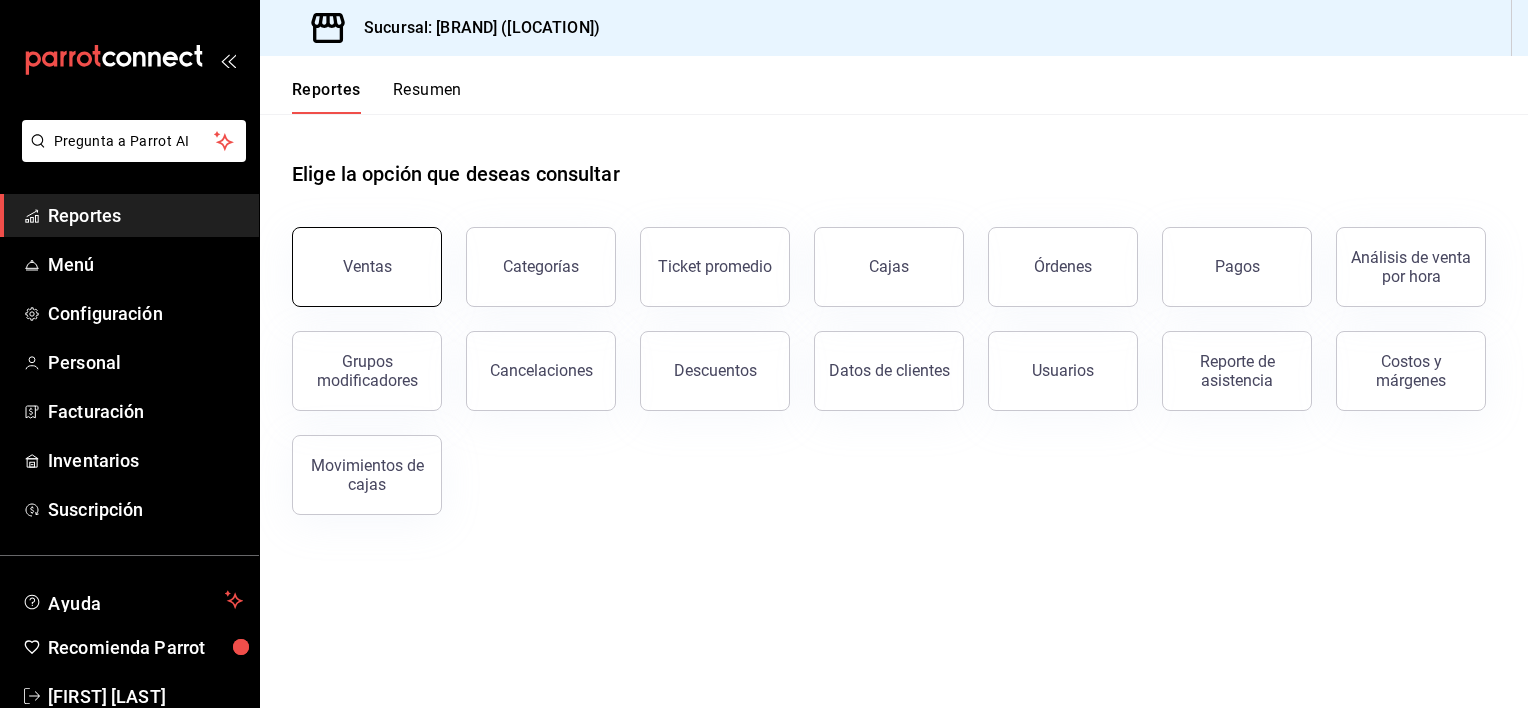 click on "Ventas" at bounding box center [367, 266] 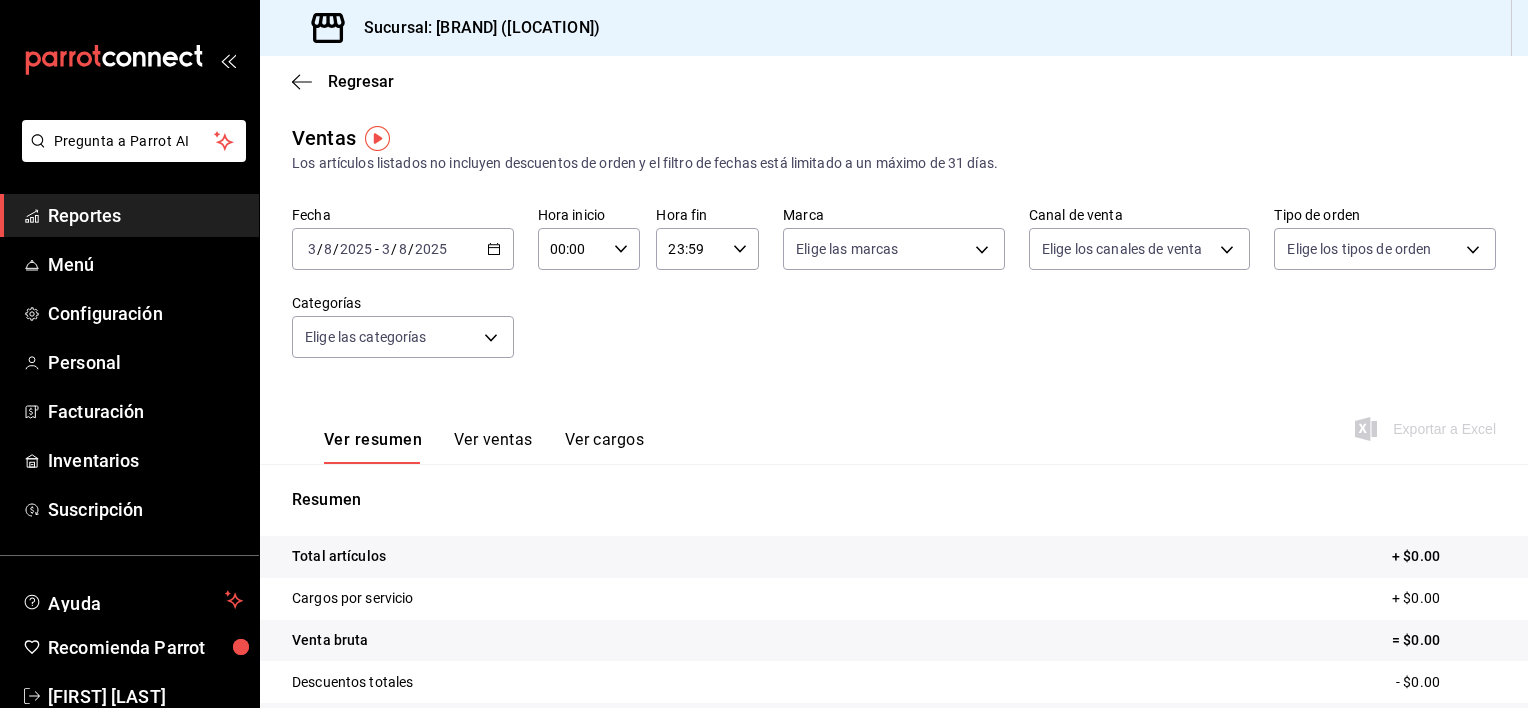 click 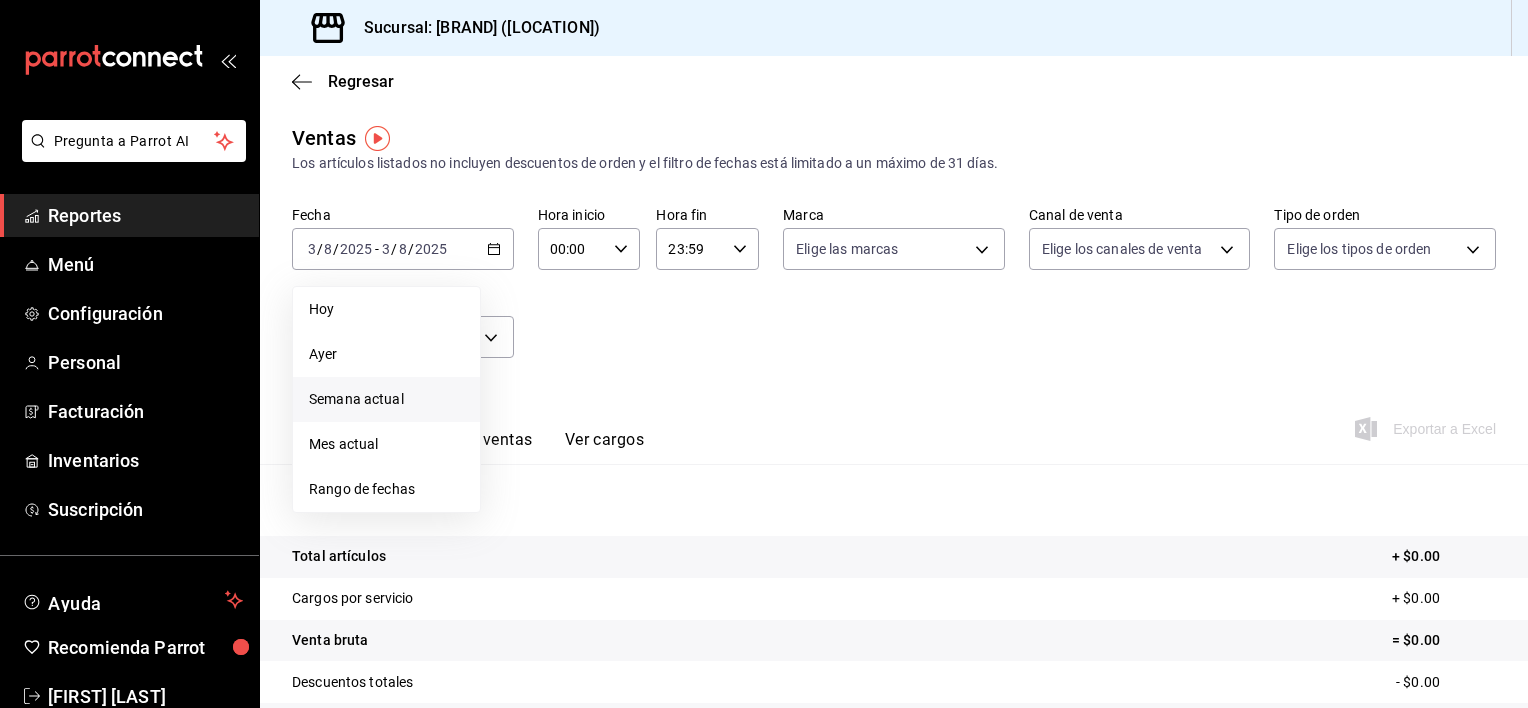 click on "Semana actual" at bounding box center (386, 399) 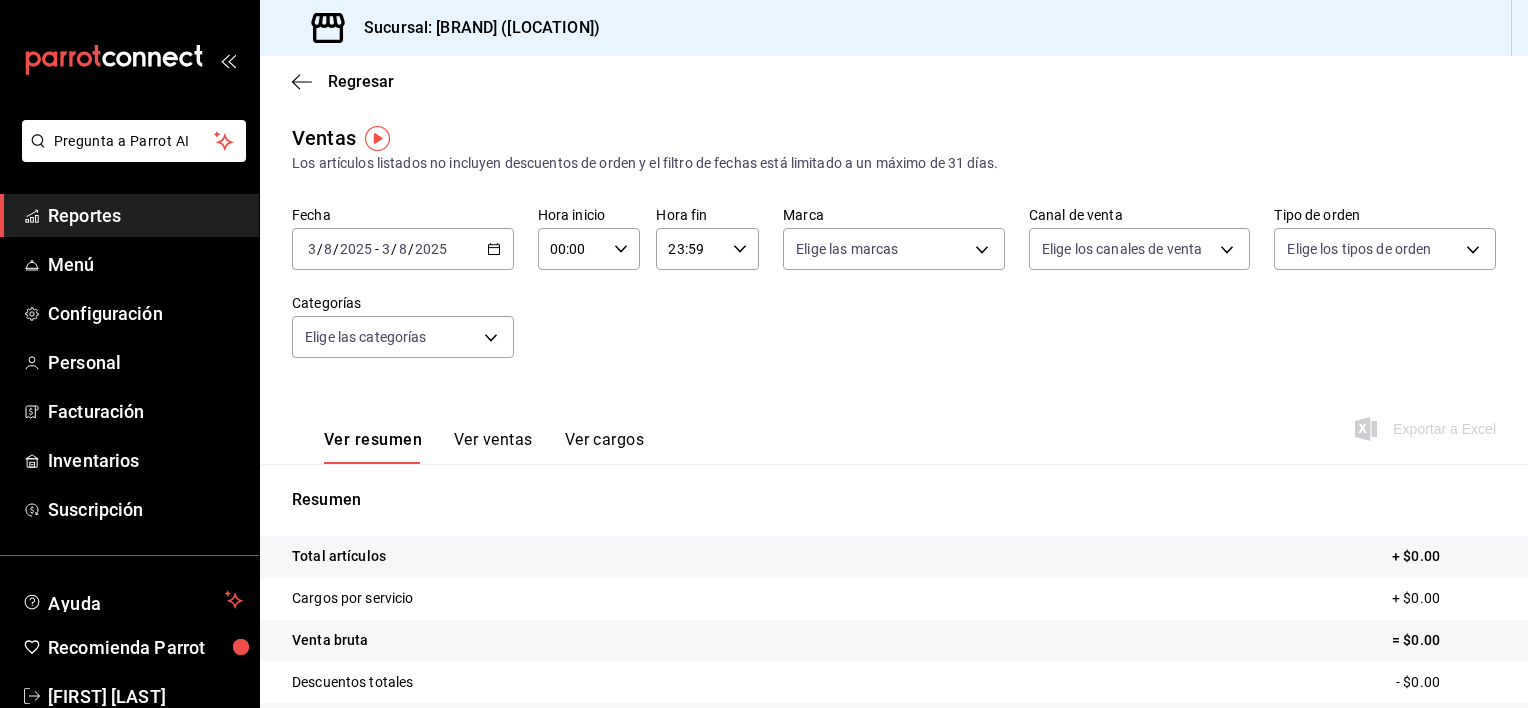 click 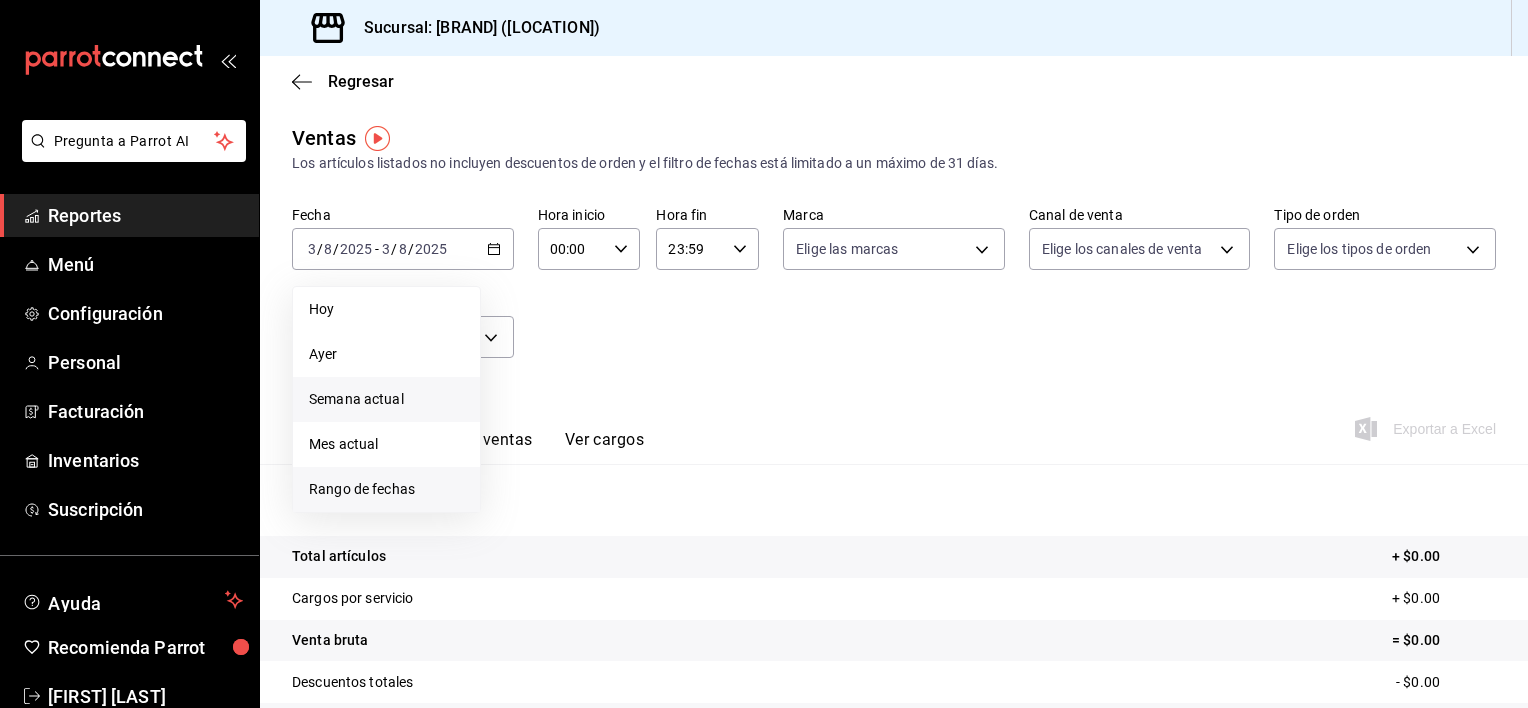 click on "Rango de fechas" at bounding box center (386, 489) 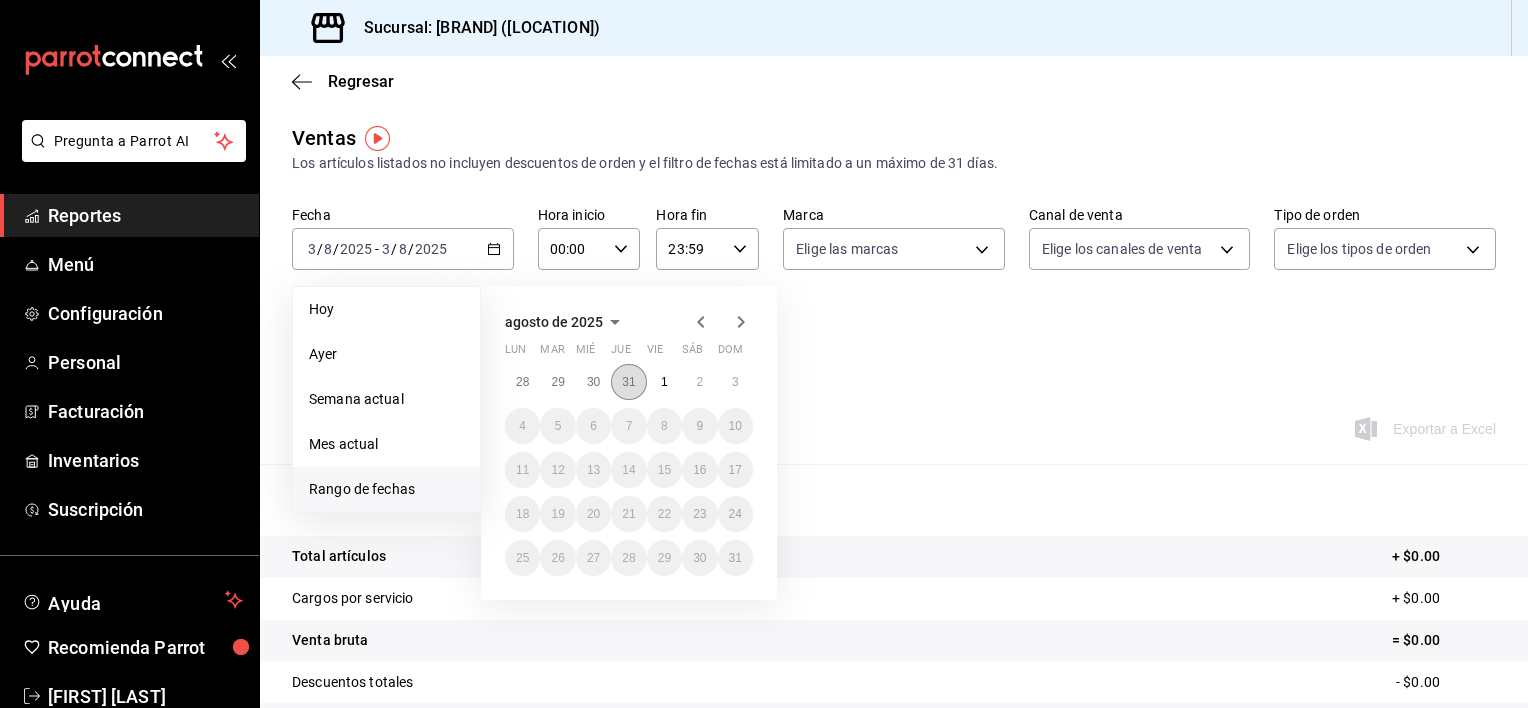 click on "31" at bounding box center [628, 382] 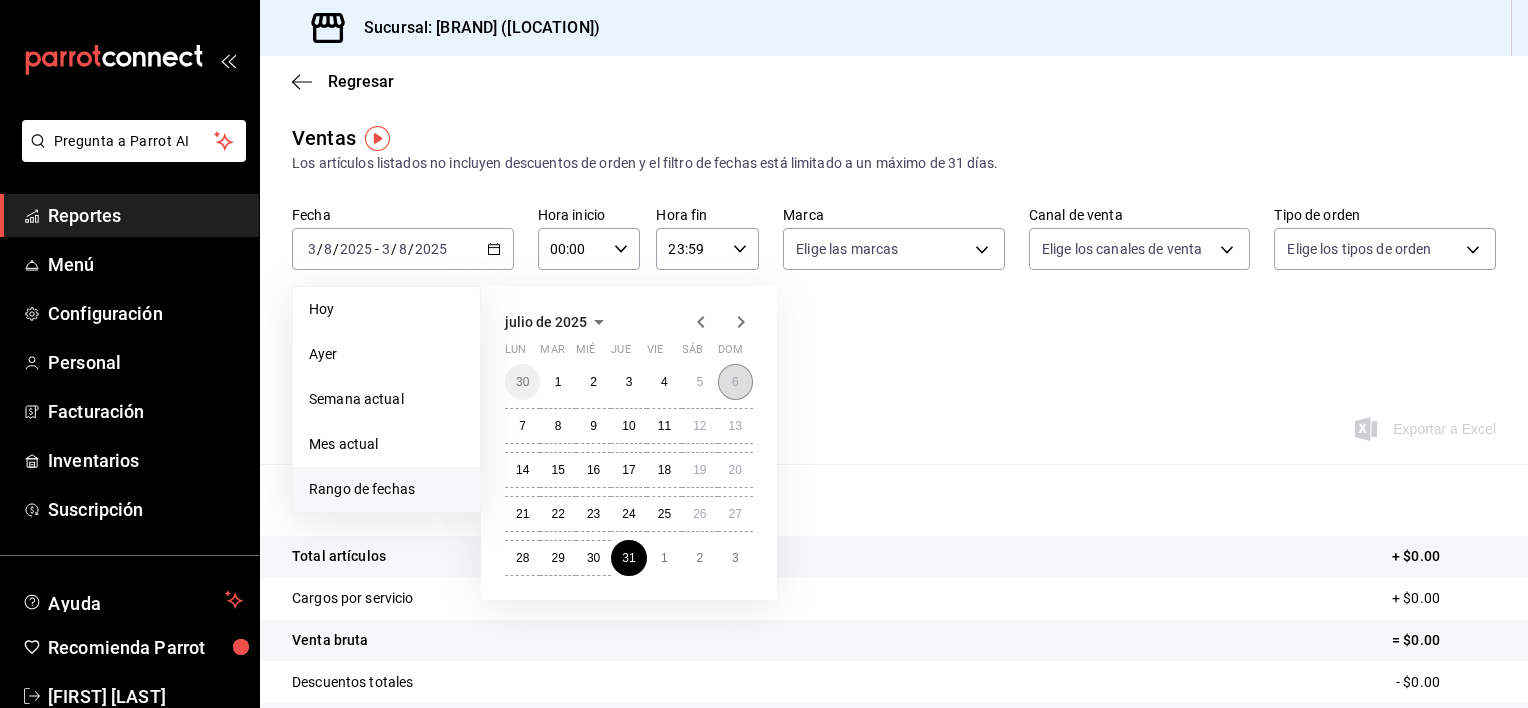 click on "6" at bounding box center [735, 382] 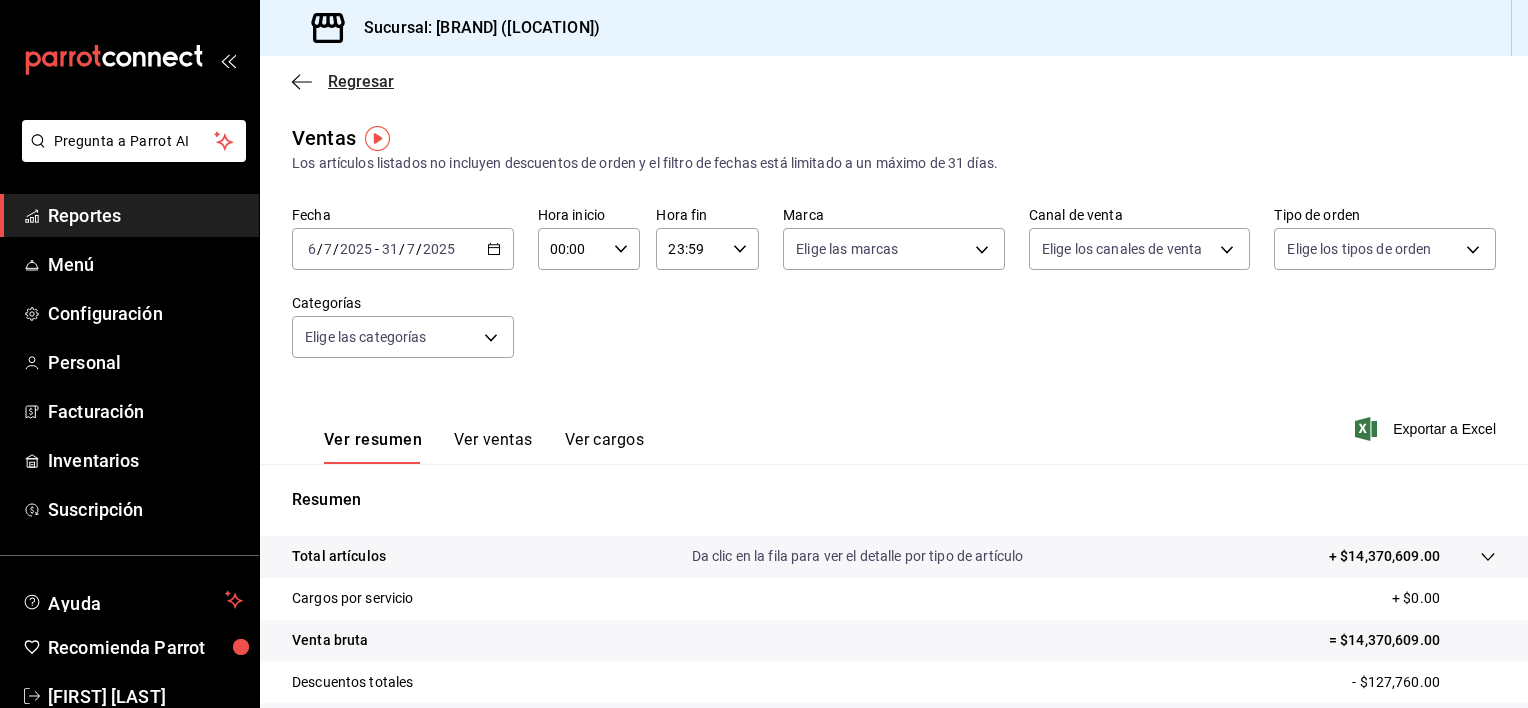 click on "Regresar" at bounding box center [361, 81] 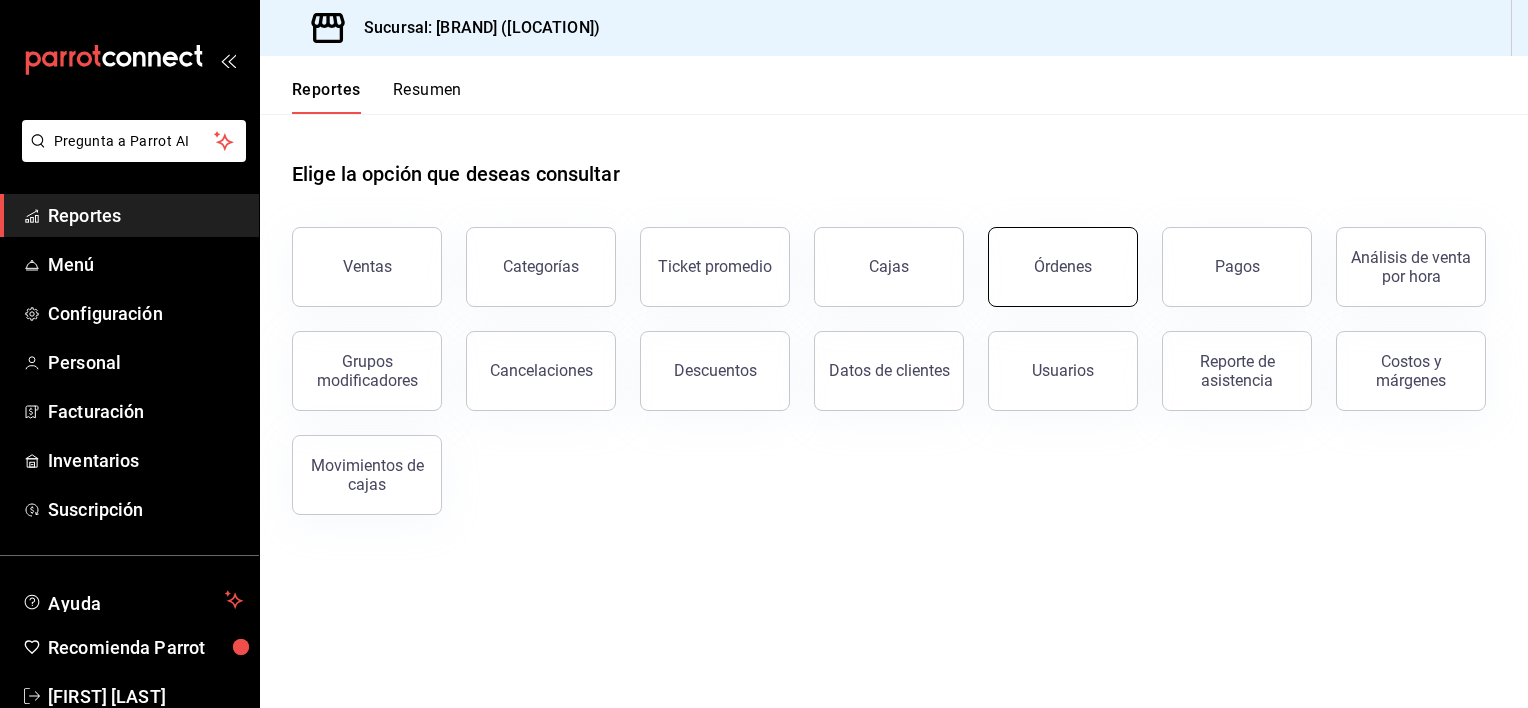 click on "Órdenes" at bounding box center [1063, 267] 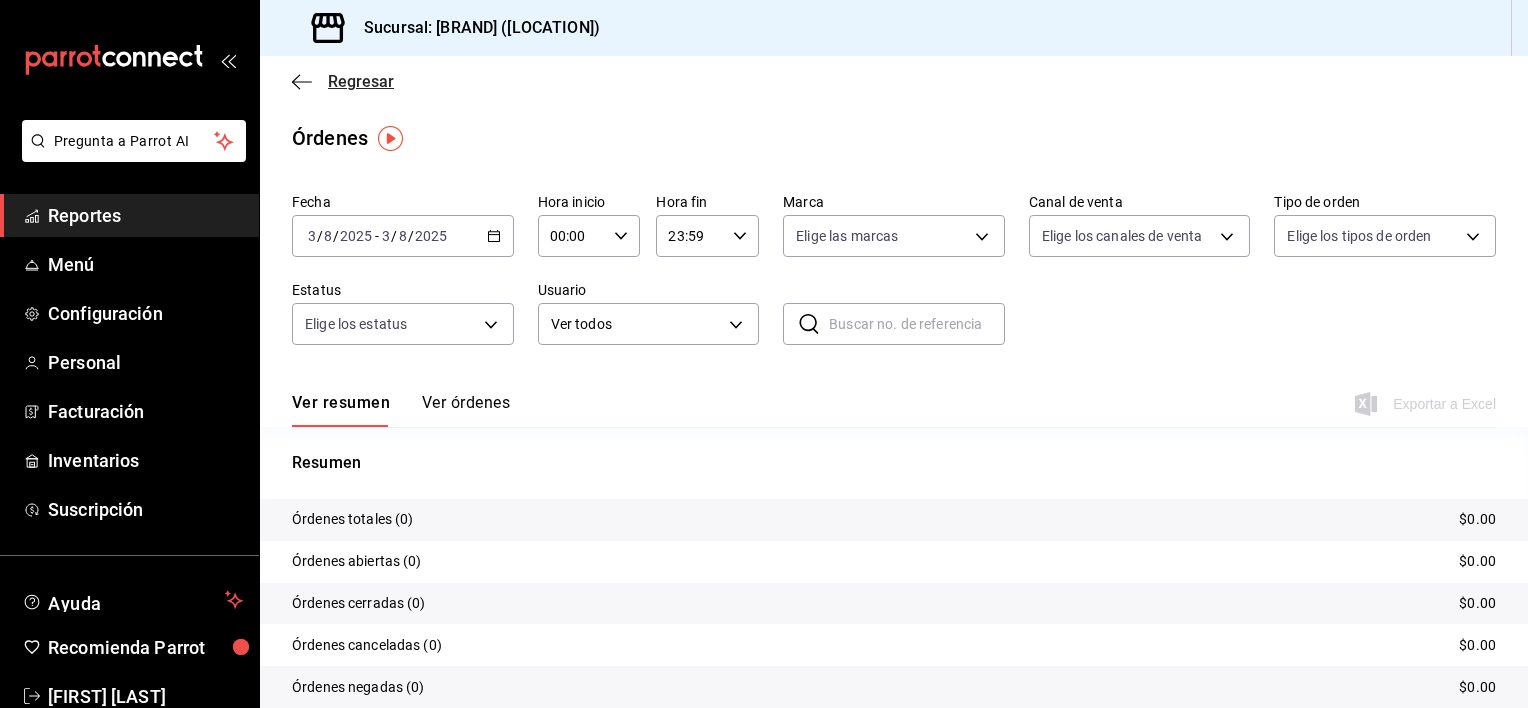 click on "Regresar" at bounding box center [361, 81] 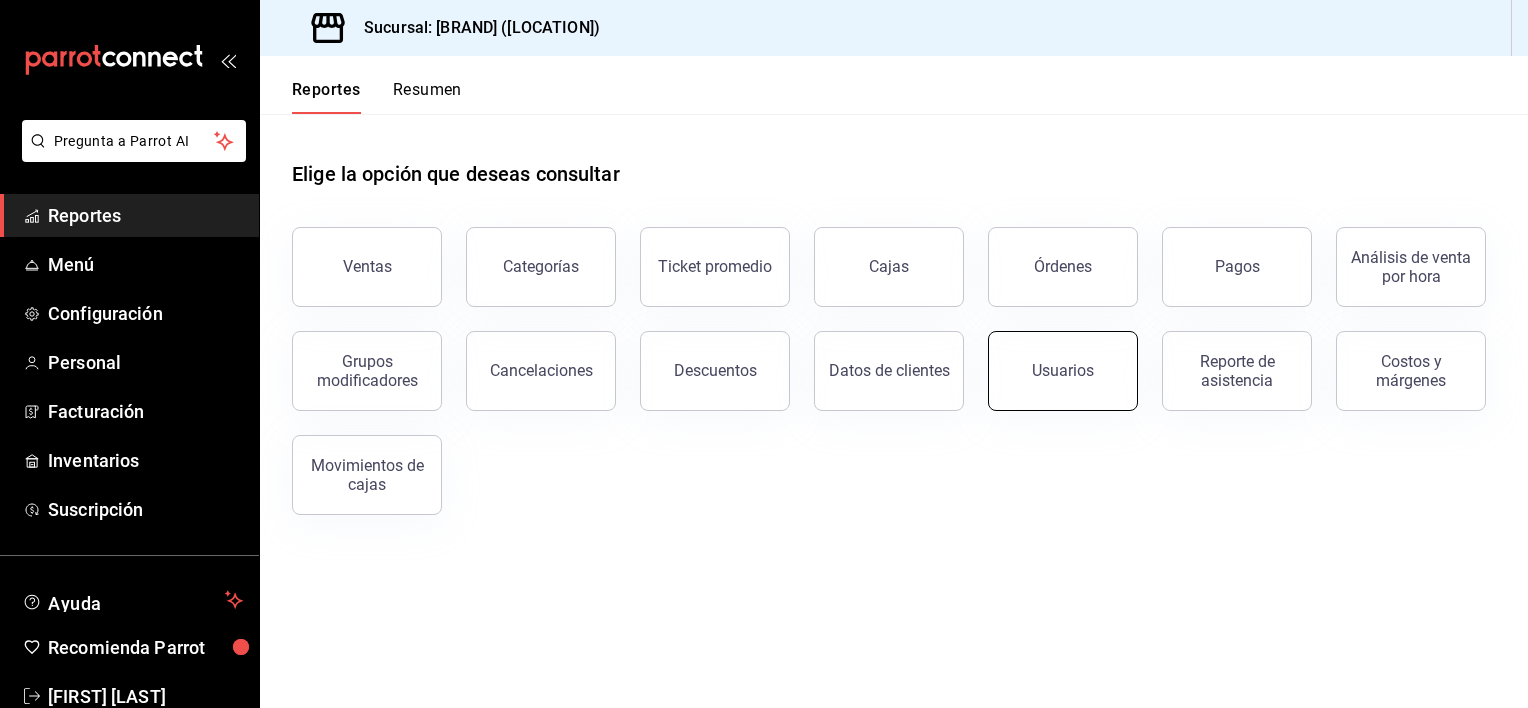 click on "Usuarios" at bounding box center (1063, 370) 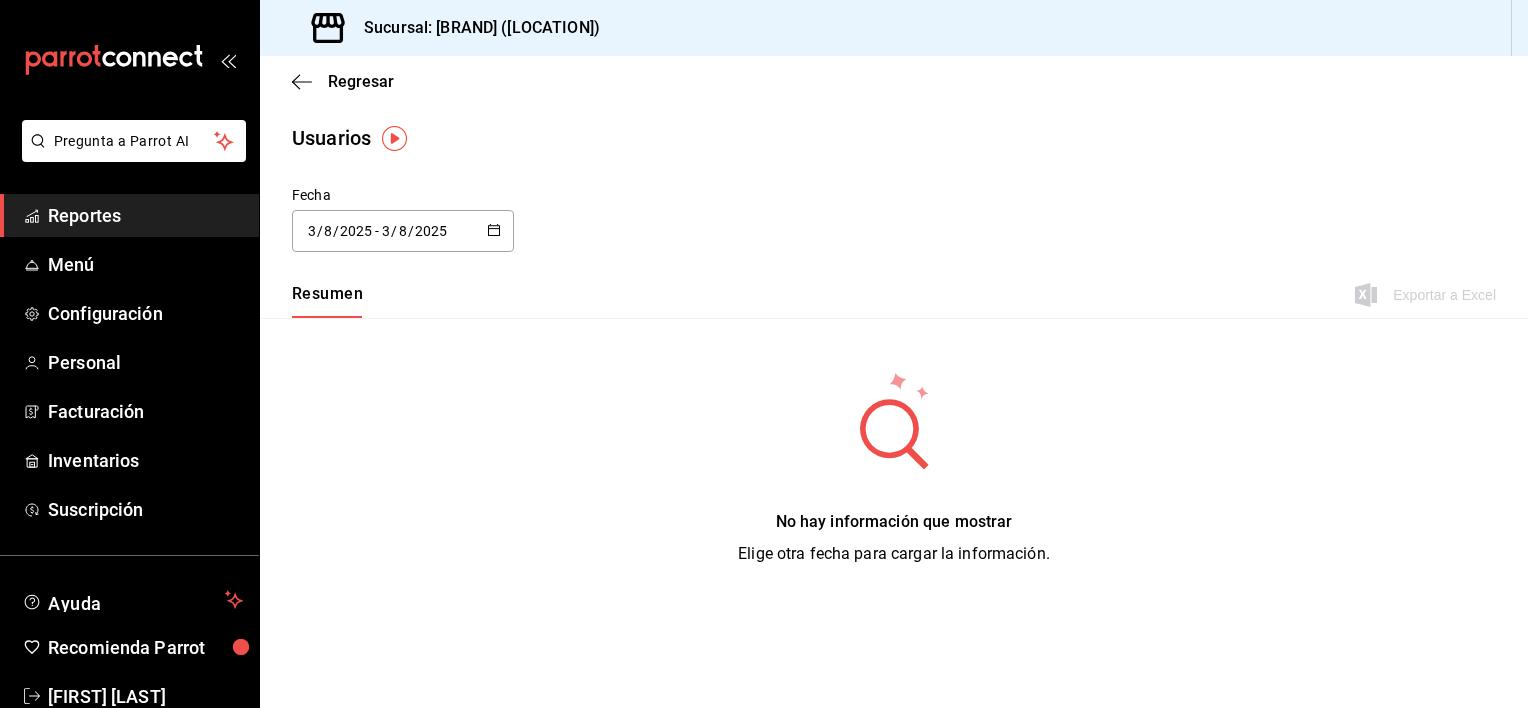 click on "2025-08-03 3 / 8 / 2025 - 2025-08-03 3 / 8 / 2025" at bounding box center (403, 231) 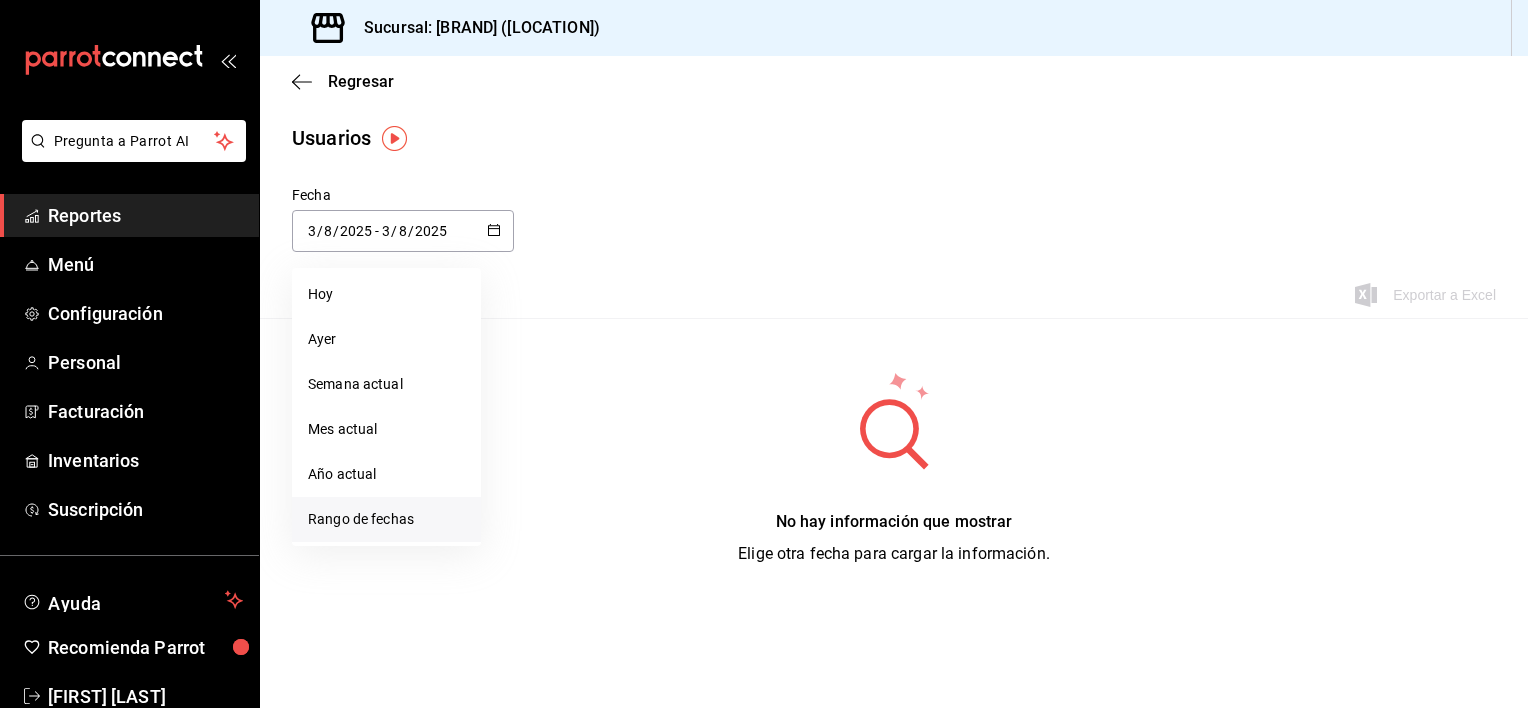 click on "Rango de fechas" at bounding box center [386, 519] 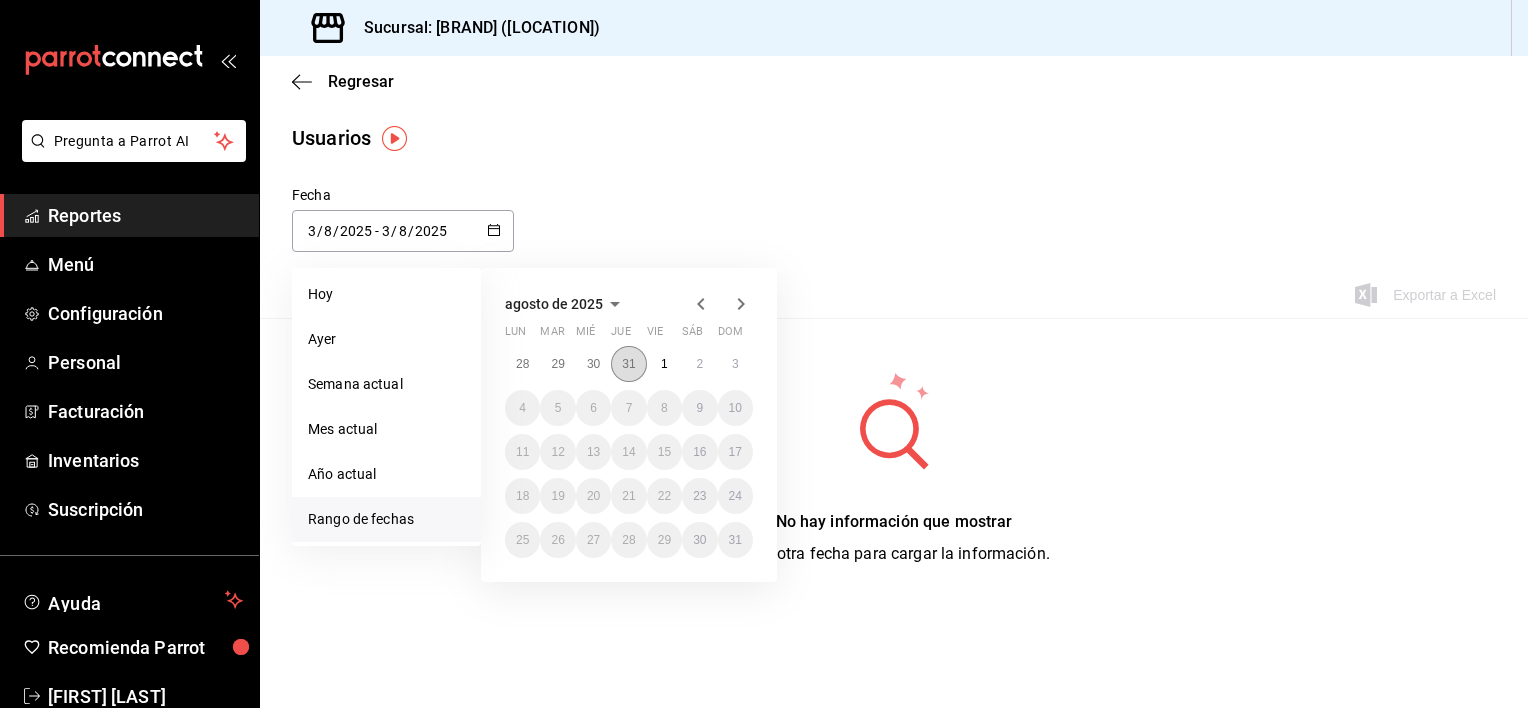 click on "31" at bounding box center [628, 364] 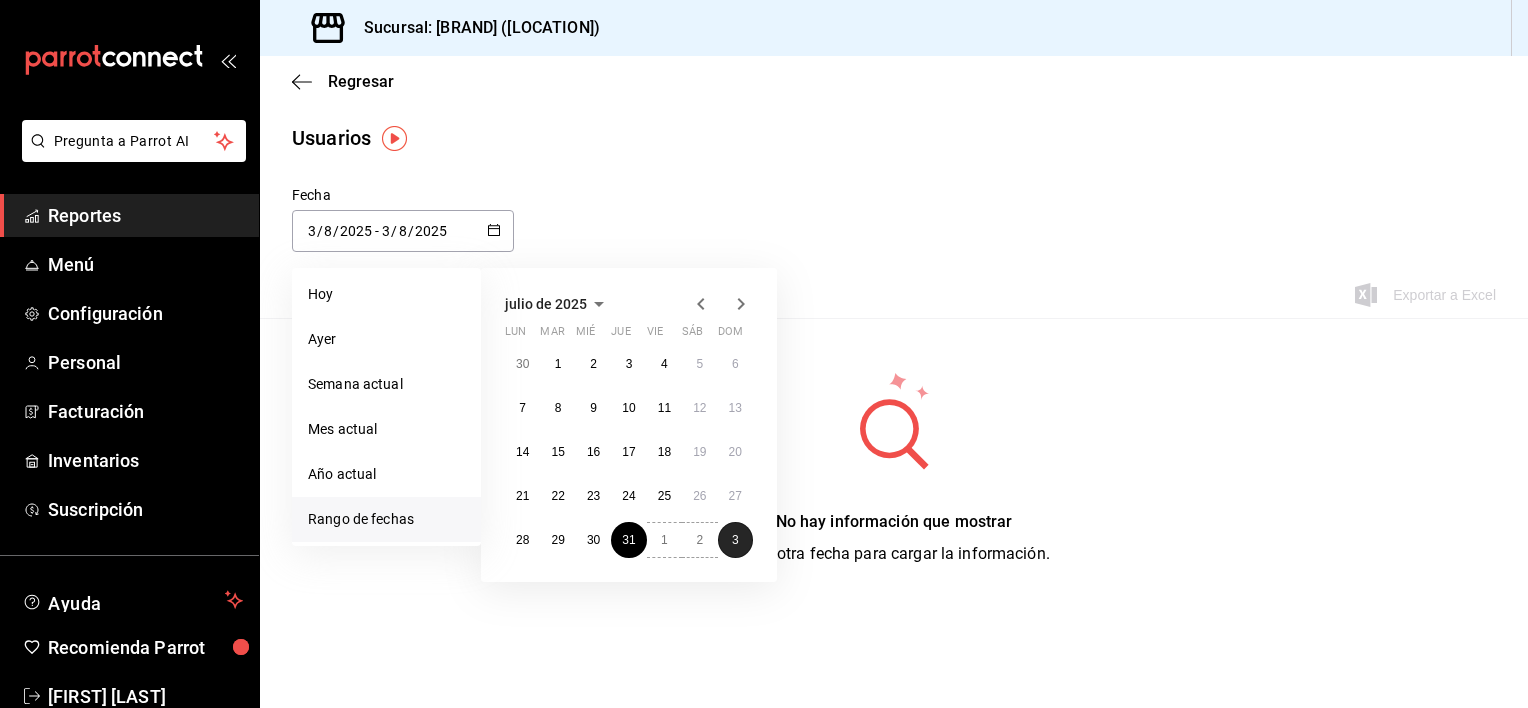 click on "3" at bounding box center [735, 540] 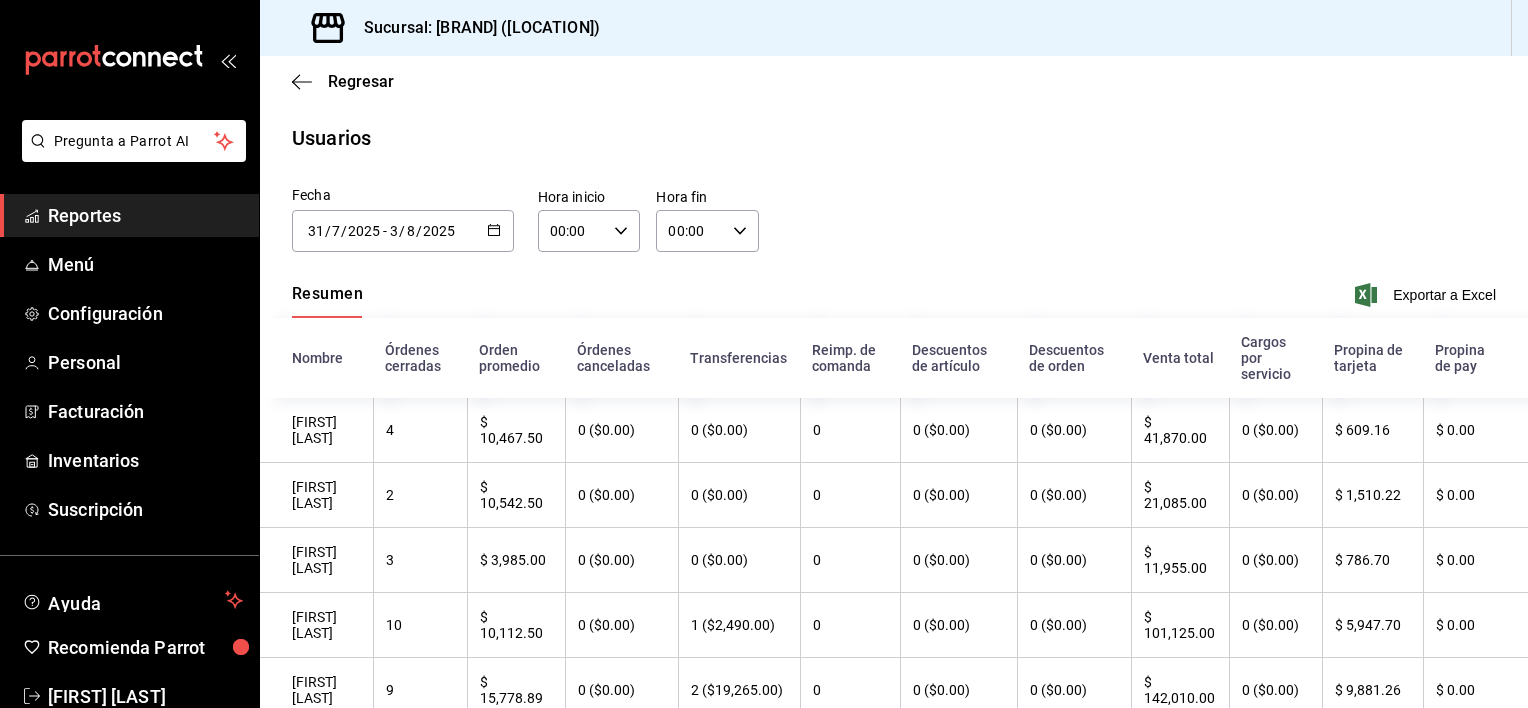 scroll, scrollTop: 2300, scrollLeft: 0, axis: vertical 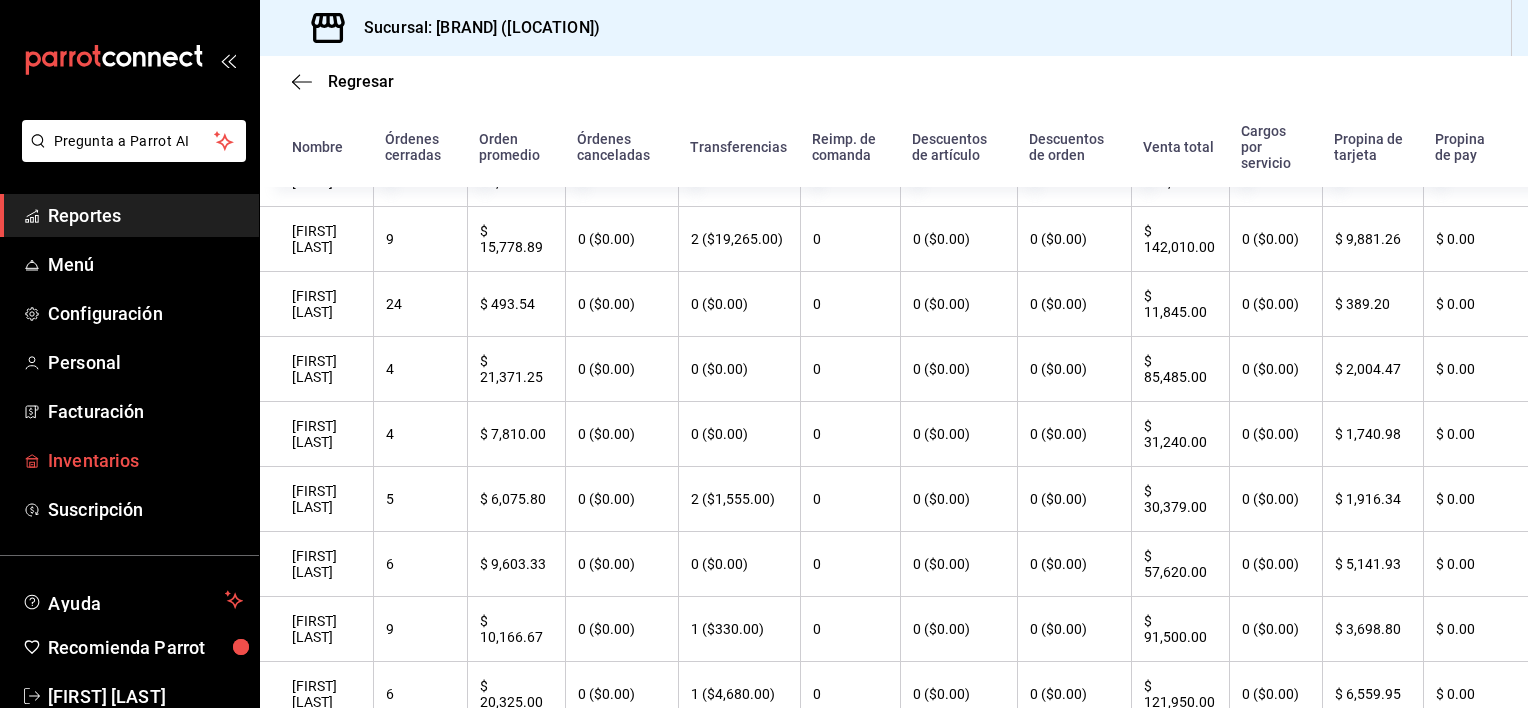 click on "Inventarios" at bounding box center [145, 460] 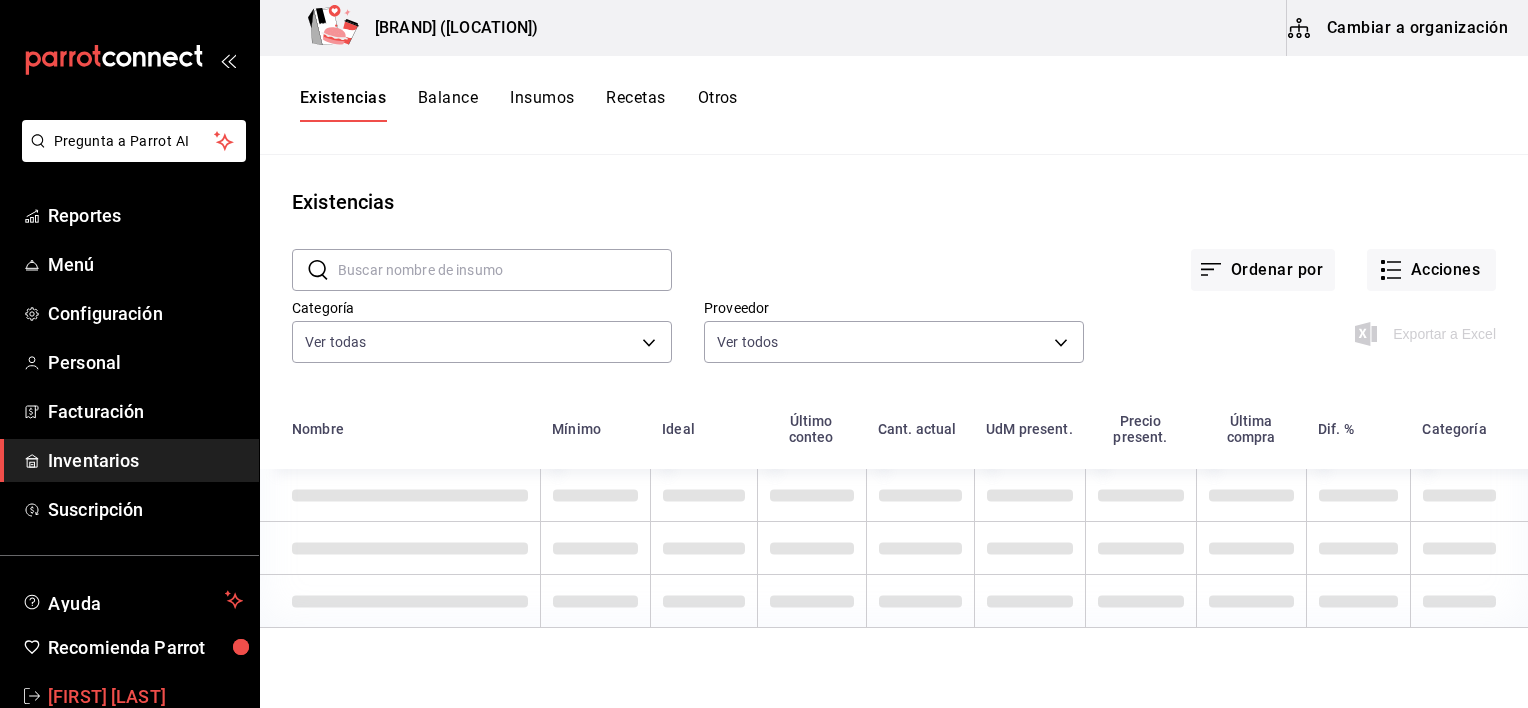 click on "Vanessa Robles" at bounding box center (145, 696) 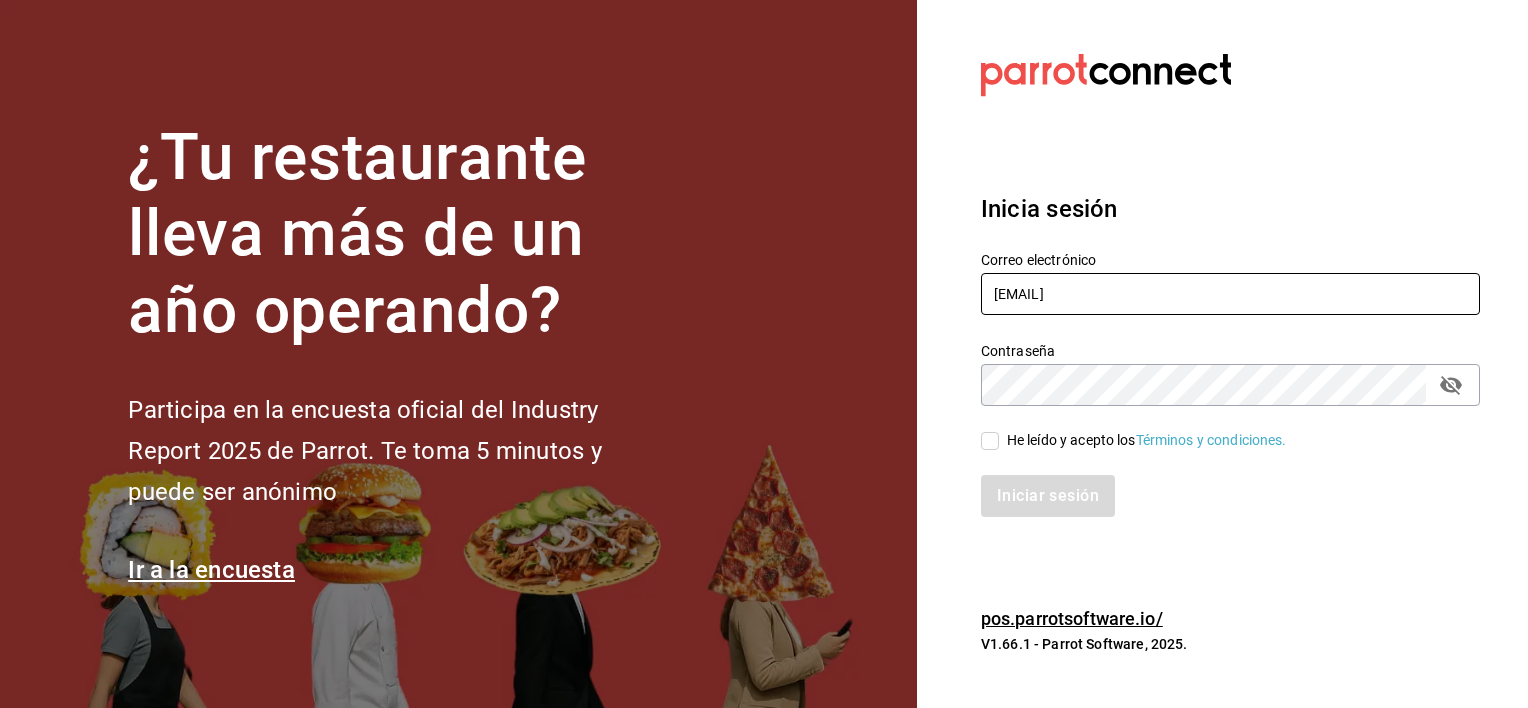 click on "anima.pv@hotmail.com" at bounding box center [1230, 294] 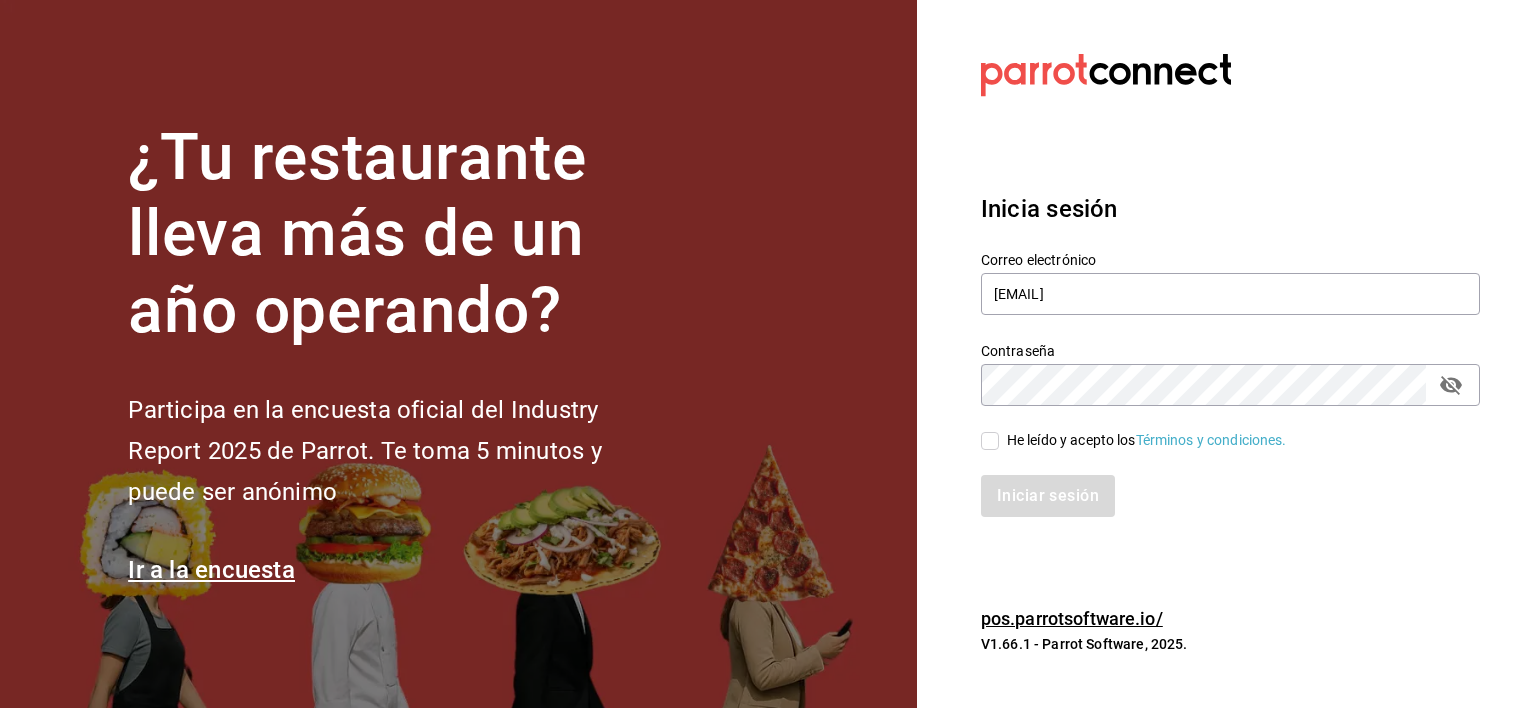 click on "He leído y acepto los  Términos y condiciones." at bounding box center (990, 441) 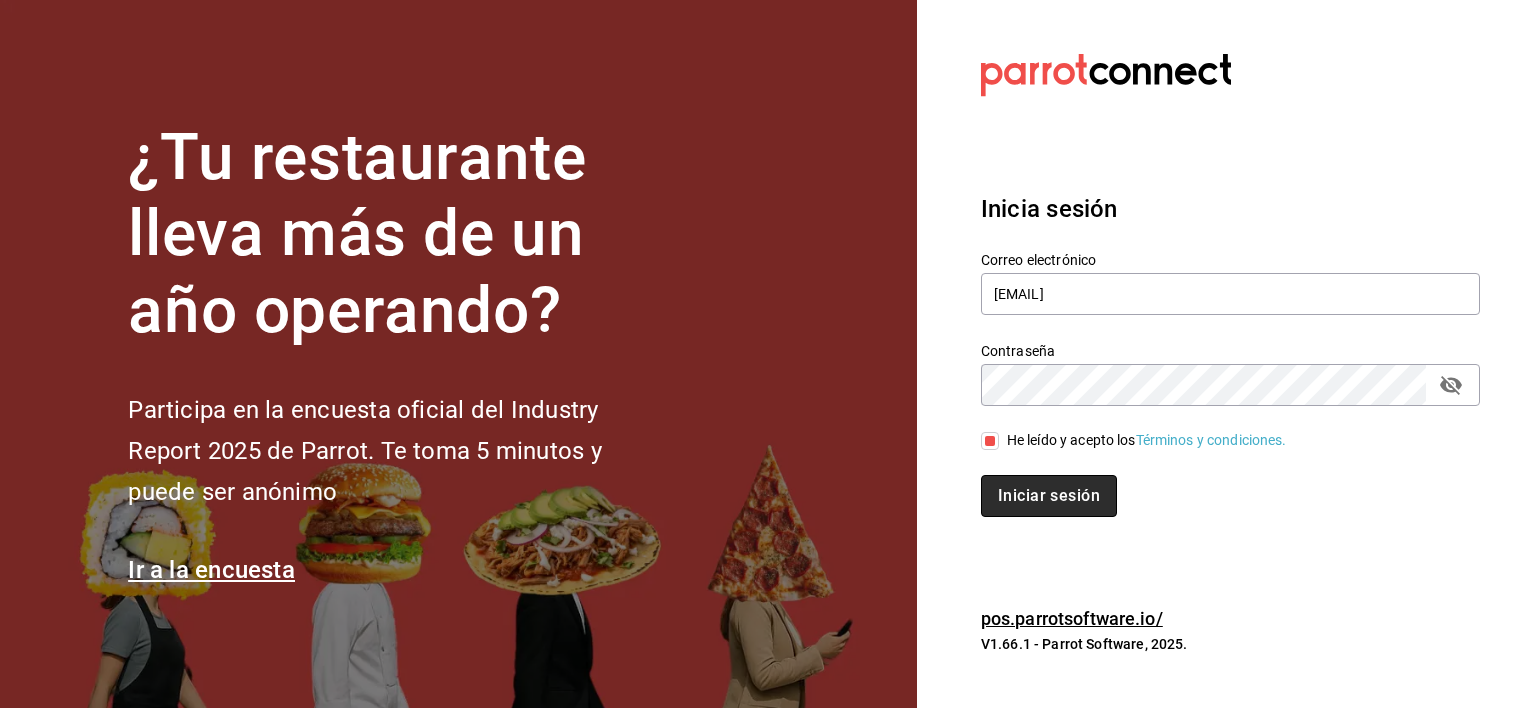 click on "Iniciar sesión" at bounding box center [1049, 496] 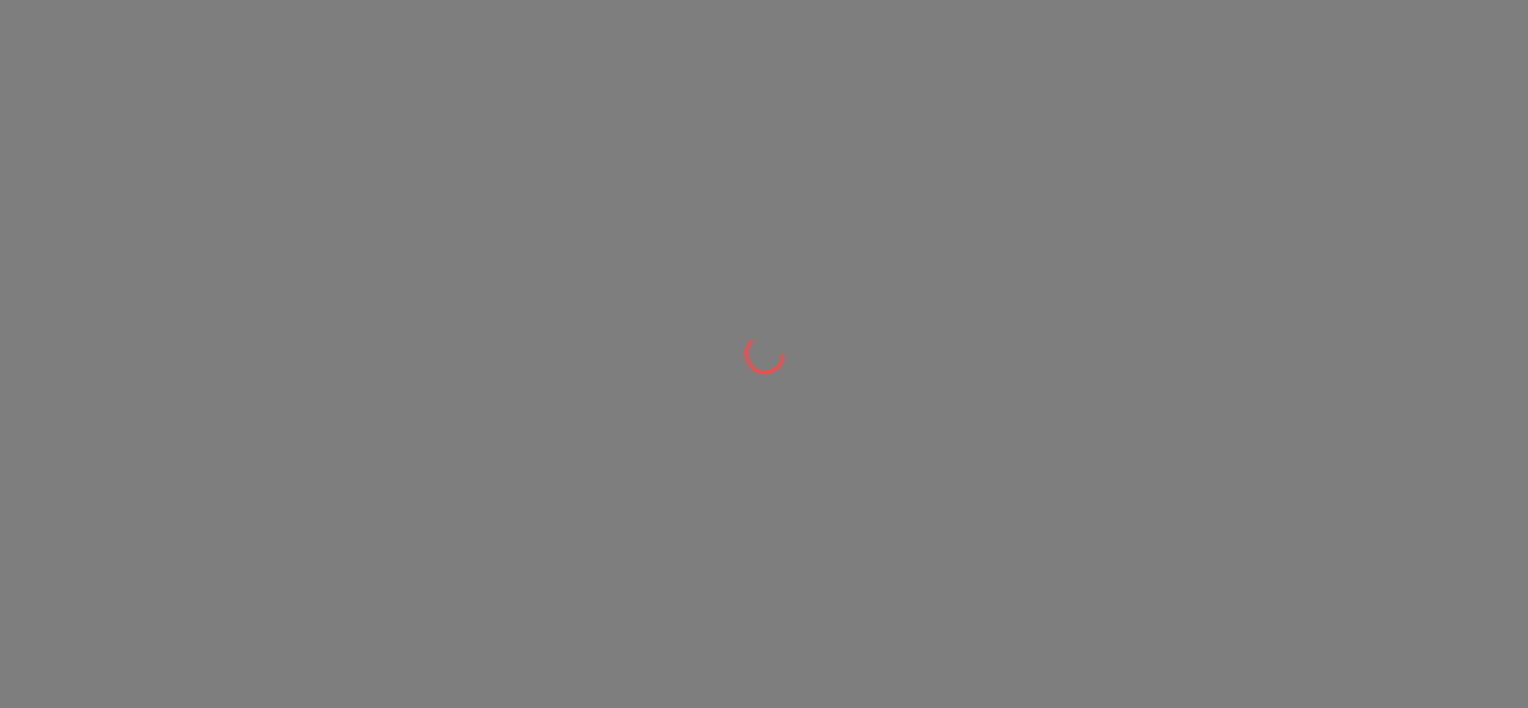 scroll, scrollTop: 0, scrollLeft: 0, axis: both 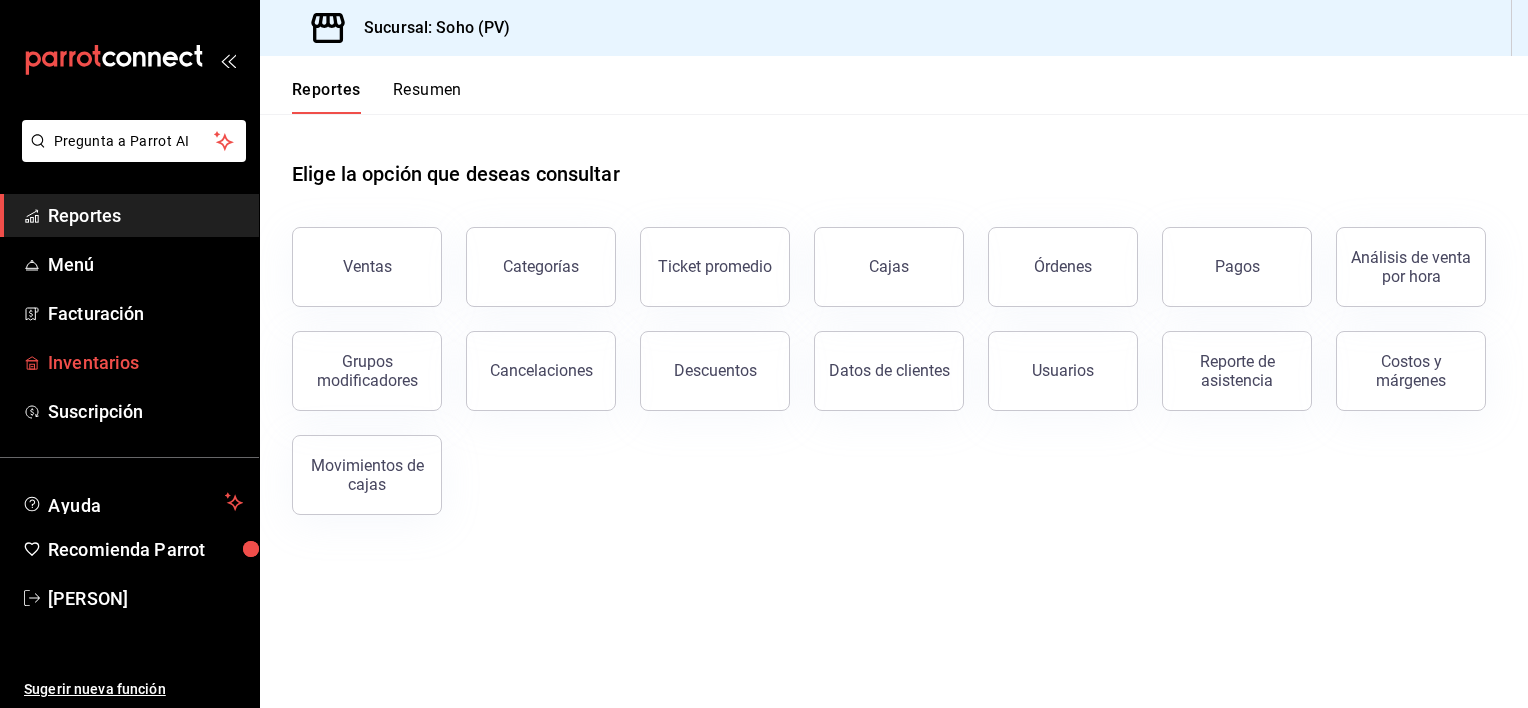 click on "Inventarios" at bounding box center (145, 362) 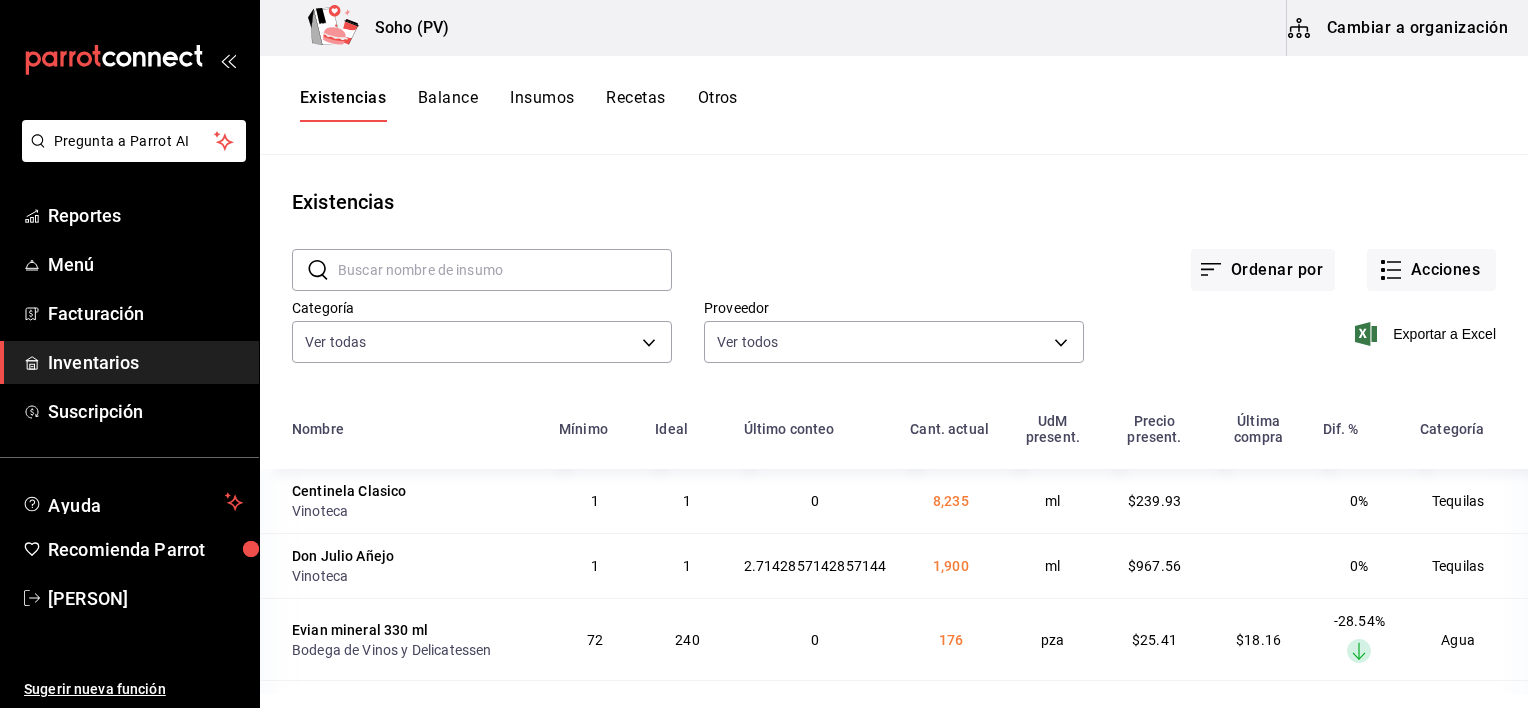 click at bounding box center (505, 270) 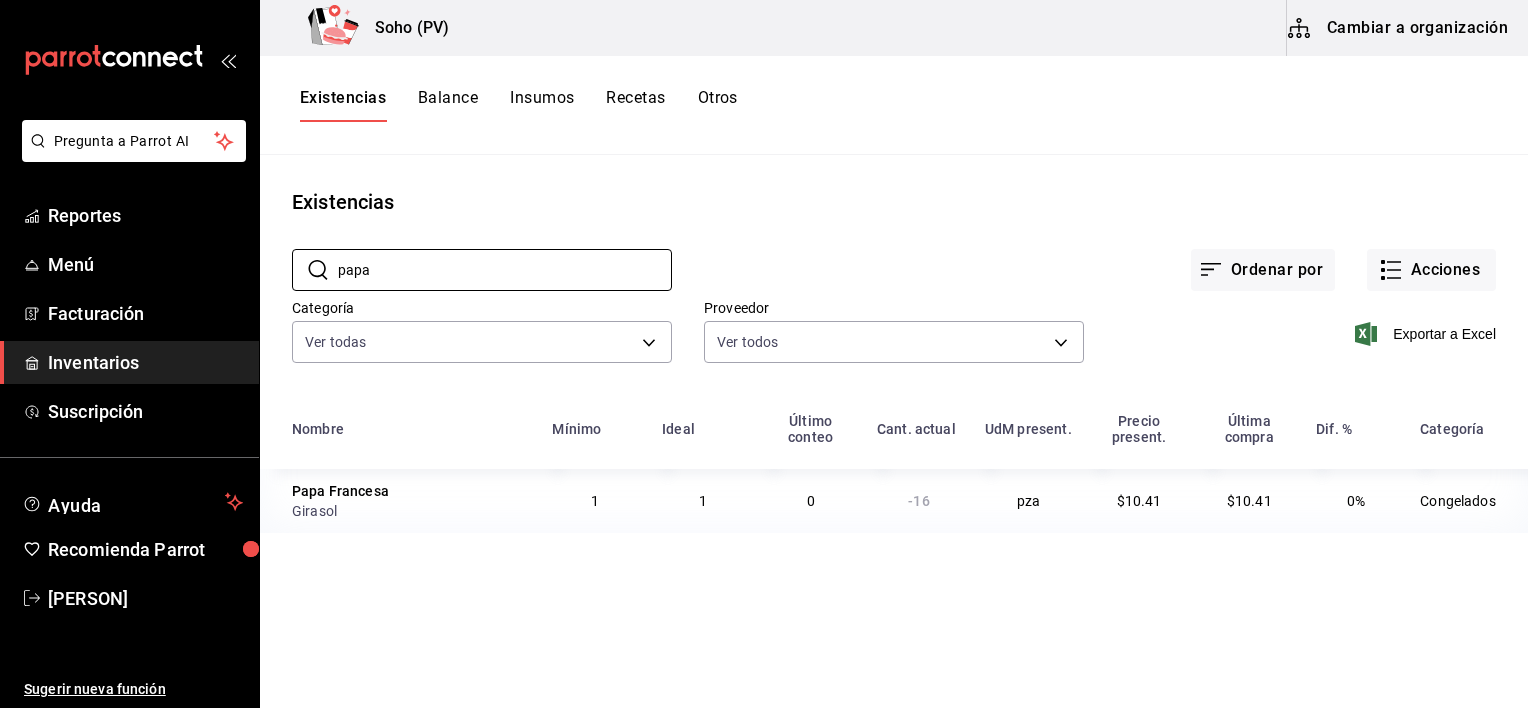 type on "papa" 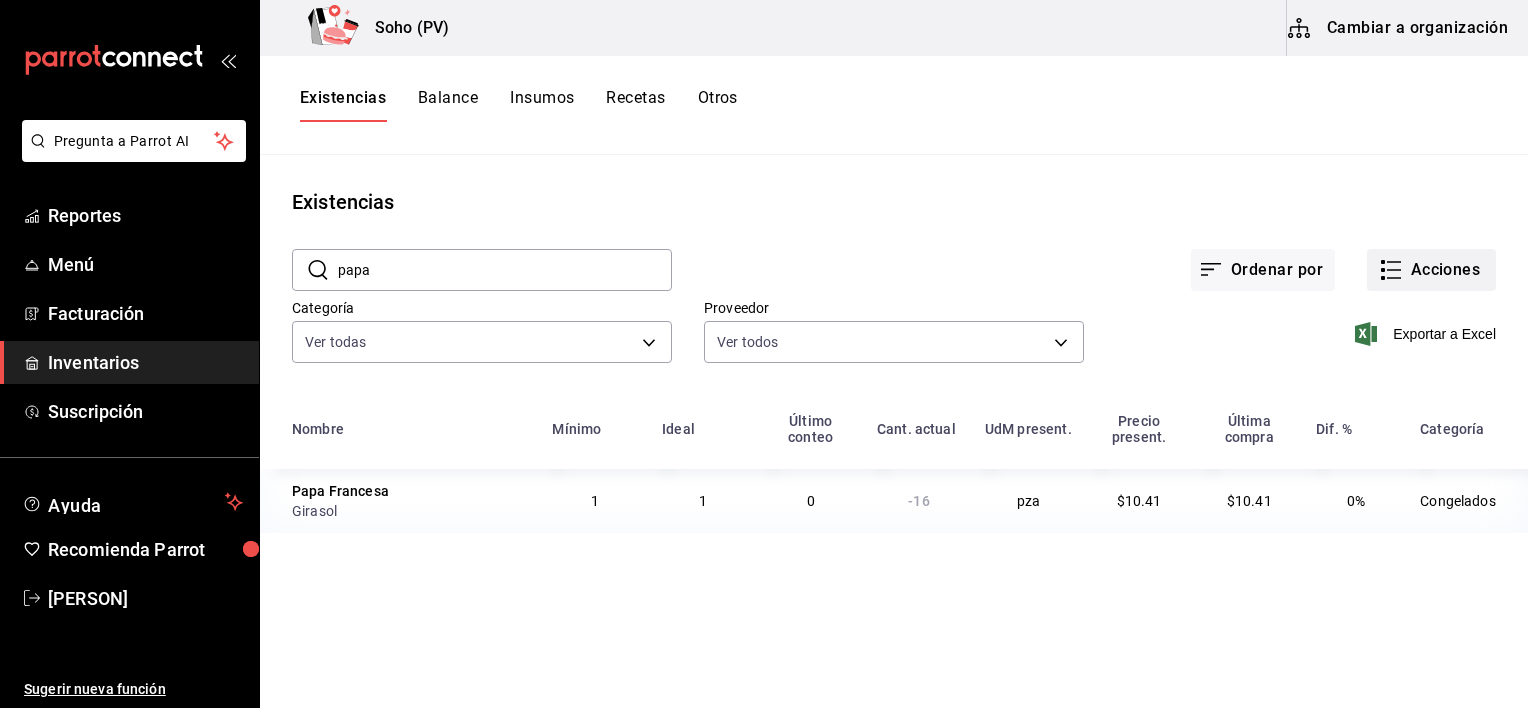 click on "Acciones" at bounding box center (1431, 270) 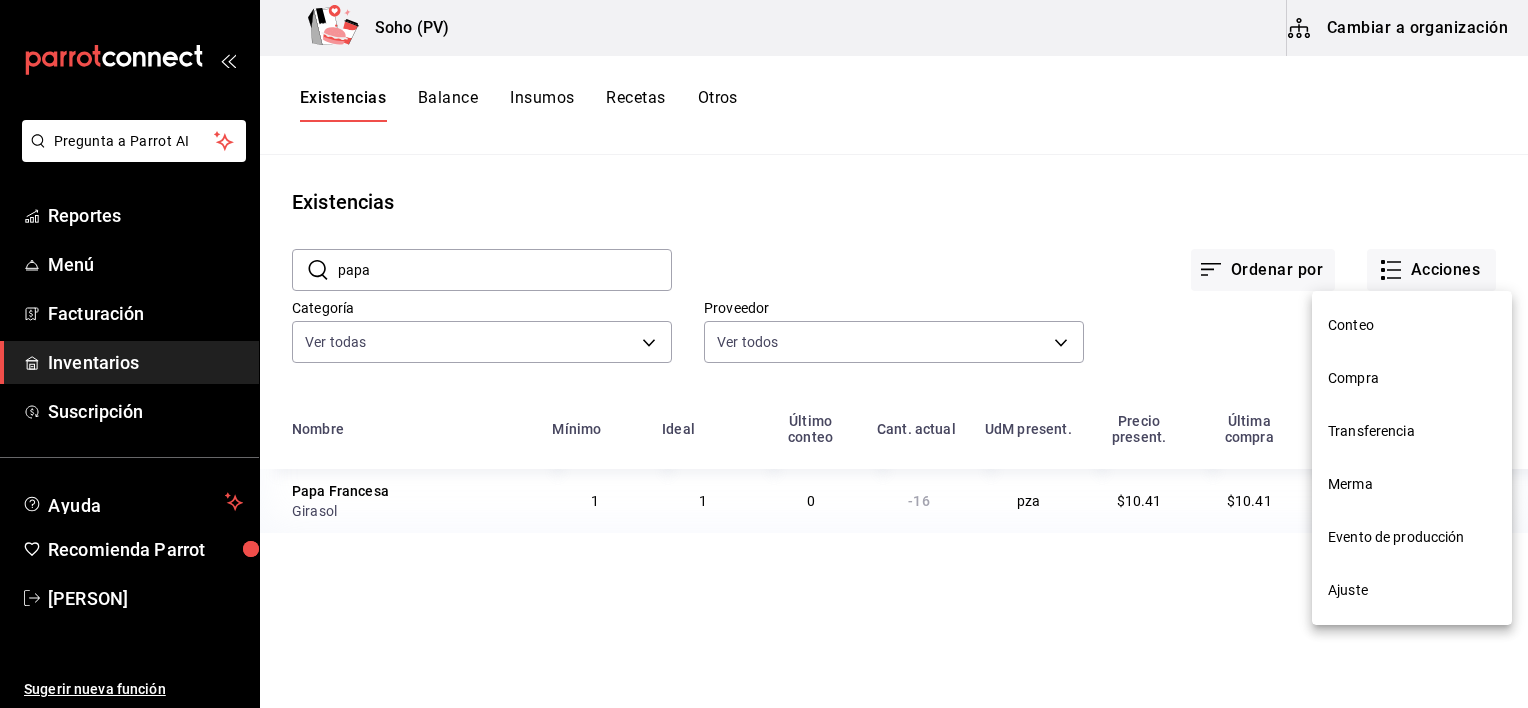 click on "Compra" at bounding box center (1412, 378) 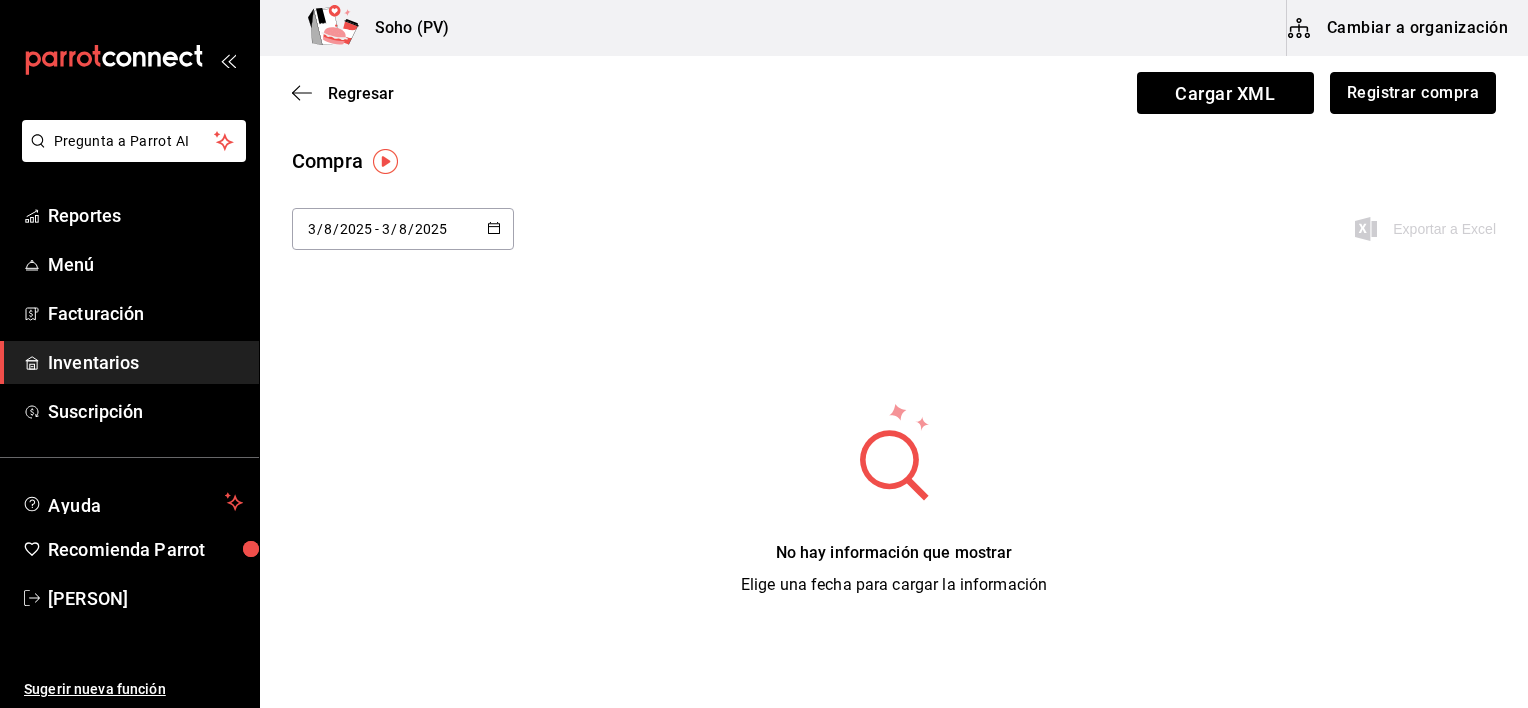 click on "Registrar compra" at bounding box center (1413, 93) 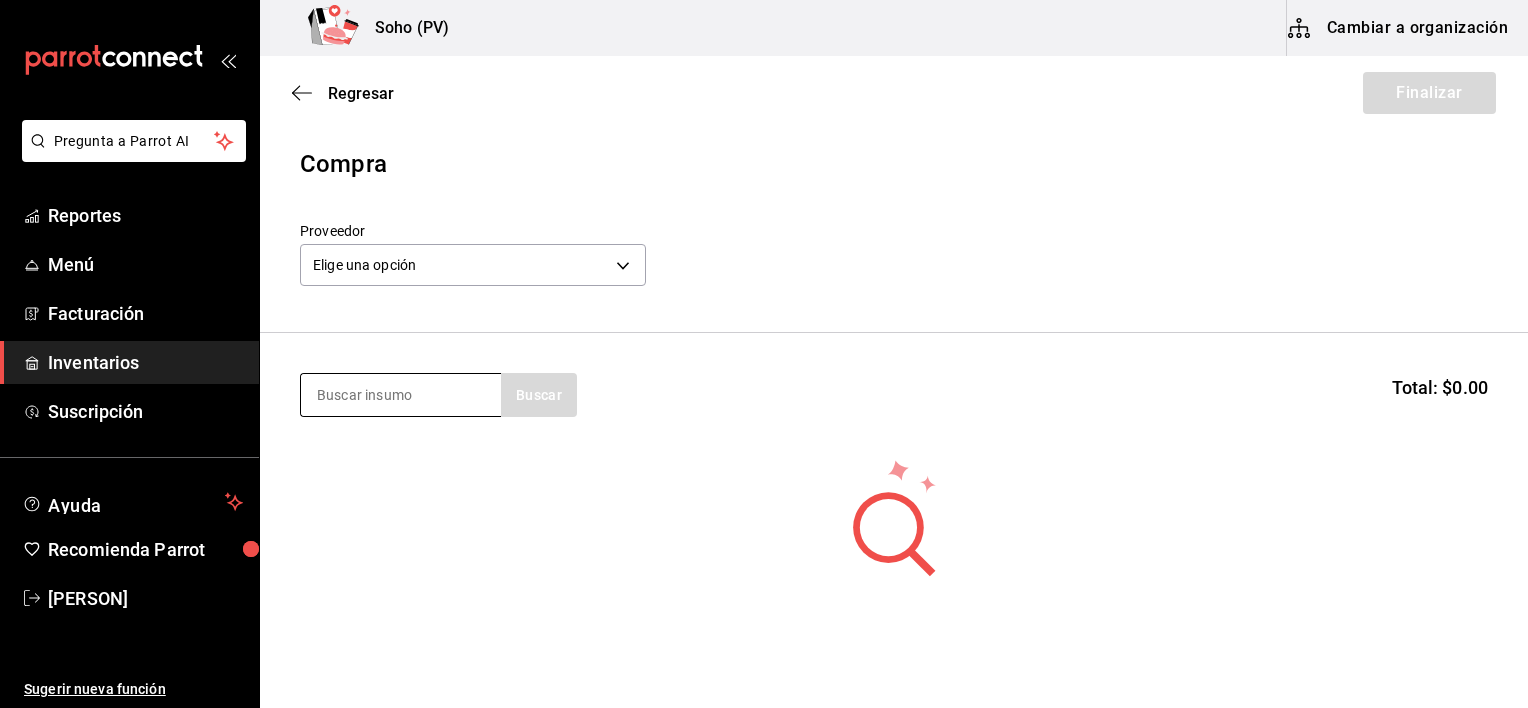 click at bounding box center (401, 395) 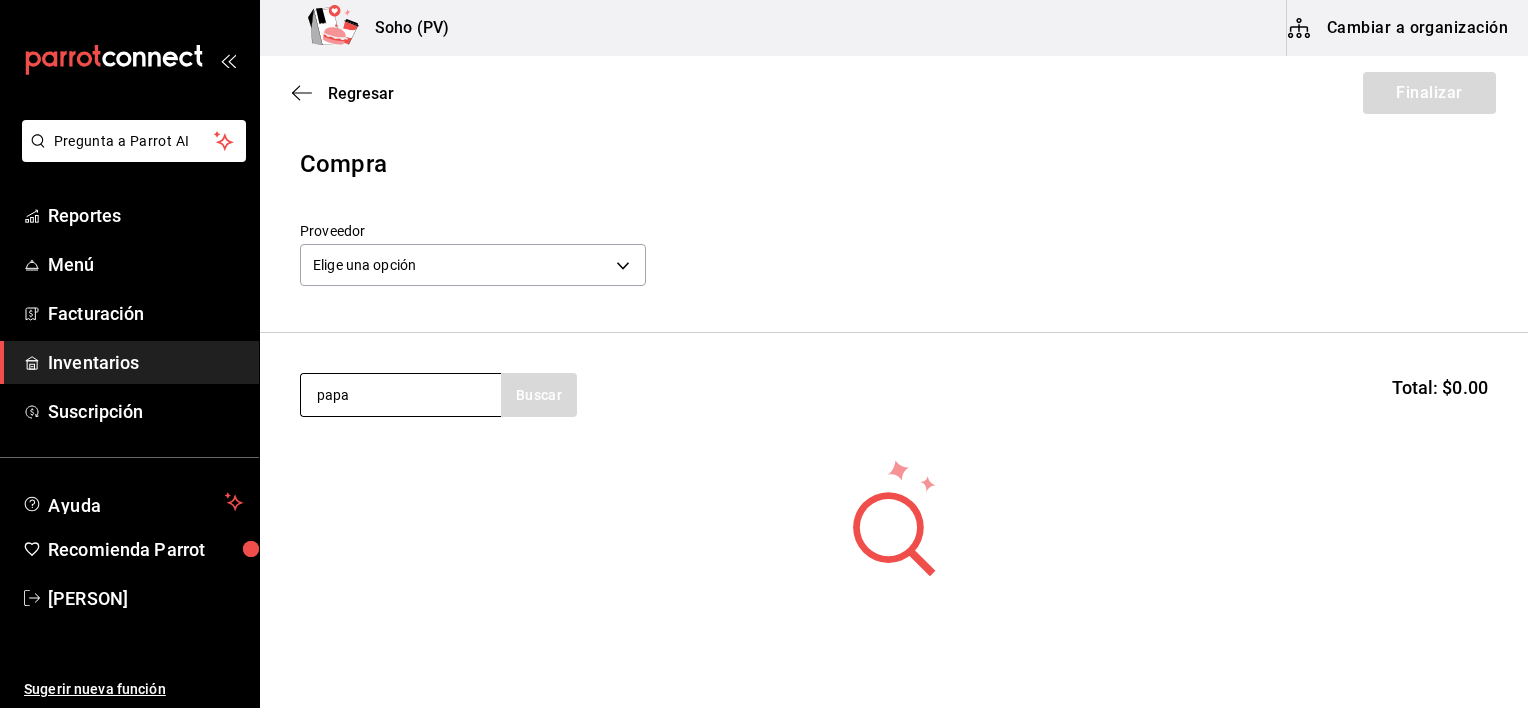 type on "papa" 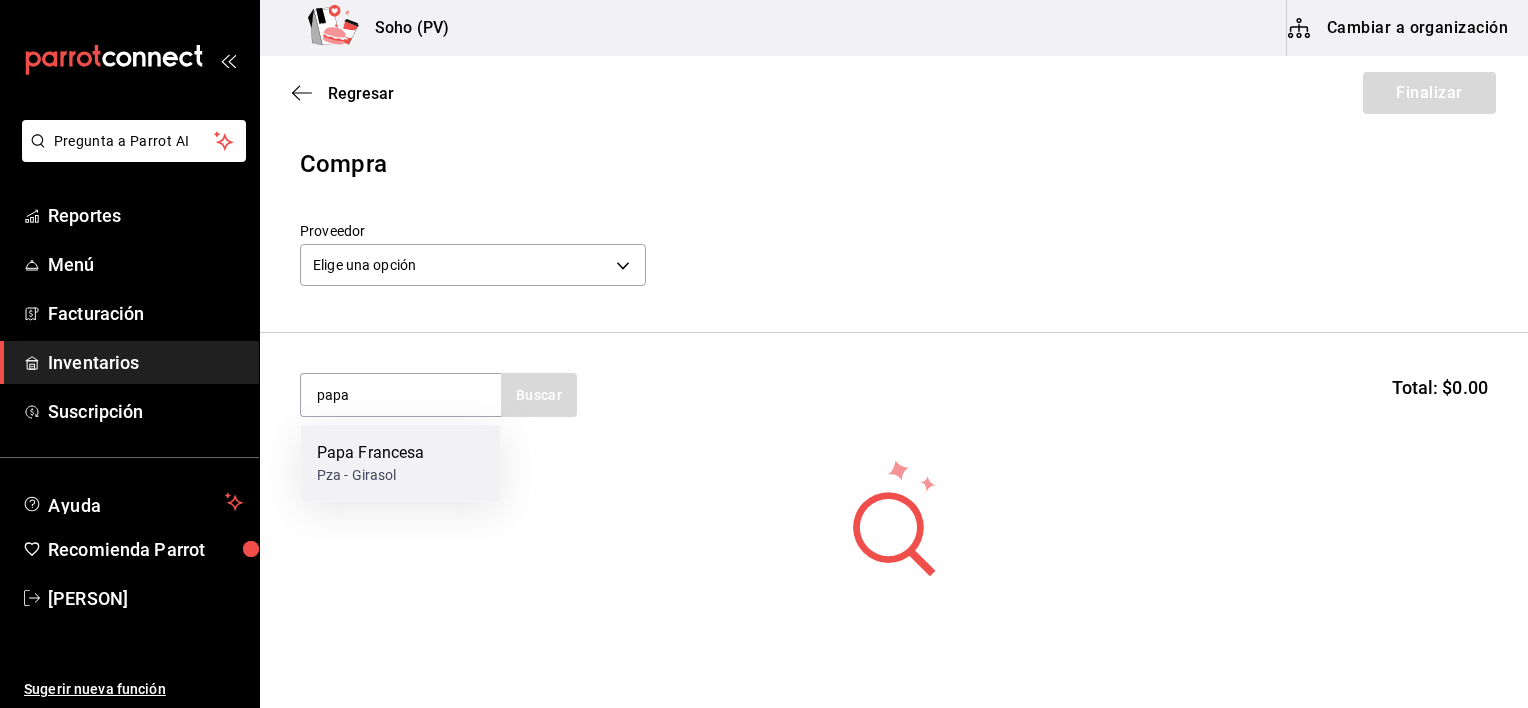 click on "Pza - Girasol" at bounding box center [371, 475] 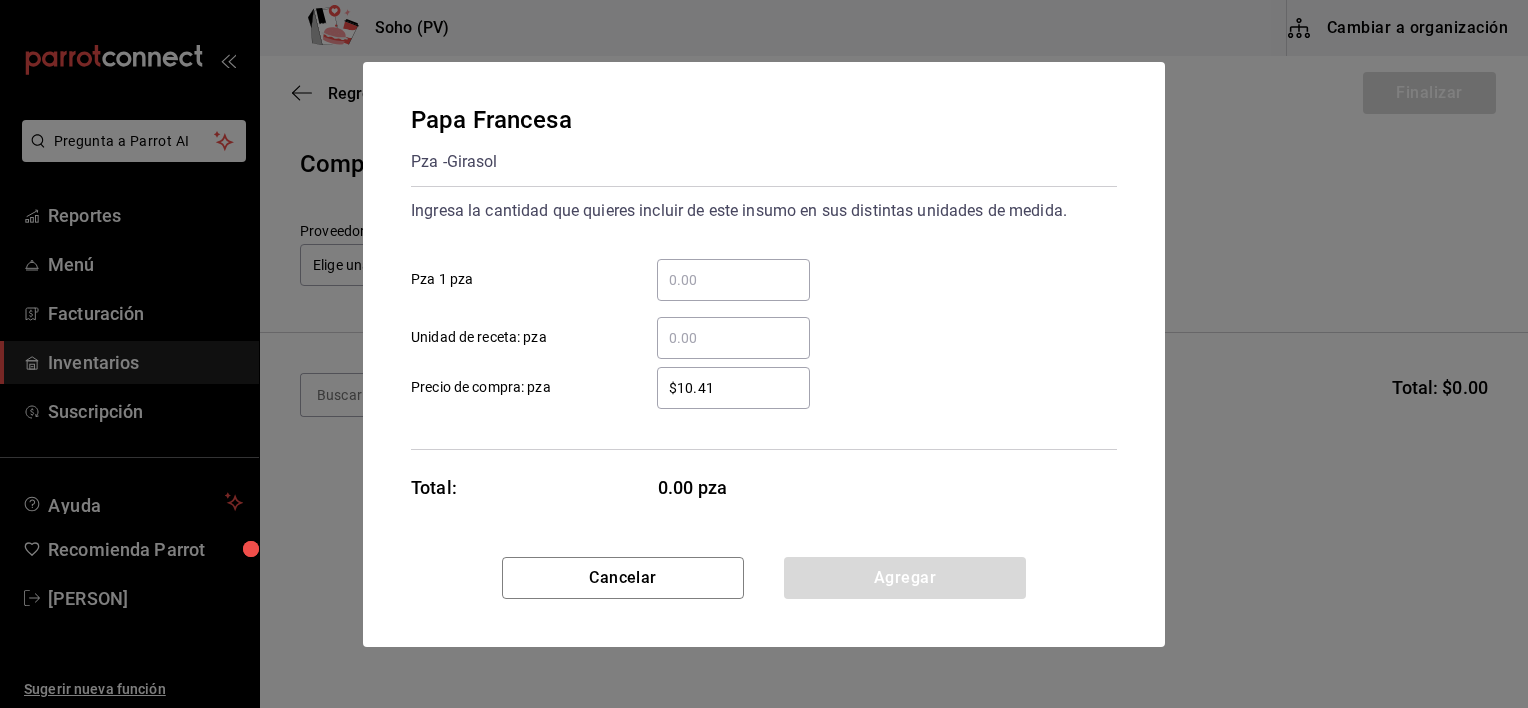 click on "​ Pza 1 pza" at bounding box center [733, 280] 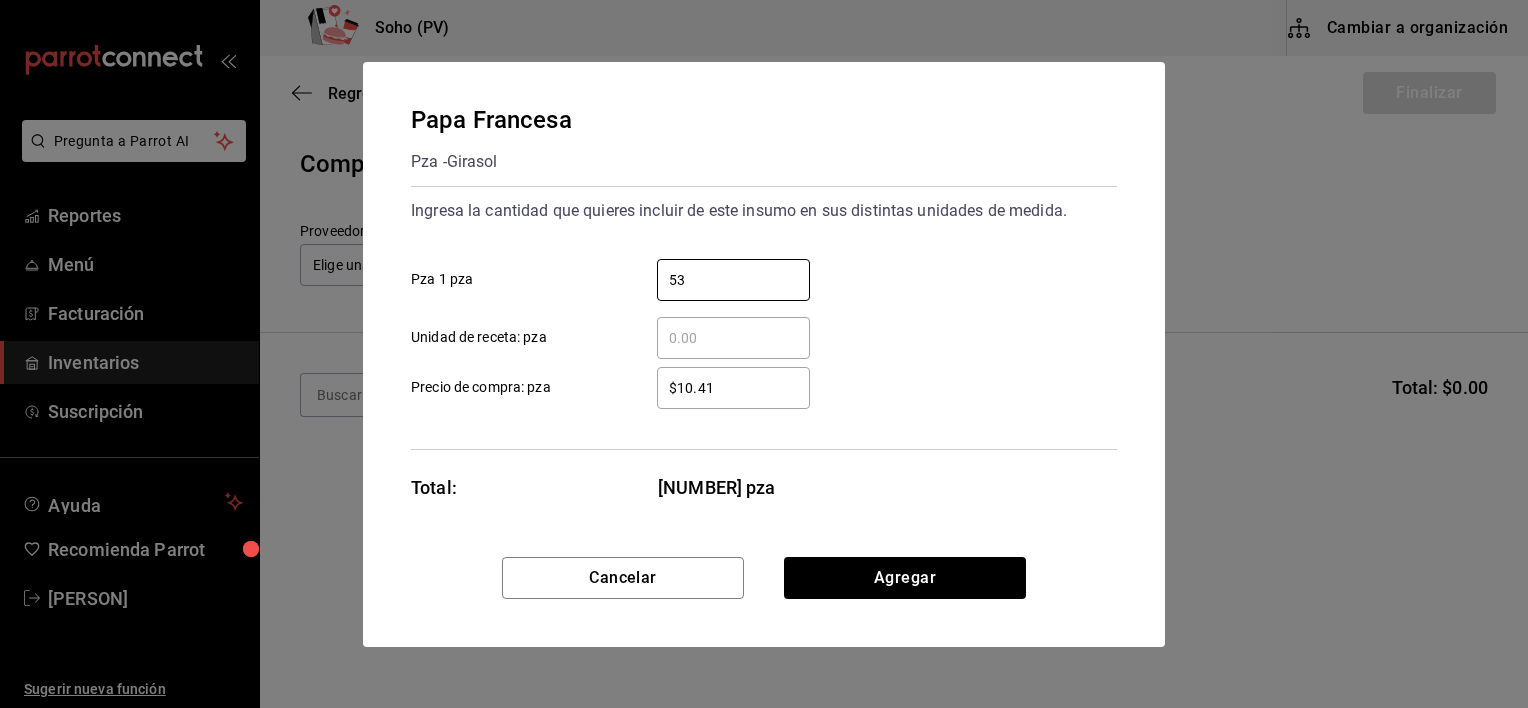 type on "53" 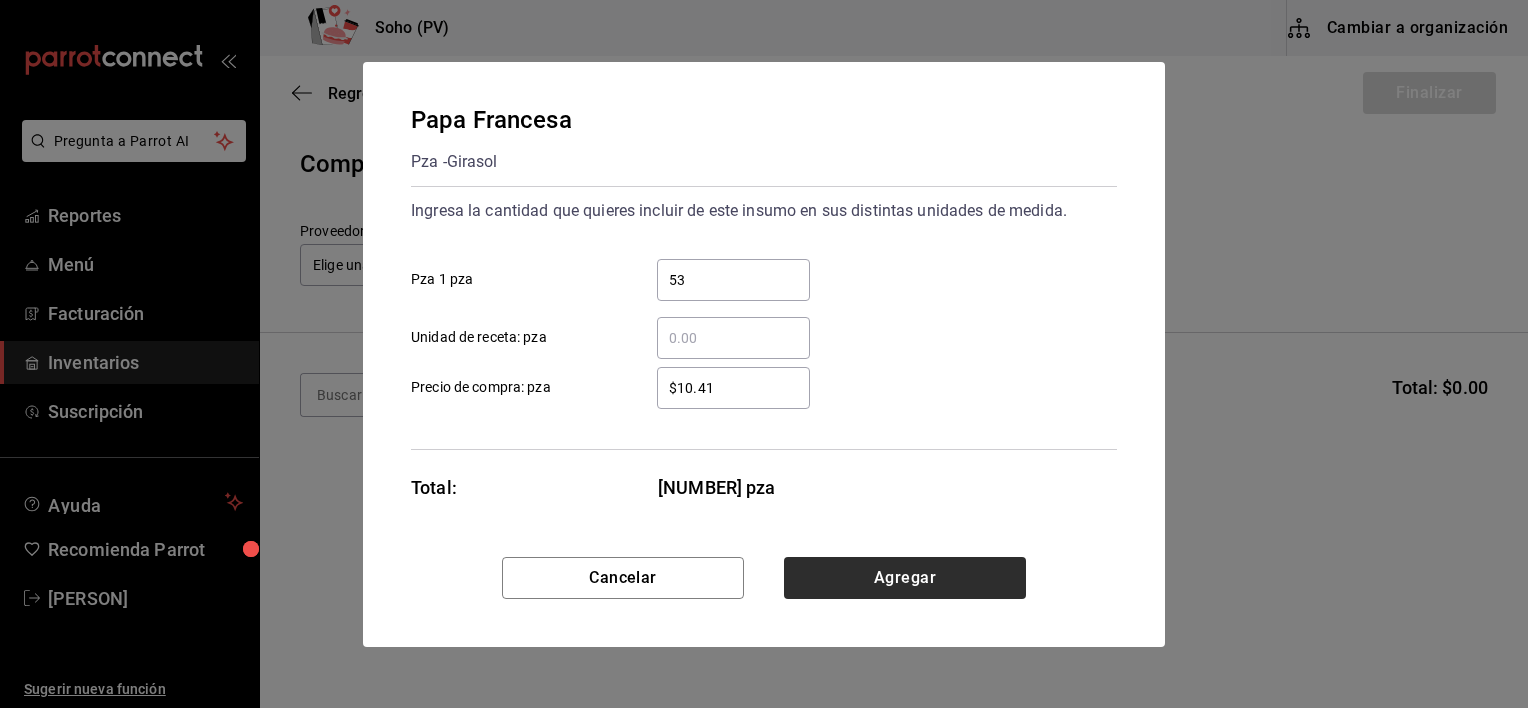 drag, startPoint x: 832, startPoint y: 550, endPoint x: 829, endPoint y: 582, distance: 32.140316 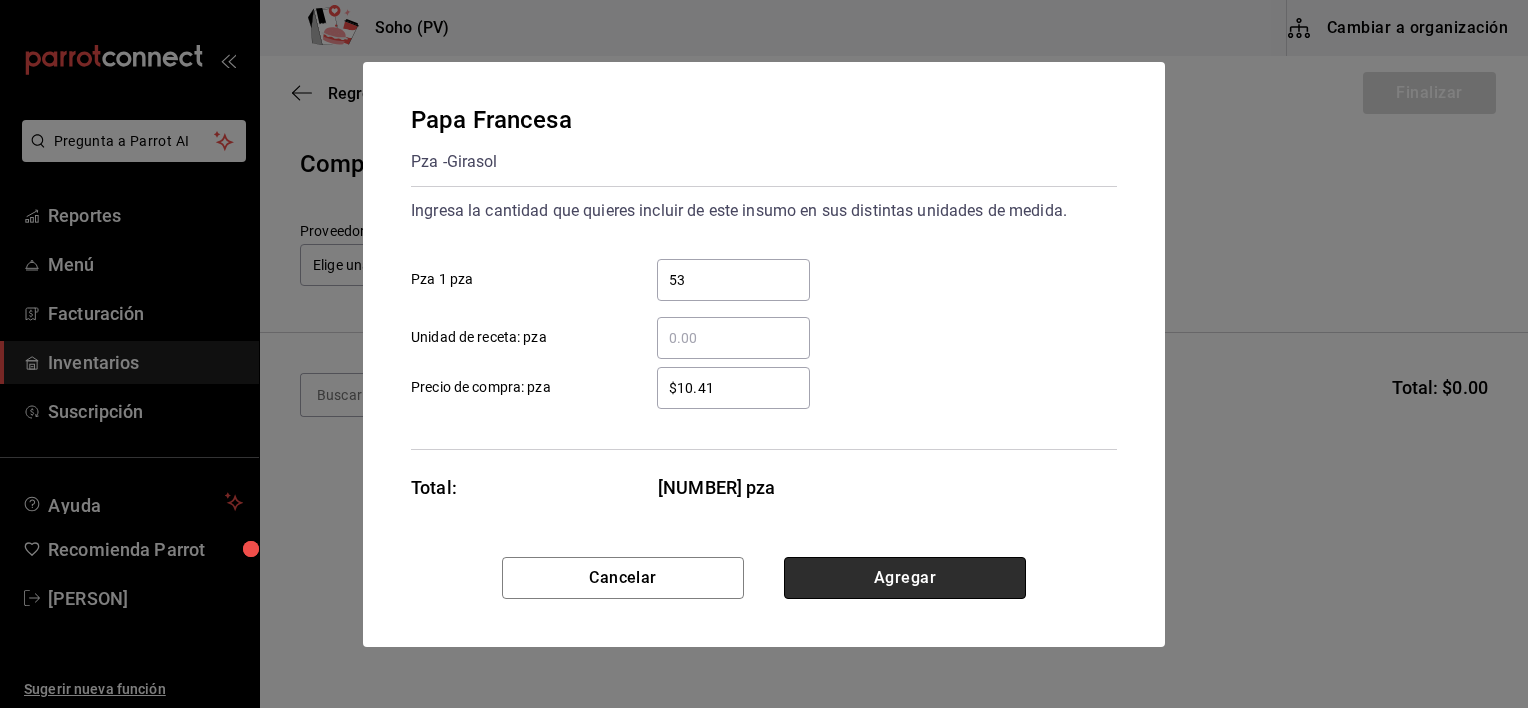 click on "Agregar" at bounding box center [905, 578] 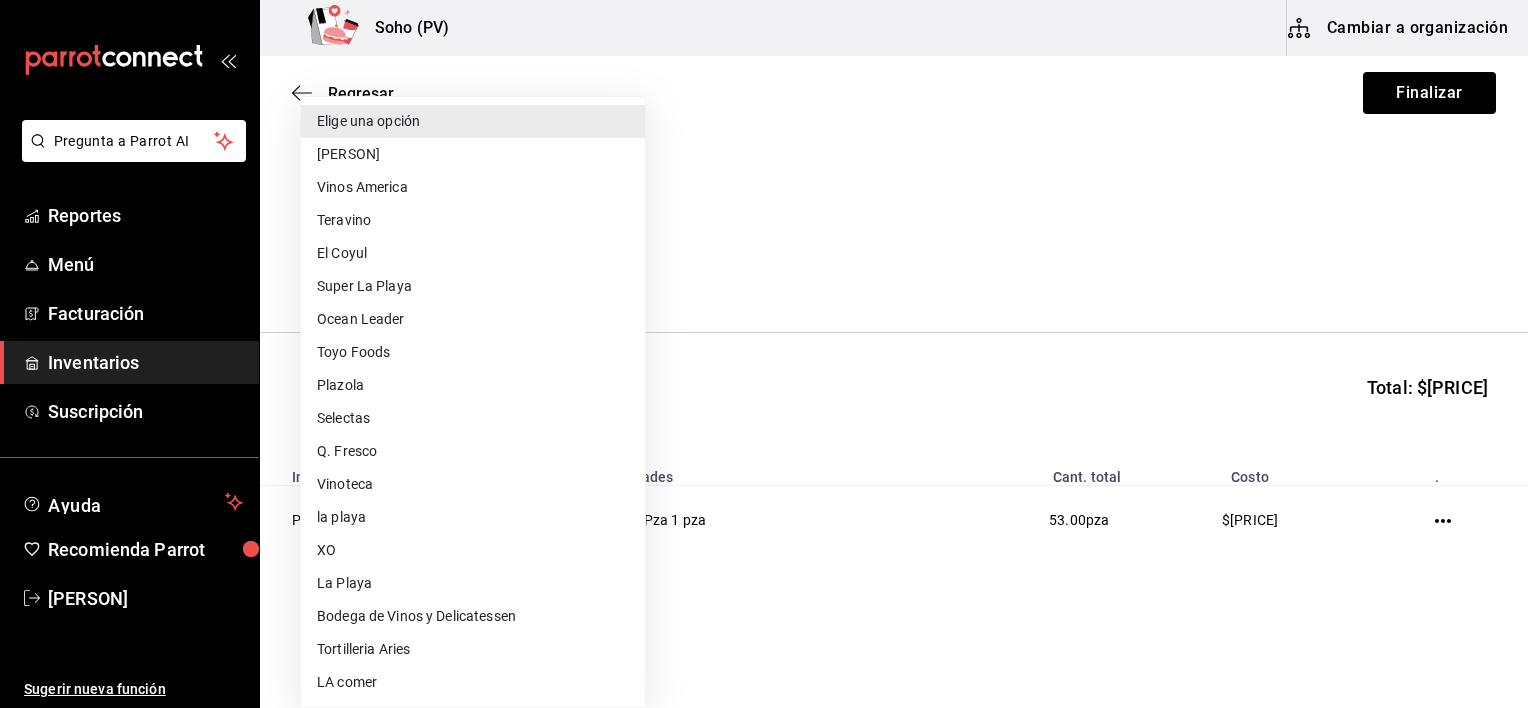 click on "Pregunta a Parrot AI Reportes Menú Facturación Inventarios Suscripción Ayuda Recomienda Parrot [PERSON] Sugerir nueva función Soho (PV) Cambiar a organización Regresar Finalizar Compra Proveedor Elige una opción default Buscar Total: $[PRICE] Insumo Unidades Cant. total Costo . Papa Francesa 53 Pza 1 pza 53.00 pza $[PRICE] GANA 1 MES GRATIS EN TU SUSCRIPCIÓN AQUÍ ¿Recuerdas cómo empezó tu restaurante? Hoy puedes ayudar a un colega a tener el mismo cambio que tú viviste. Recomienda Parrot directamente desde tu Portal Administrador. Es fácil y rápido. 🎁 Por cada restaurante que se una, ganas 1 mes gratis. Ver video tutorial Ir a video Pregunta a Parrot AI Reportes Menú Facturación Inventarios Suscripción Ayuda Recomienda Parrot [PERSON] Sugerir nueva función Editar Eliminar Visitar centro de ayuda ([PHONE]) [EMAIL] Visitar centro de ayuda ([PHONE]) [EMAIL] Vinos America XO" at bounding box center [764, 297] 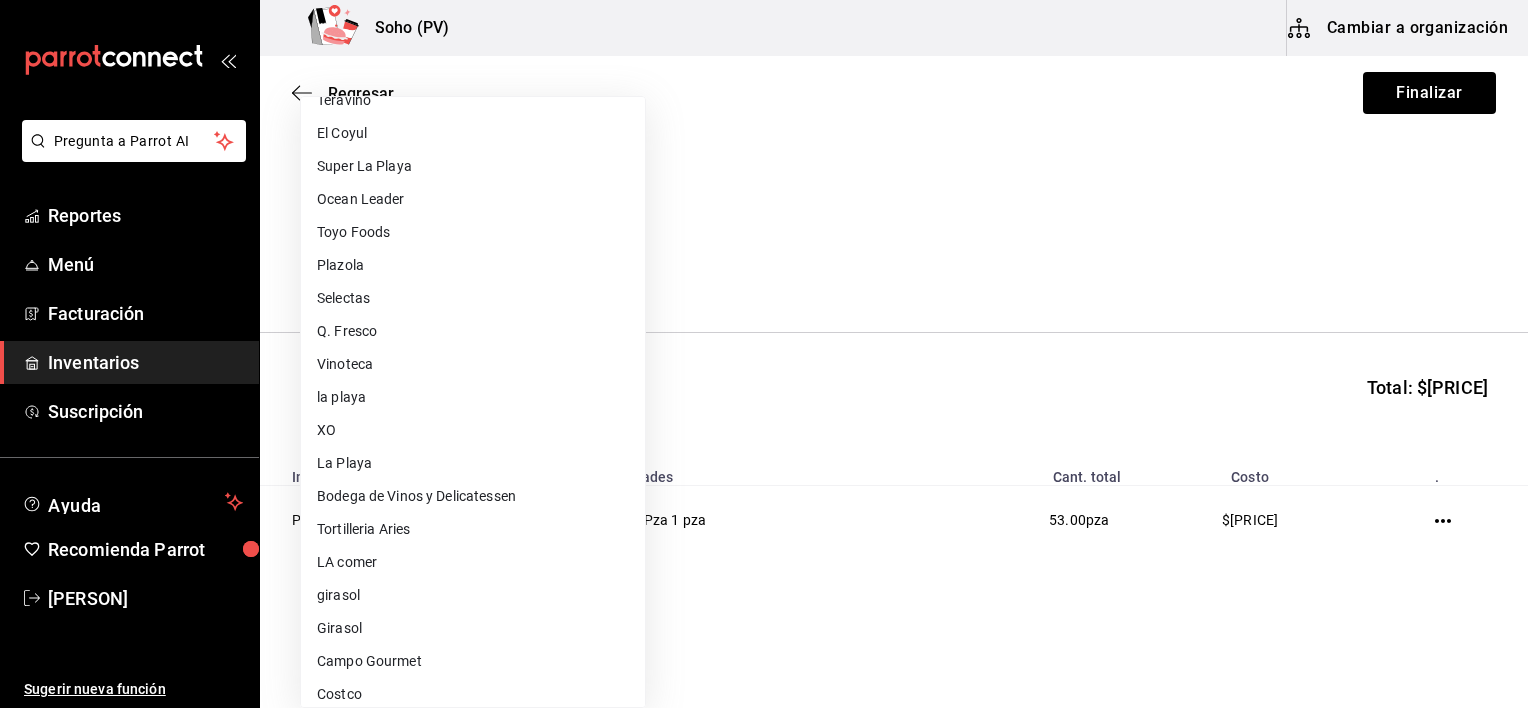 scroll, scrollTop: 164, scrollLeft: 0, axis: vertical 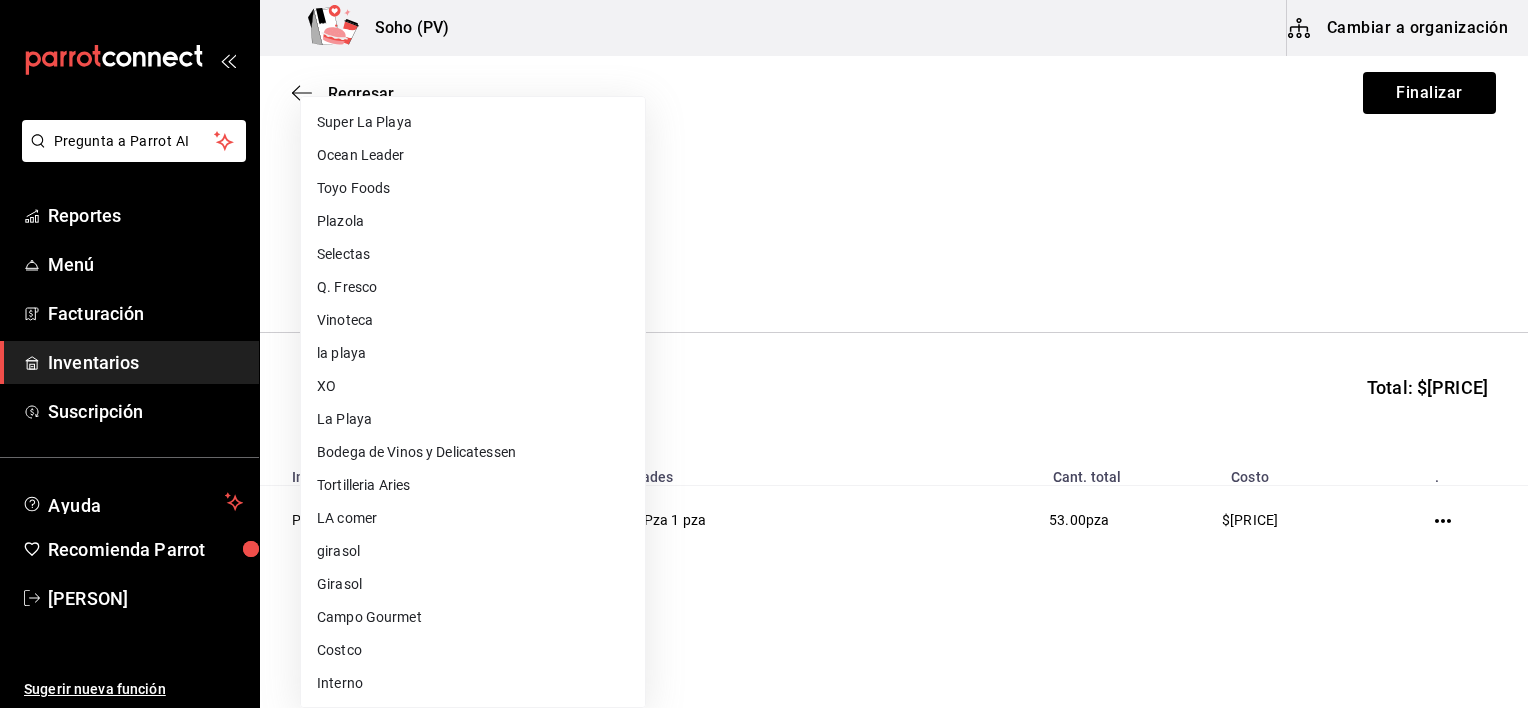 click on "Girasol" at bounding box center (473, 584) 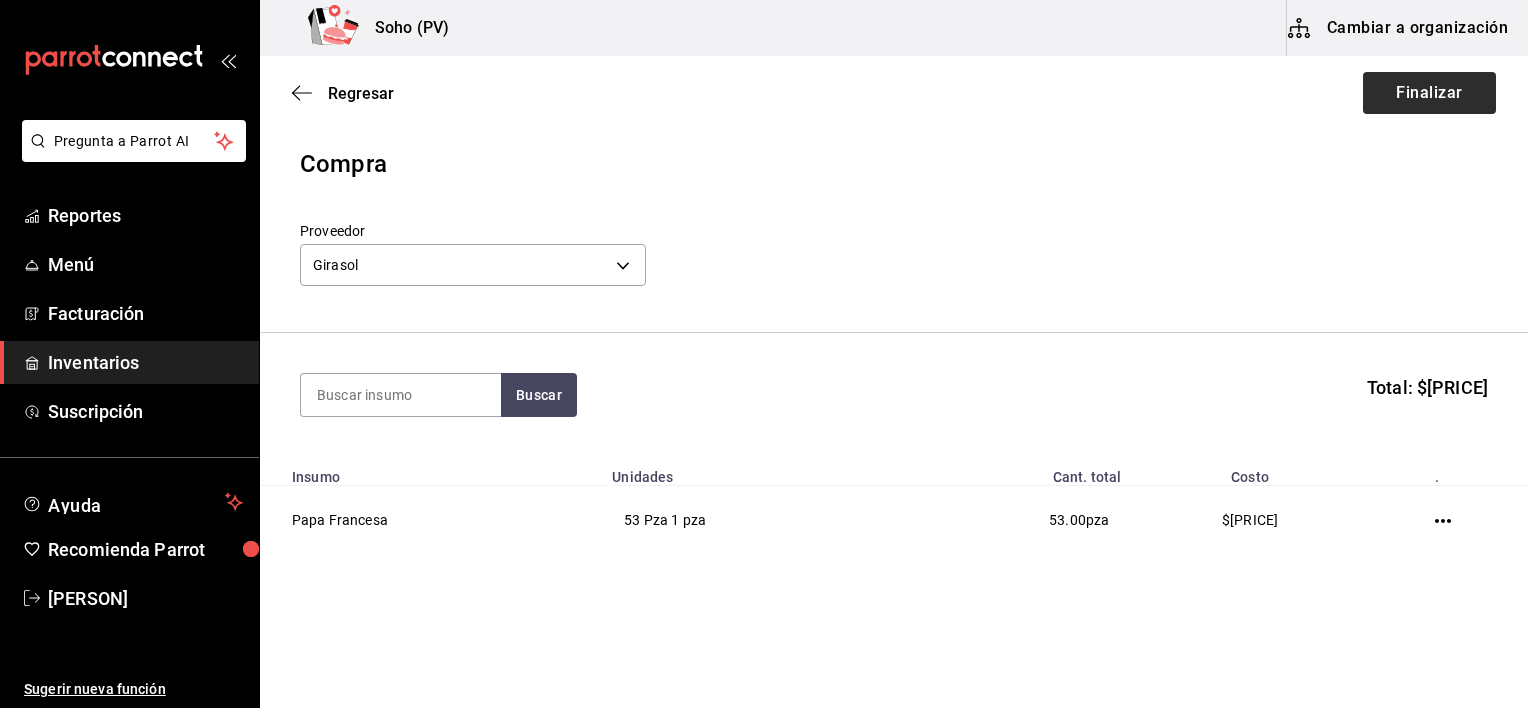 drag, startPoint x: 1434, startPoint y: 116, endPoint x: 1412, endPoint y: 96, distance: 29.732138 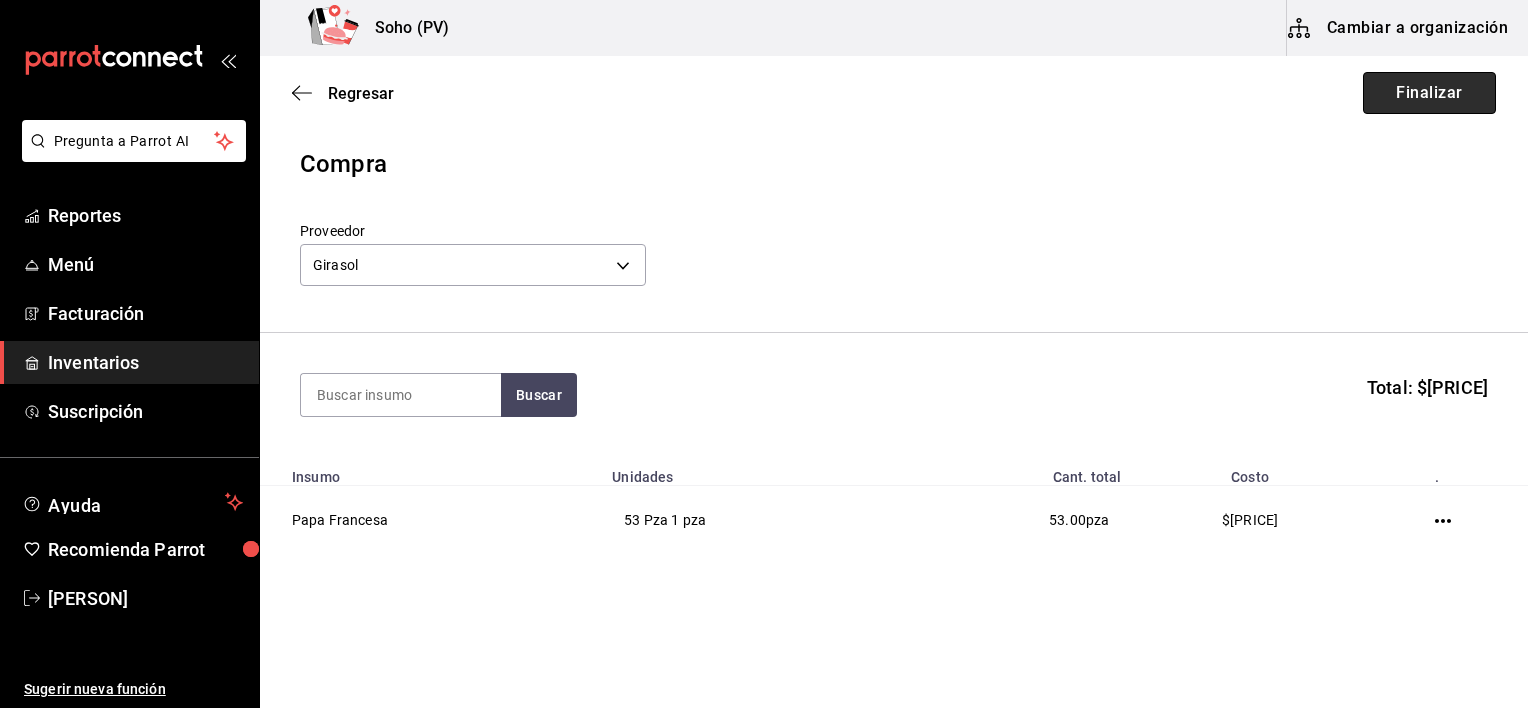 click on "Finalizar" at bounding box center [1429, 93] 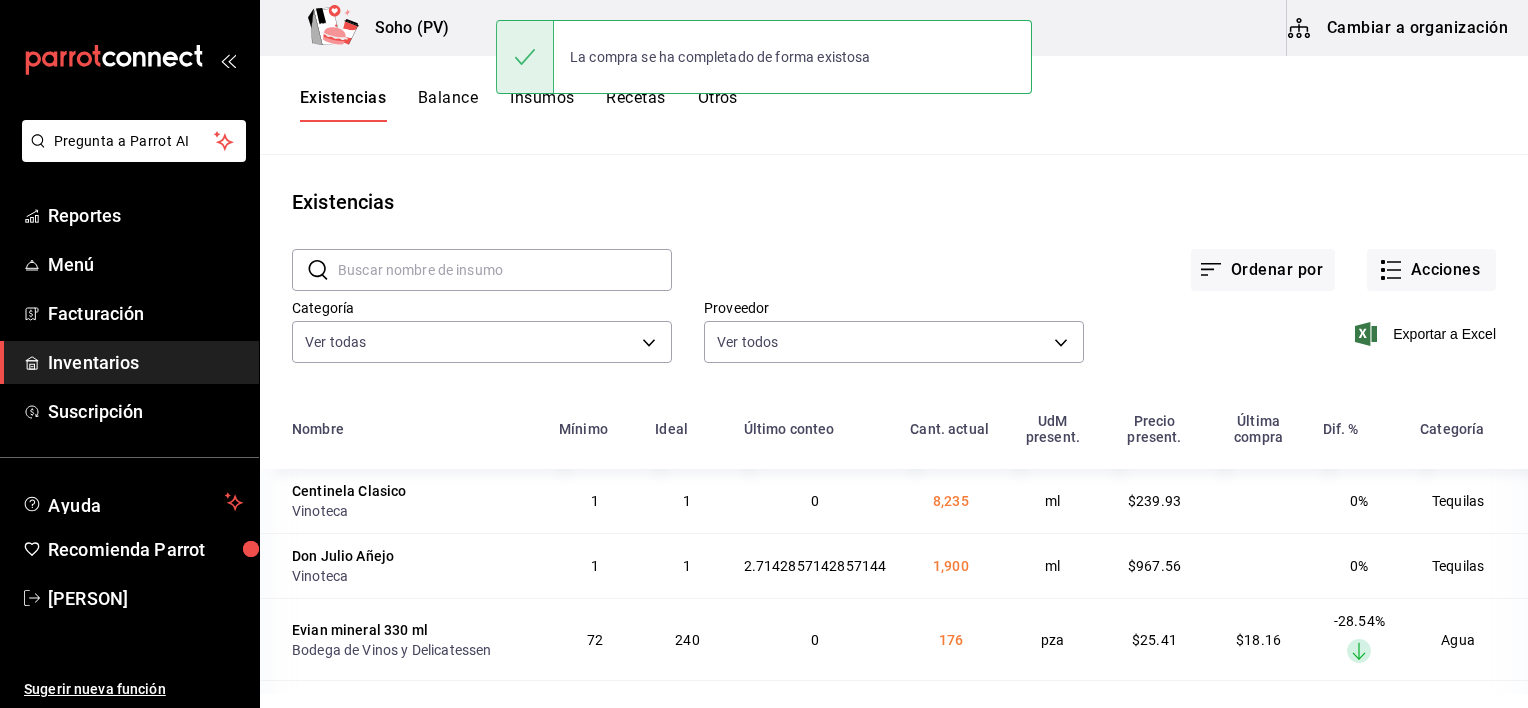 click at bounding box center (505, 270) 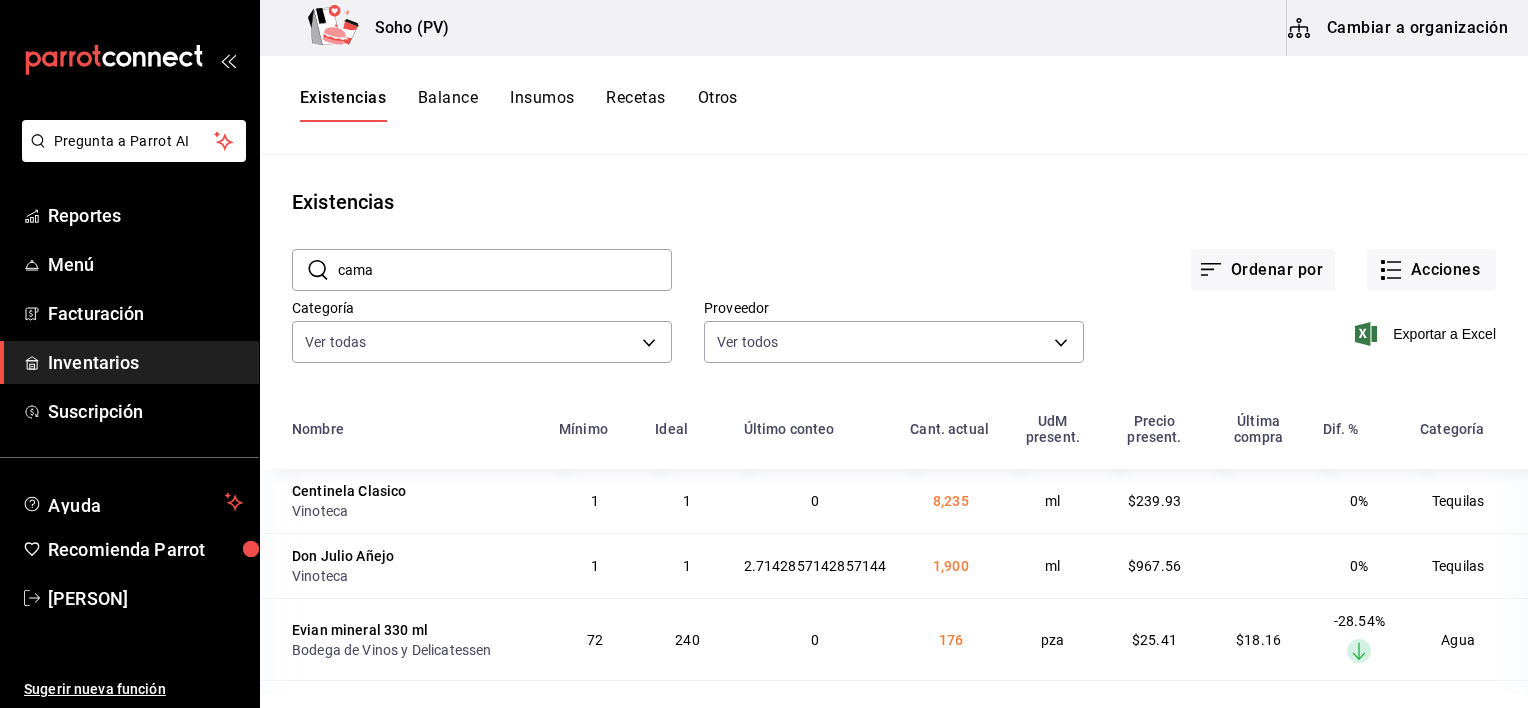 type on "camar" 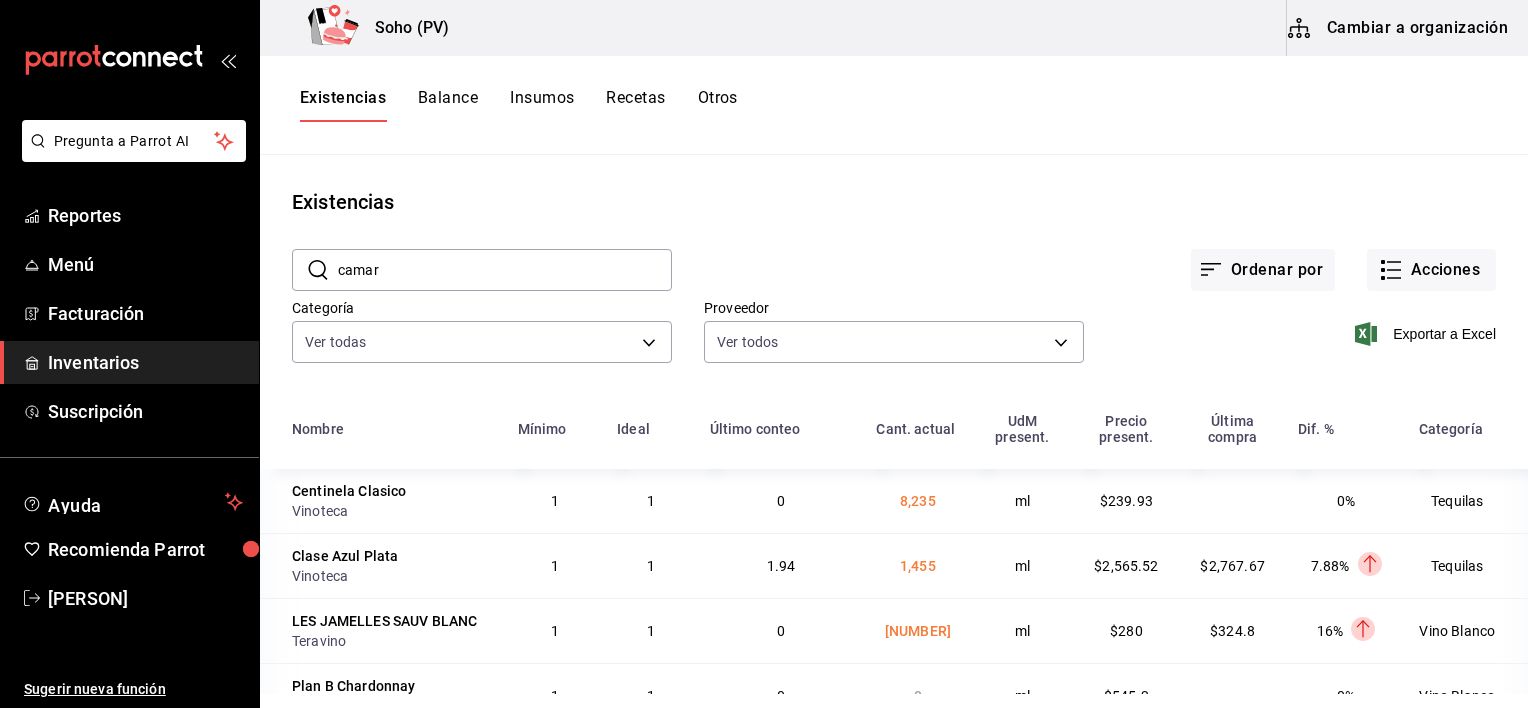 click on "camar" at bounding box center [505, 270] 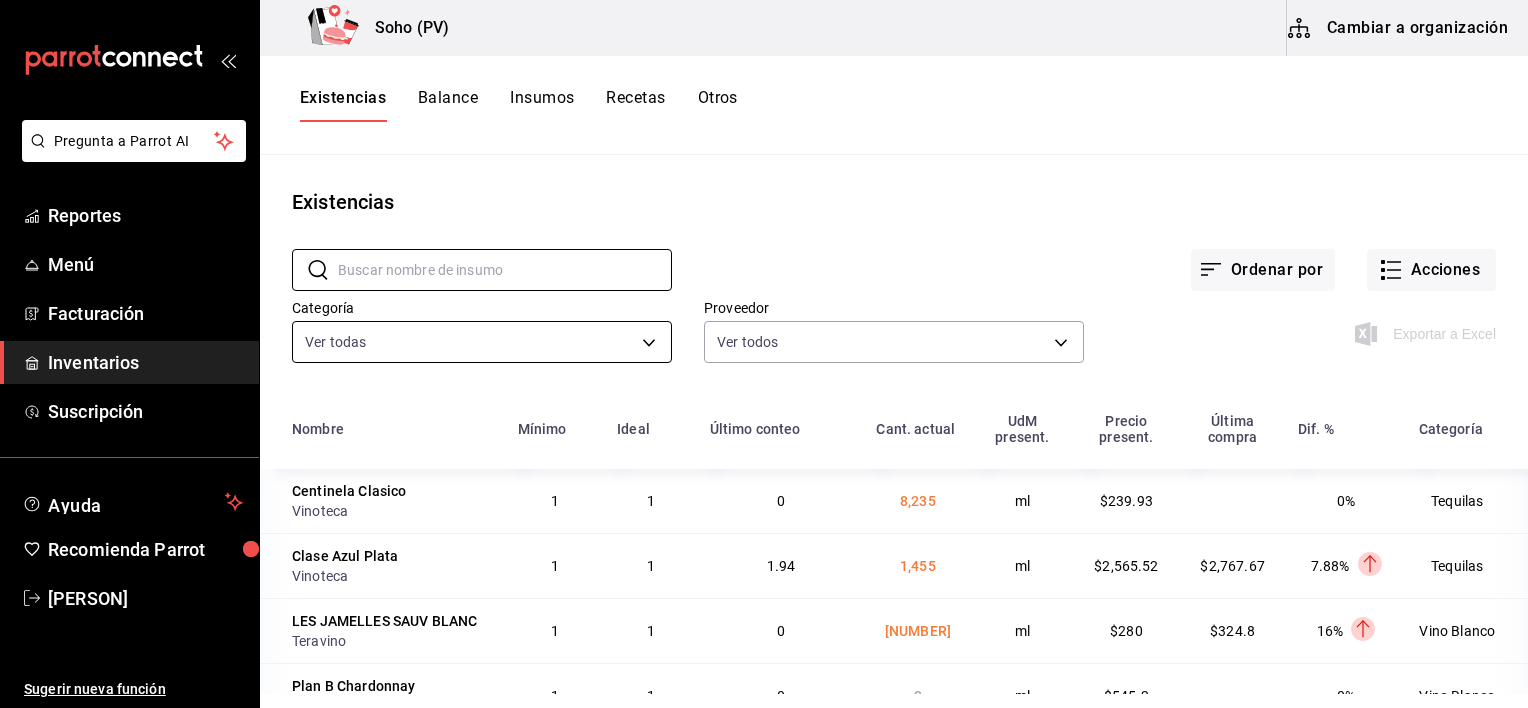 click on "Pregunta a Parrot AI Reportes Menú Facturación Inventarios Suscripción Ayuda Recomienda Parrot [PERSON] Sugerir nueva función Soho (PV) Cambiar a organización Regresar Finalizar Compra Proveedor Elige una opción default Buscar Total: $[PRICE] Insumo Unidades Cant. total Costo . Papa Francesa 53 Pza 1 pza 53.00 pza $[PRICE] GANA 1 MES GRATIS EN TU SUSCRIPCIÓN AQUÍ ¿Recuerdas cómo empezó tu restaurante? Hoy puedes ayudar a un colega a tener el mismo cambio que tú viviste. Recomienda Parrot directamente desde tu Portal Administrador. Es fácil y rápido. 🎁 Por cada restaurante que se una, ganas 1 mes gratis. Ver video tutorial Ir a video Pregunta a Parrot AI Reportes Menú Facturación Inventarios Suscripción Ayuda Recomienda Parrot [PERSON] Sugerir nueva función Editar Eliminar Visitar centro de ayuda ([PHONE]) [EMAIL] Visitar centro de ayuda ([PHONE]) [EMAIL] Vinos America XO" at bounding box center (764, 347) 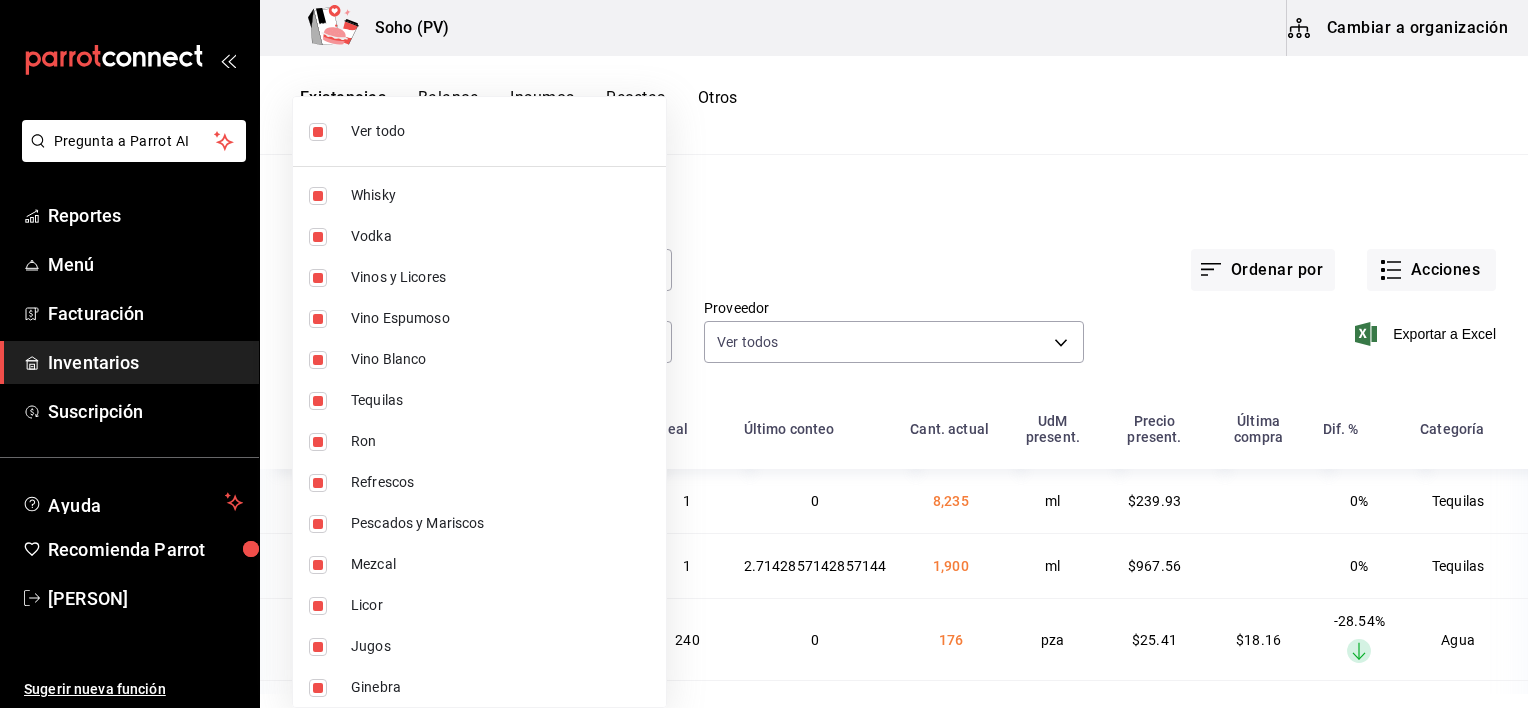 click on "Ver todo" at bounding box center [479, 131] 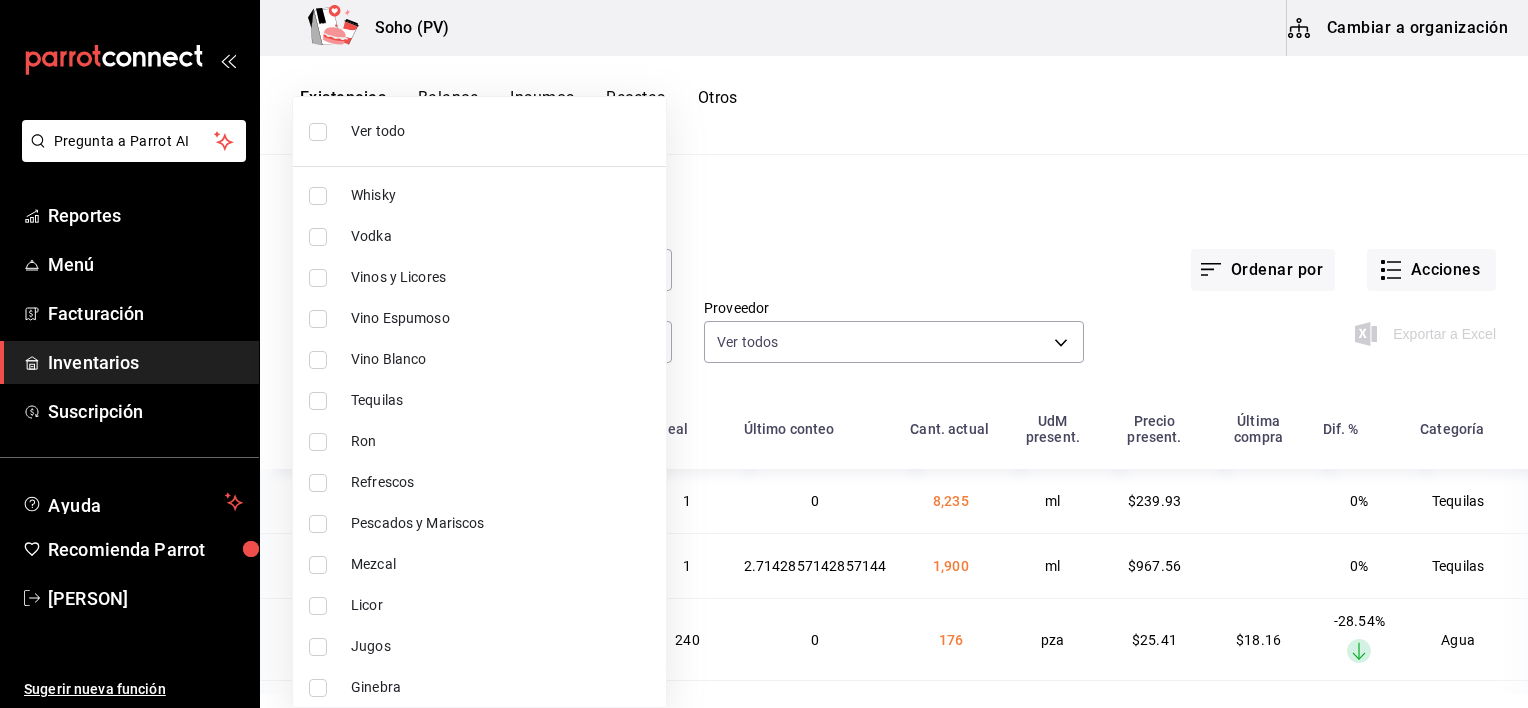 click on "Pescados y Mariscos" at bounding box center [479, 523] 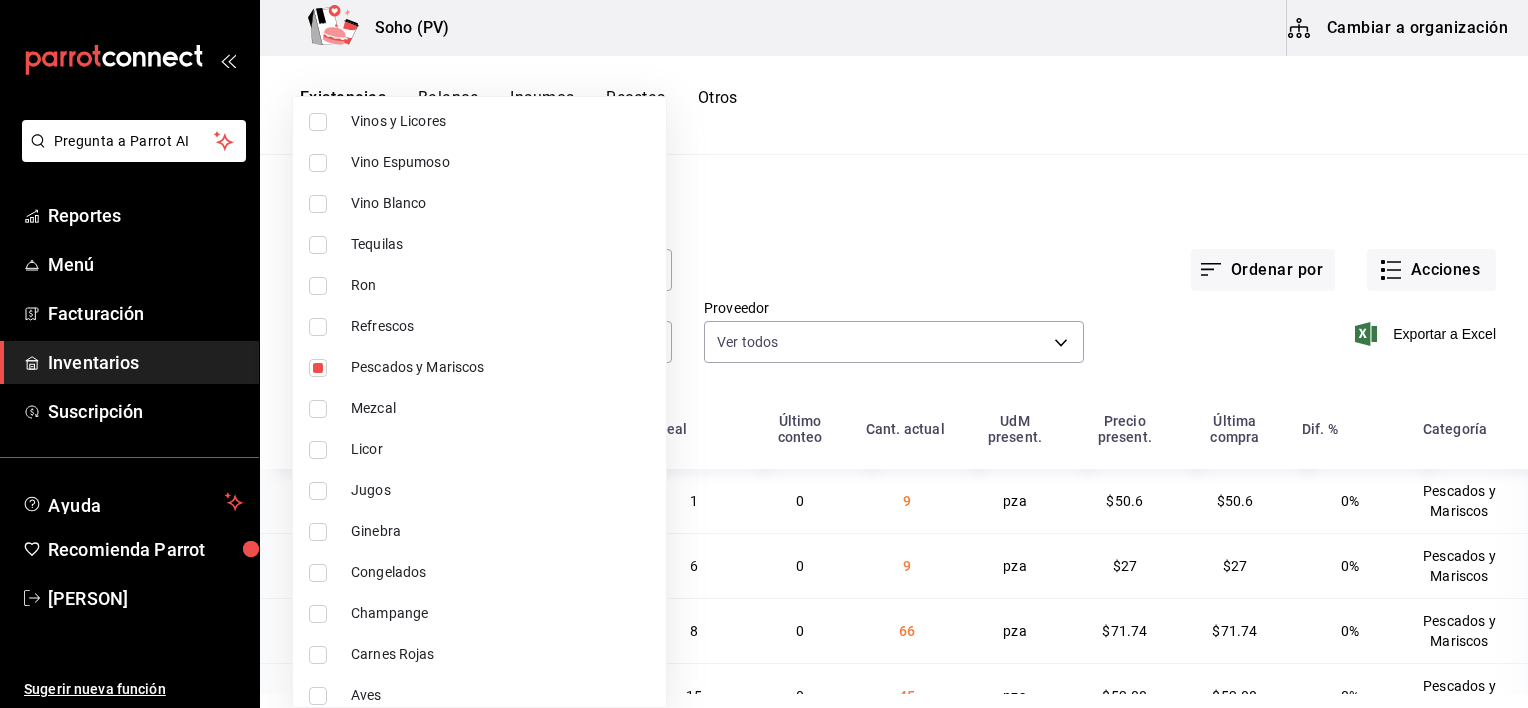 scroll, scrollTop: 254, scrollLeft: 0, axis: vertical 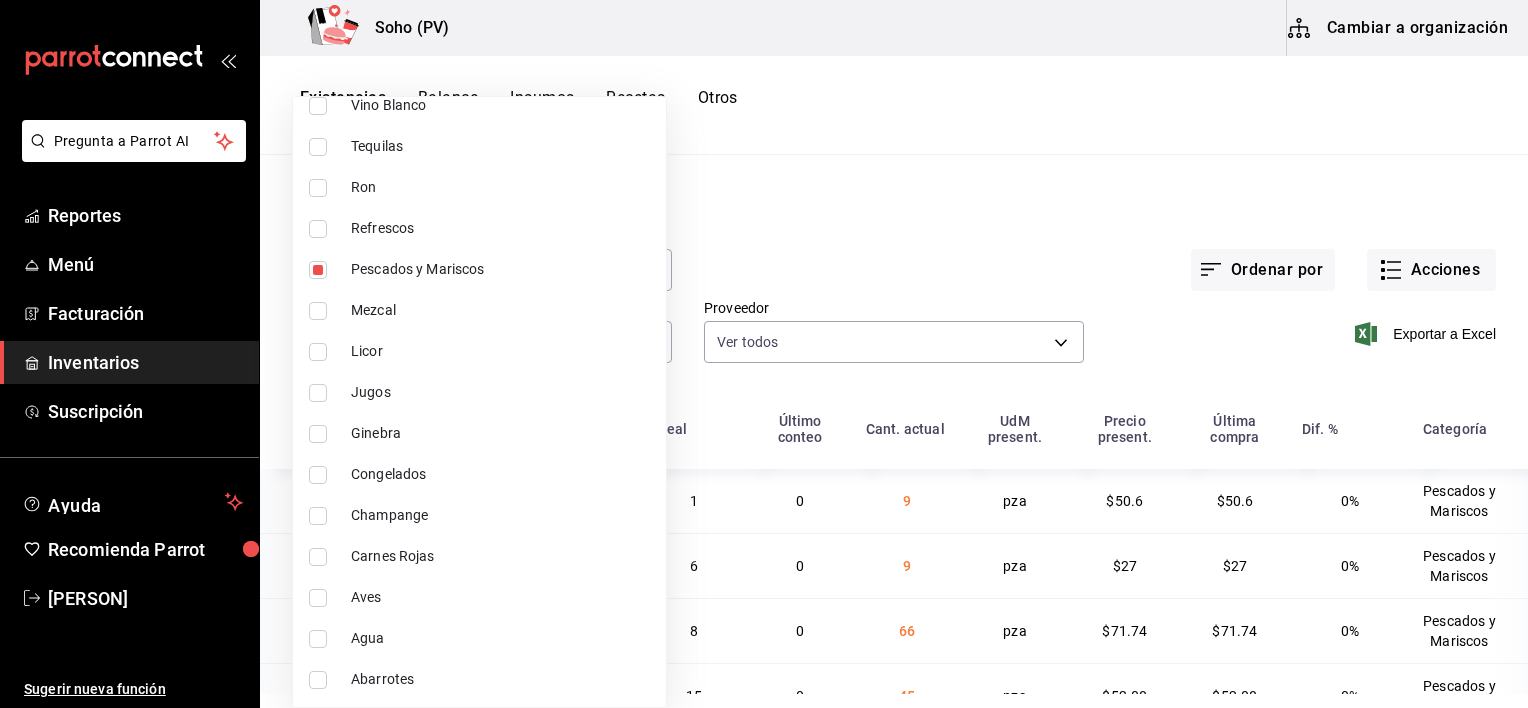 click on "Champange" at bounding box center (479, 515) 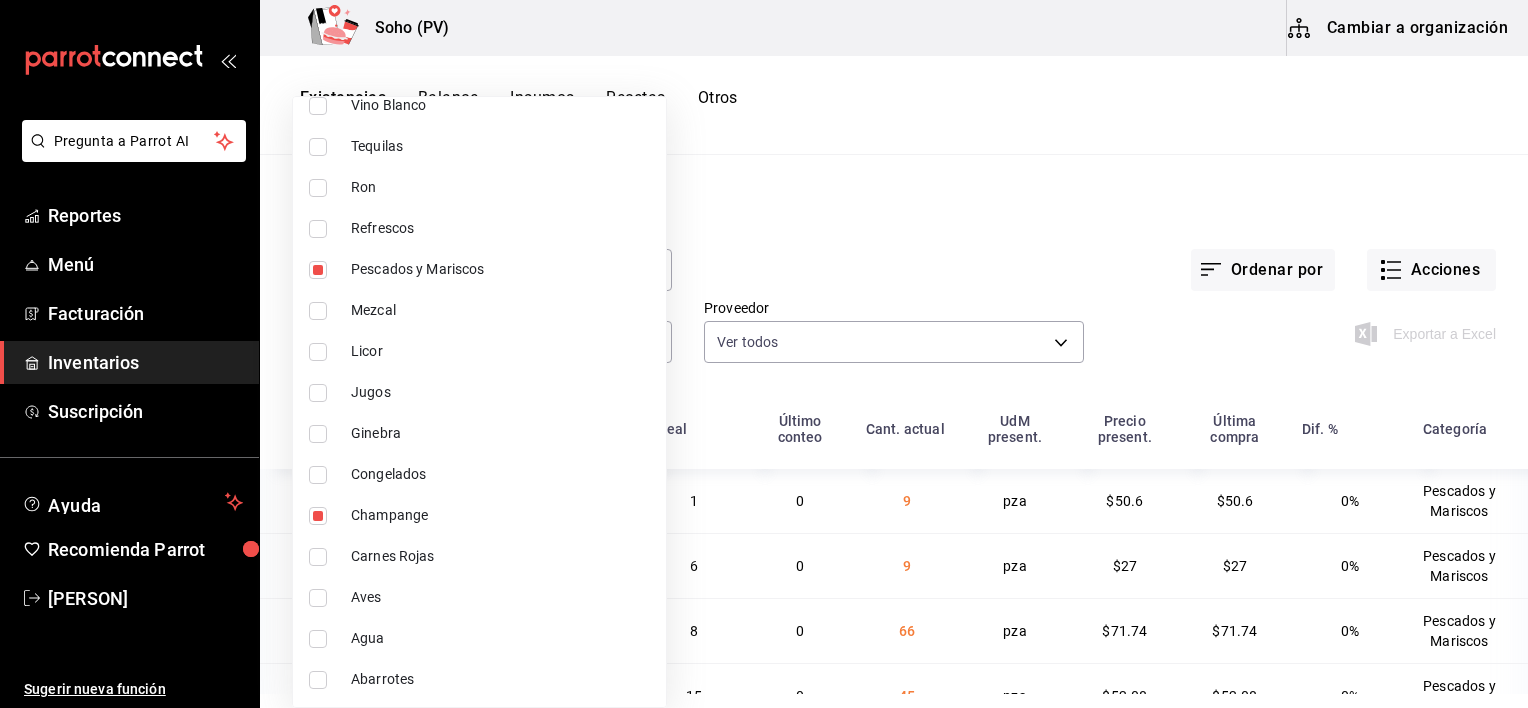 click on "Champange" at bounding box center (479, 515) 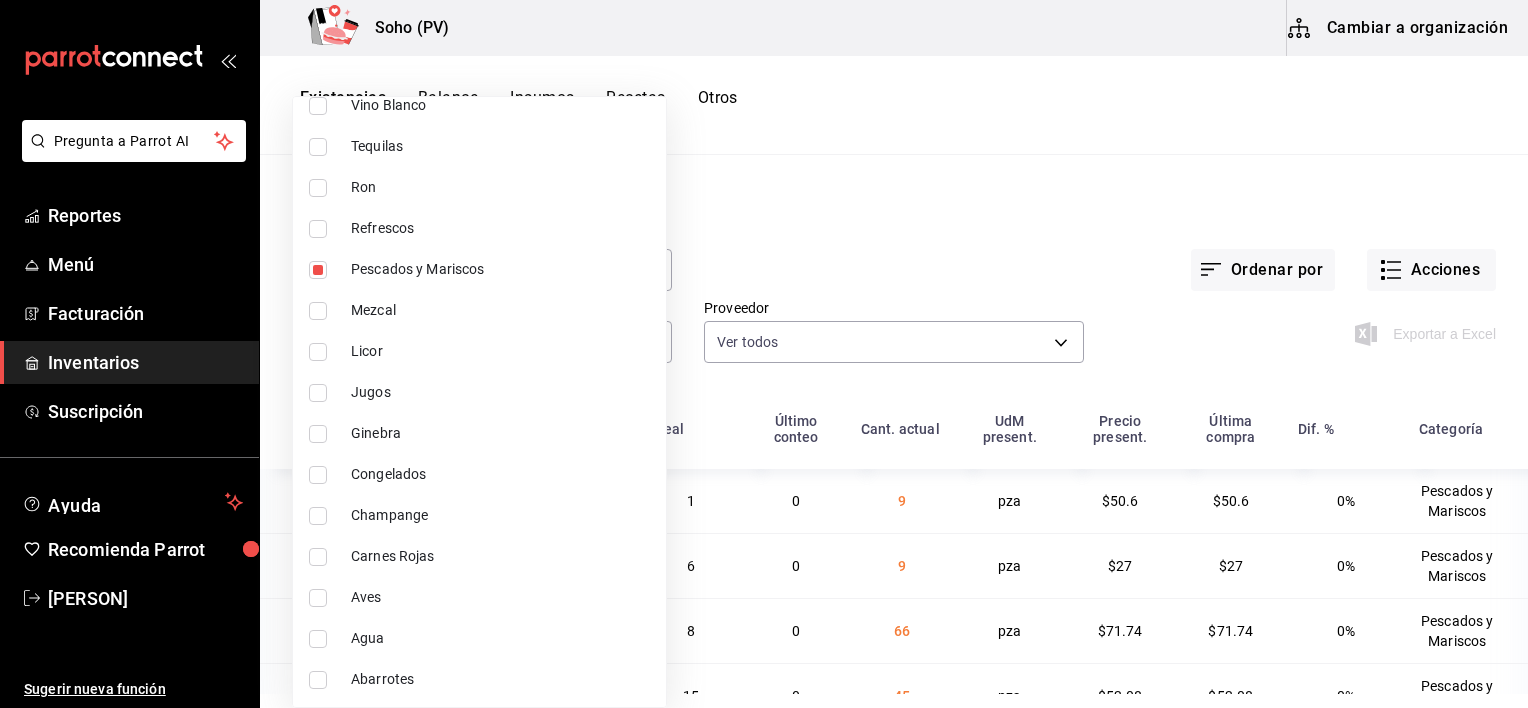 click on "Congelados" at bounding box center [500, 474] 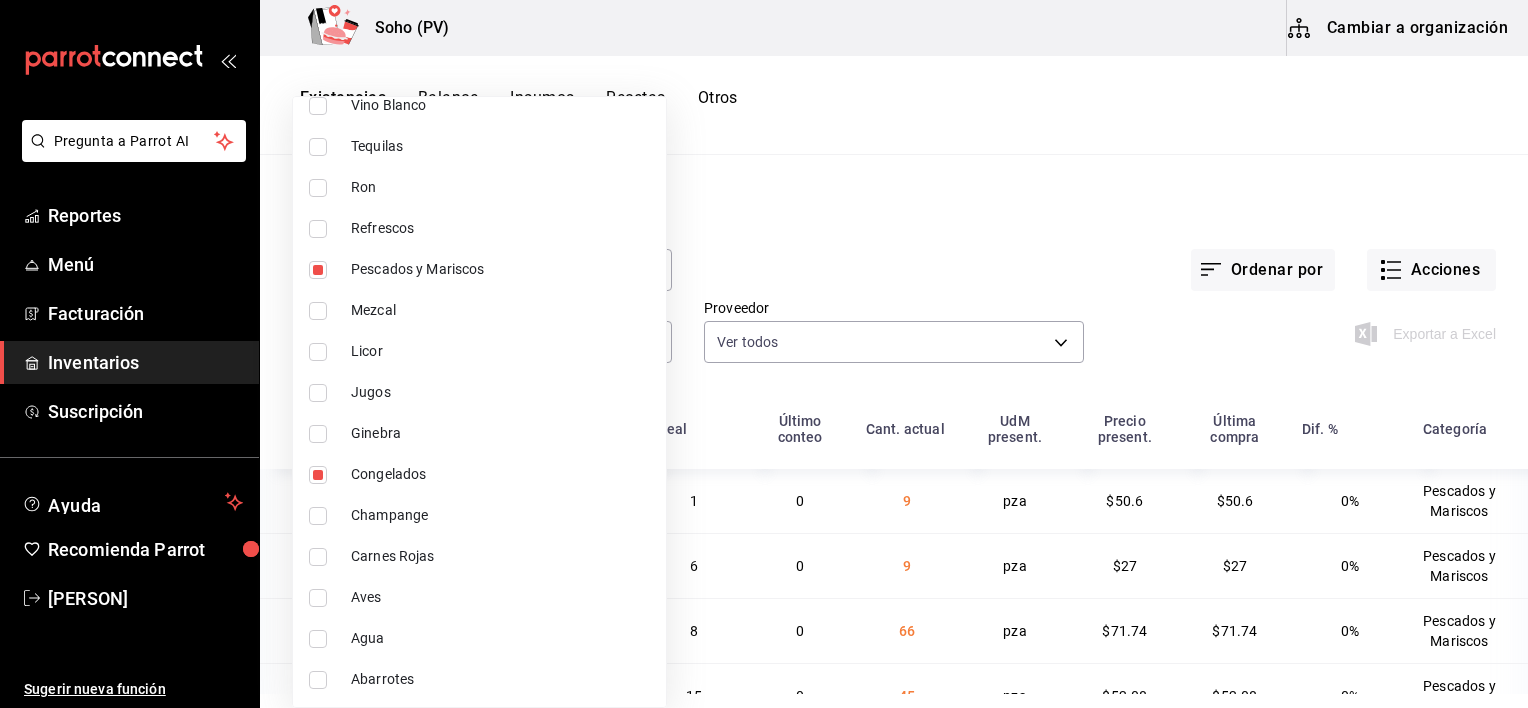 click on "Aves" at bounding box center (479, 597) 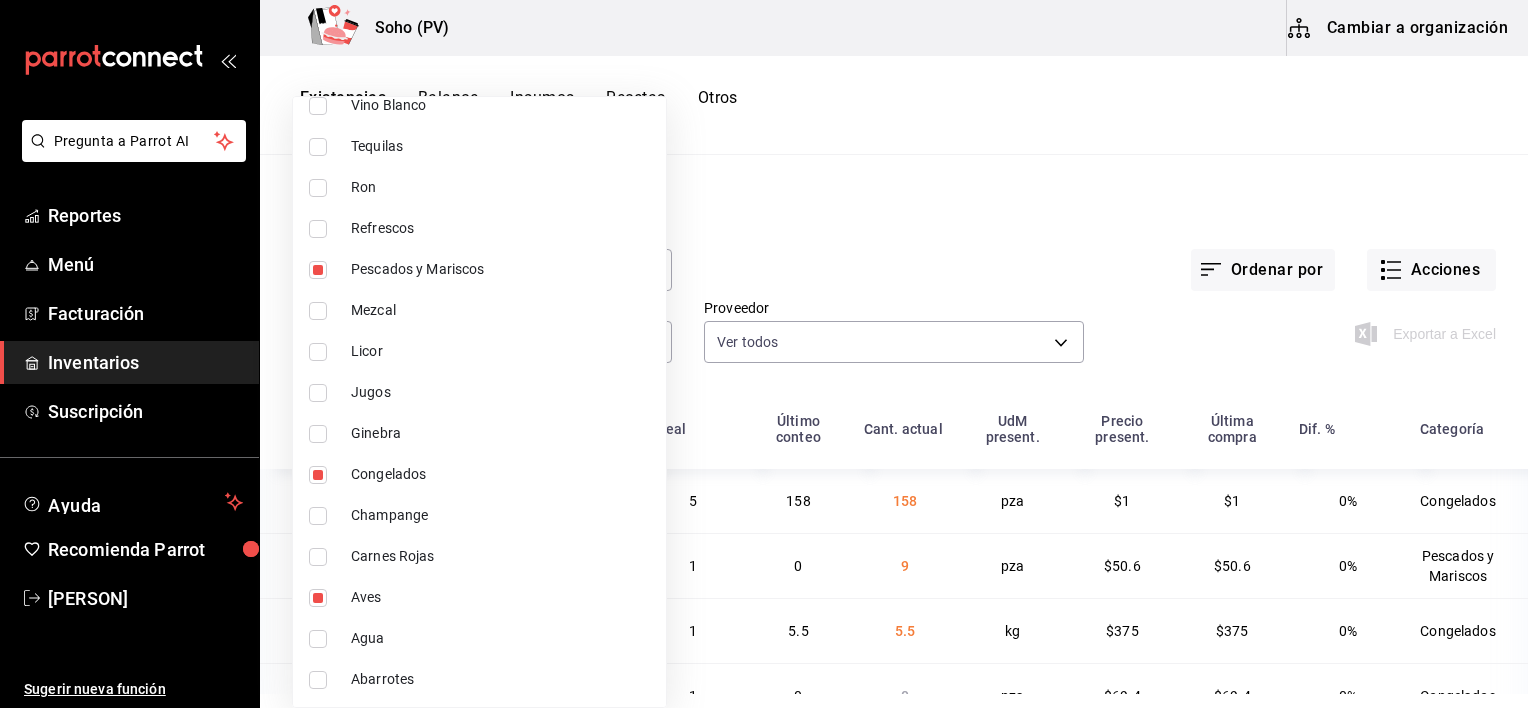 click on "Carnes Rojas" at bounding box center (479, 556) 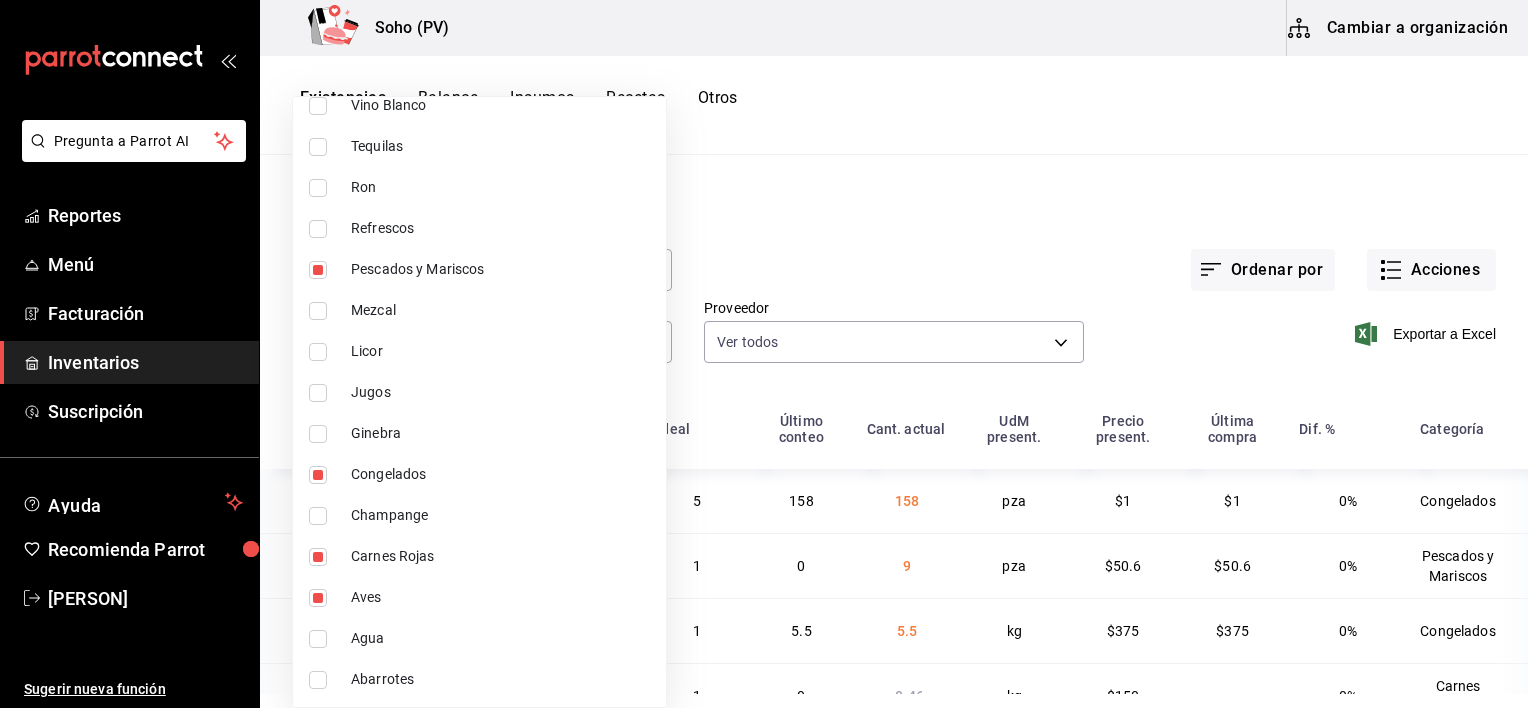 click at bounding box center (764, 354) 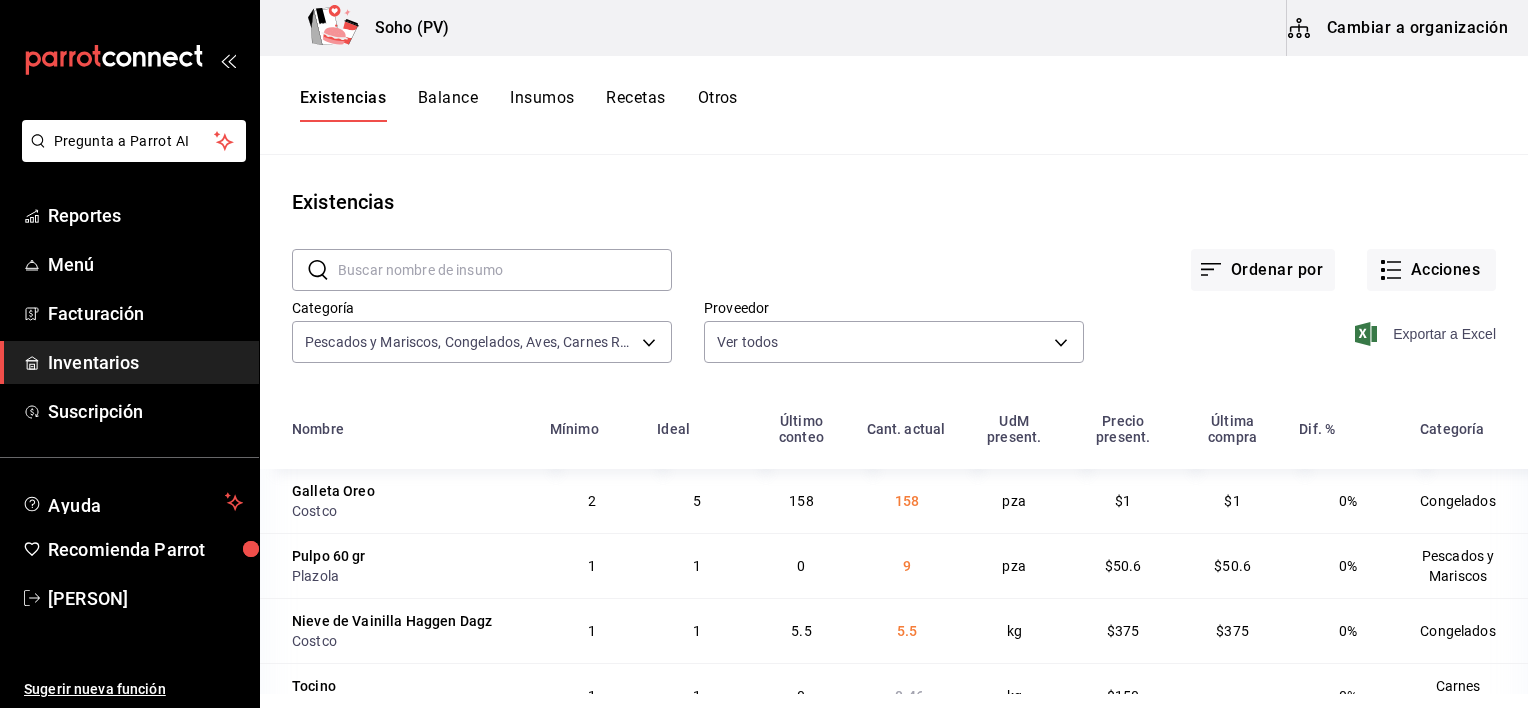 click on "Exportar a Excel" at bounding box center [1427, 334] 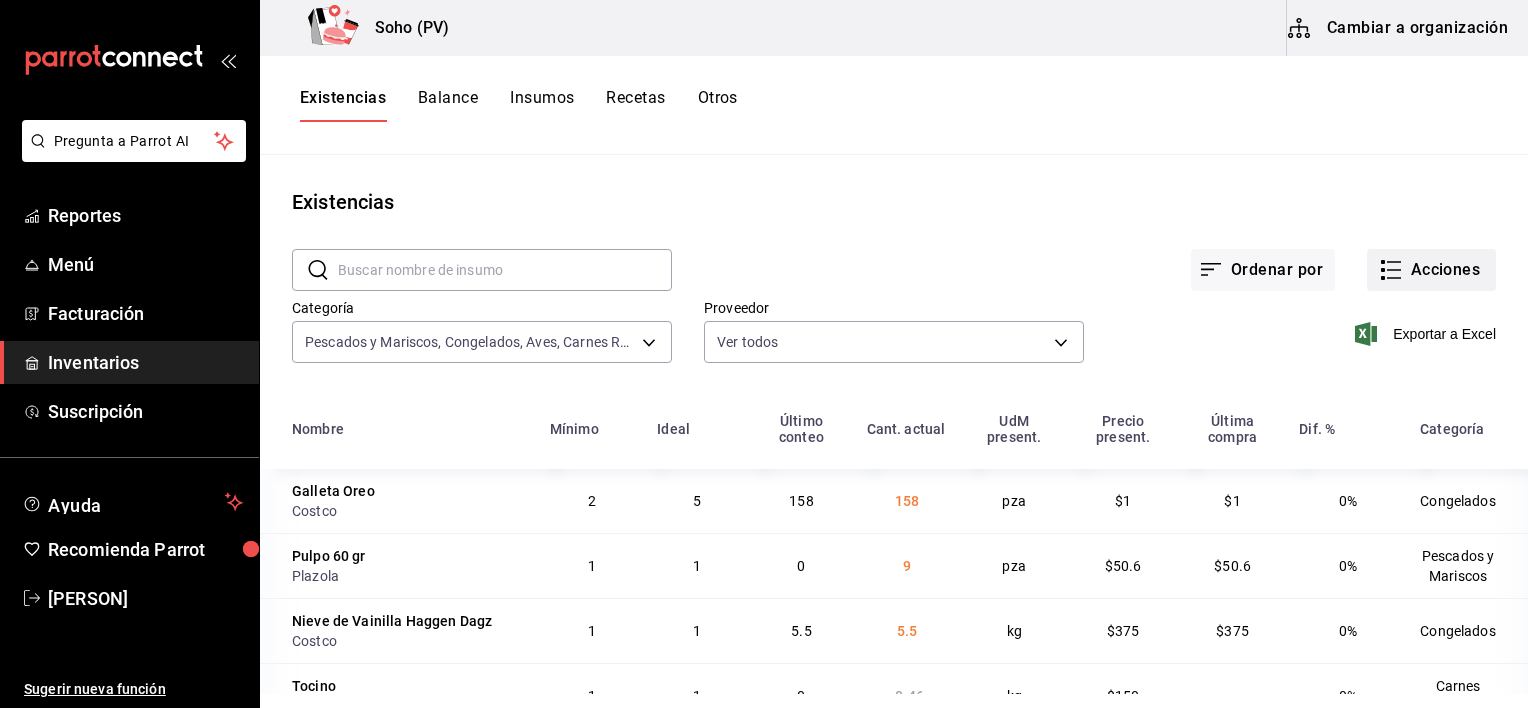 click on "Acciones" at bounding box center [1431, 270] 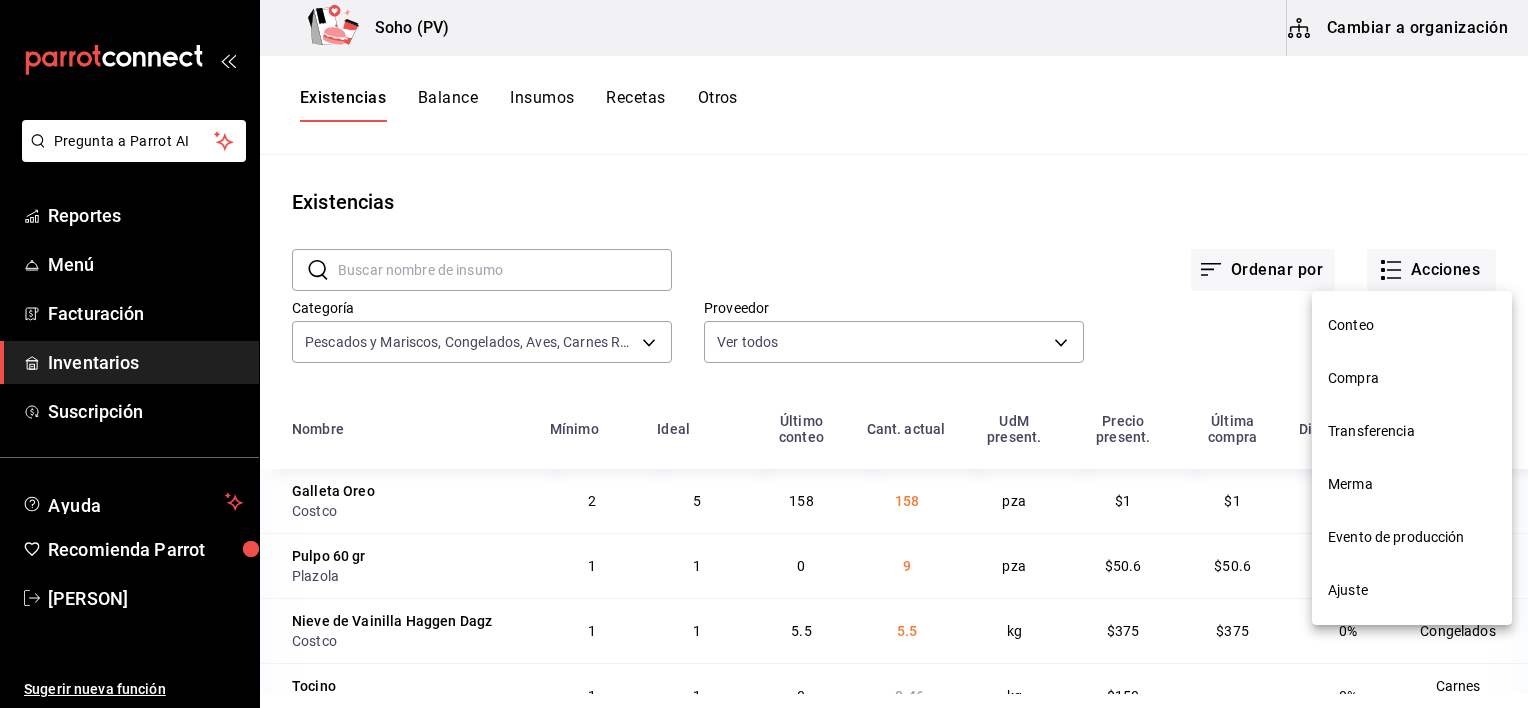 click at bounding box center (764, 354) 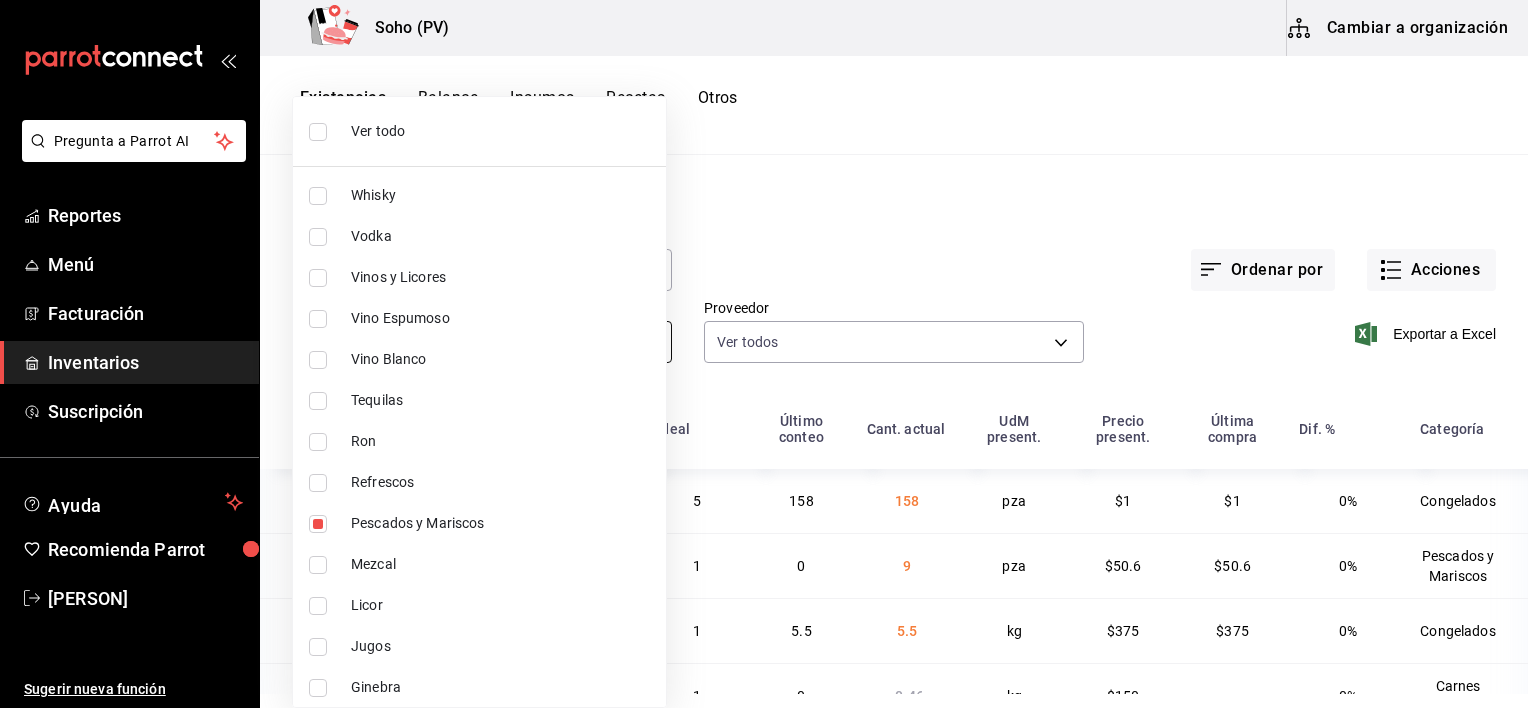 click on "Pregunta a Parrot AI Reportes Menú Facturación Inventarios Suscripción Ayuda Recomienda Parrot [PERSON] Sugerir nueva función Soho (PV) Cambiar a organización Existencias Balance Insumos Recetas Otros Existencias ​ ​ Ordenar por Acciones Categoría Pescados y Mariscos, Congelados, Aves, Carnes Rojas [UUID],[UUID],[UUID],[UUID] Proveedor Ver todos Exportar a Excel Nombre Mínimo Ideal Último conteo Cant. actual UdM present. Precio present. Última compra Dif. % Categoría Galleta Oreo Costco 2 5 158 158 pza $1 $1 0% Congelados Pulpo 60 gr Plazola 1 1 0 9 pza $50.6 $50.6 0% Pescados y Mariscos Nieve de Vainilla Haggen Dagz Costco 1 1 5.5 5.5 kg $375 $375 0% Congelados Tocino XO 1 1 0 -0.46 kg $150 0% Carnes Rojas Carne Molida Hamburguesa XO 1 1 0 69 pza $30 $40 33.34% Layer 1 Carnes Rojas Queso Burrata Costco 1 1 0 0 pza $69.4 $69.4 0% Congelados 1" at bounding box center (764, 347) 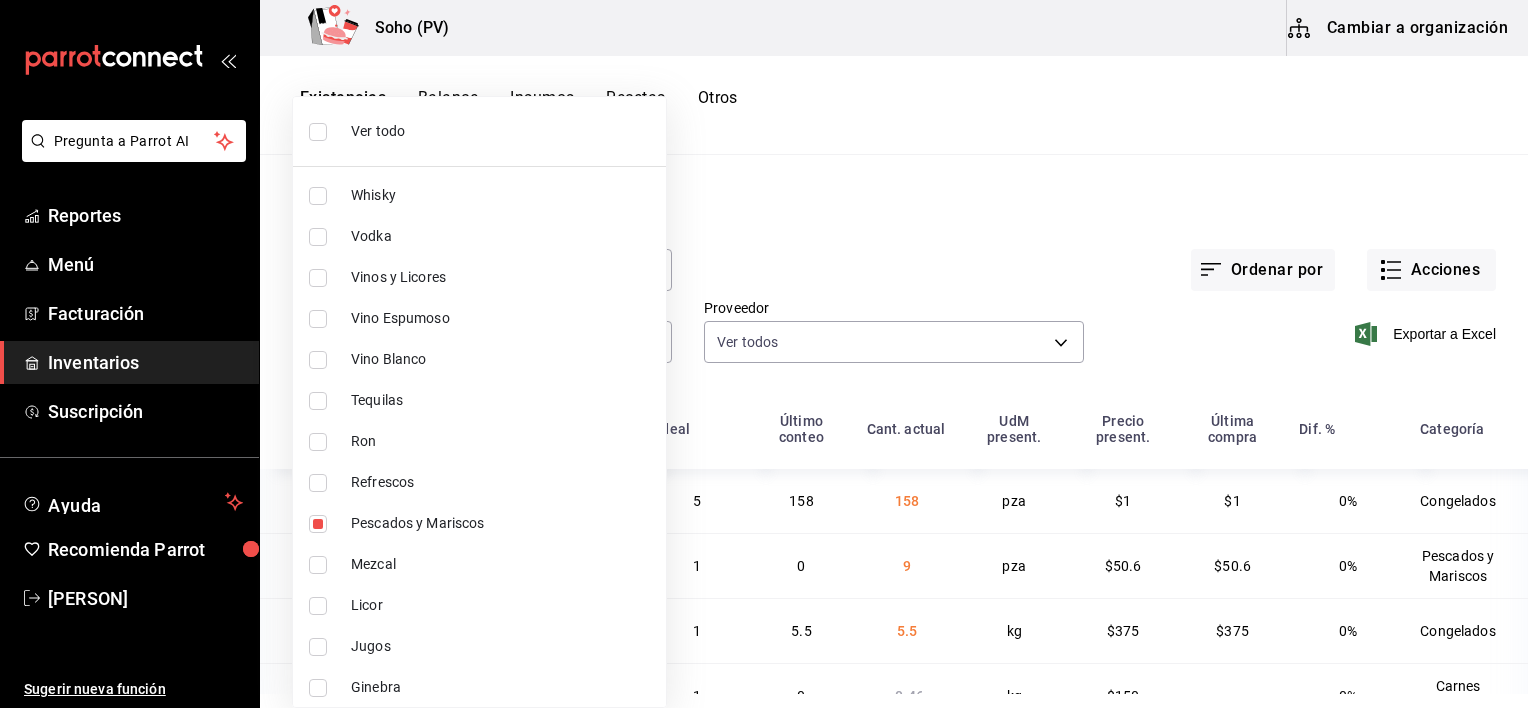 click on "Ver todo" at bounding box center (500, 131) 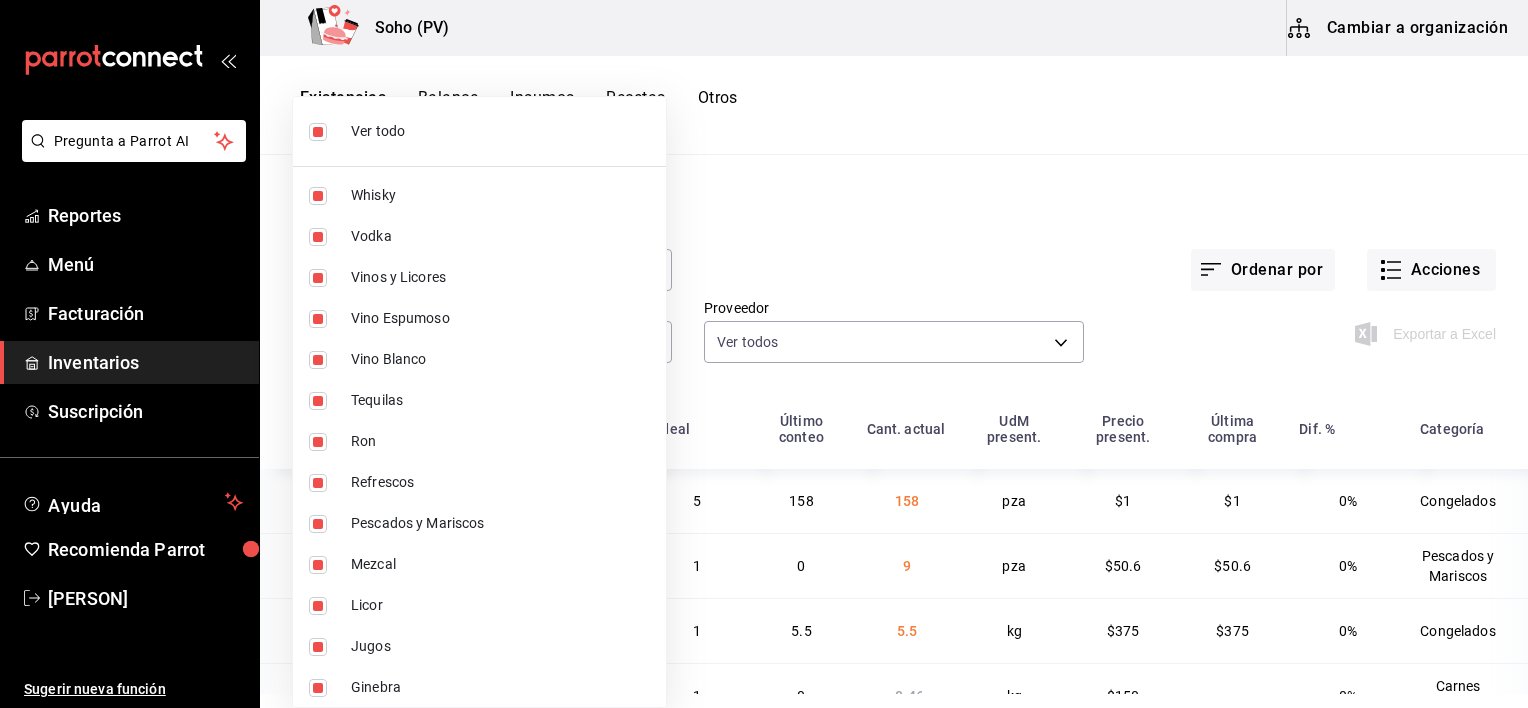 click at bounding box center [764, 354] 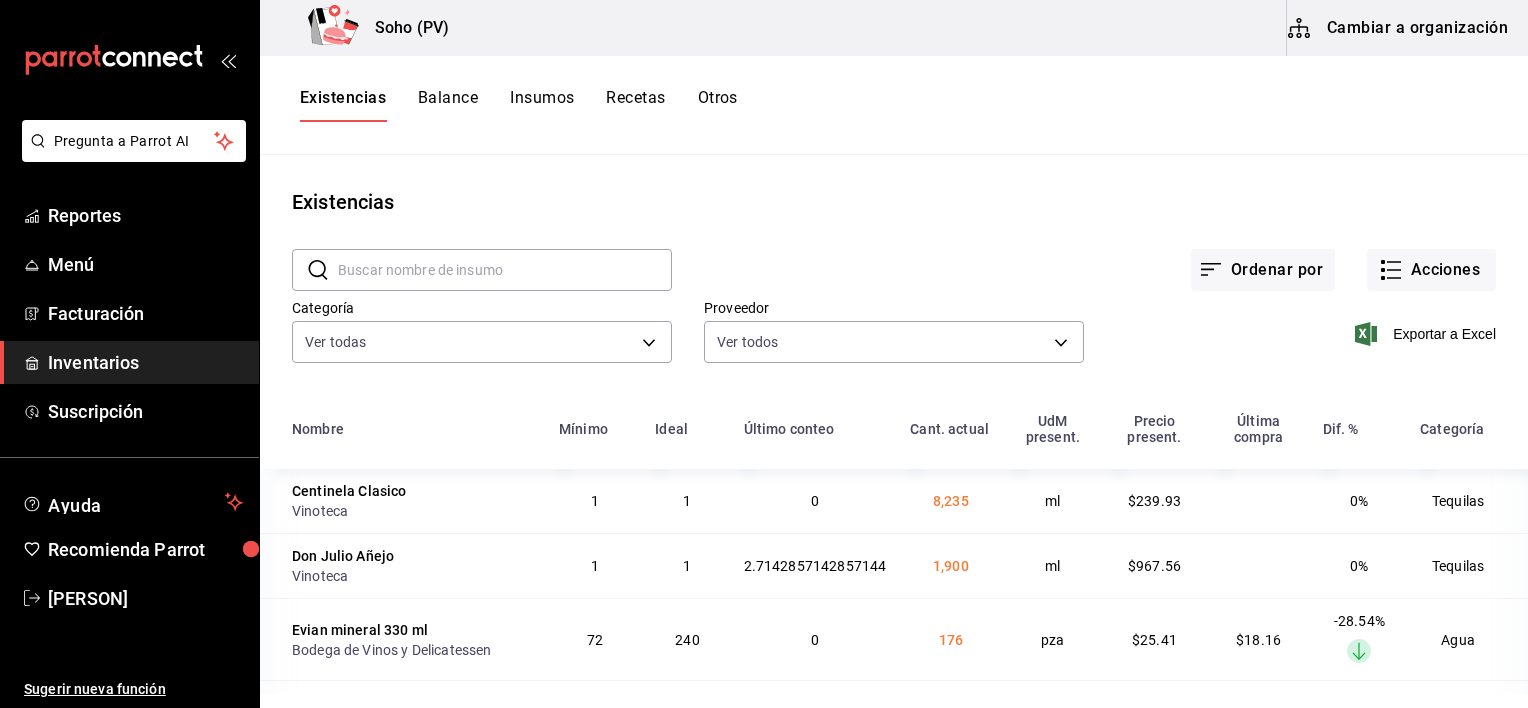 click on "Exportar a Excel" at bounding box center (1290, 318) 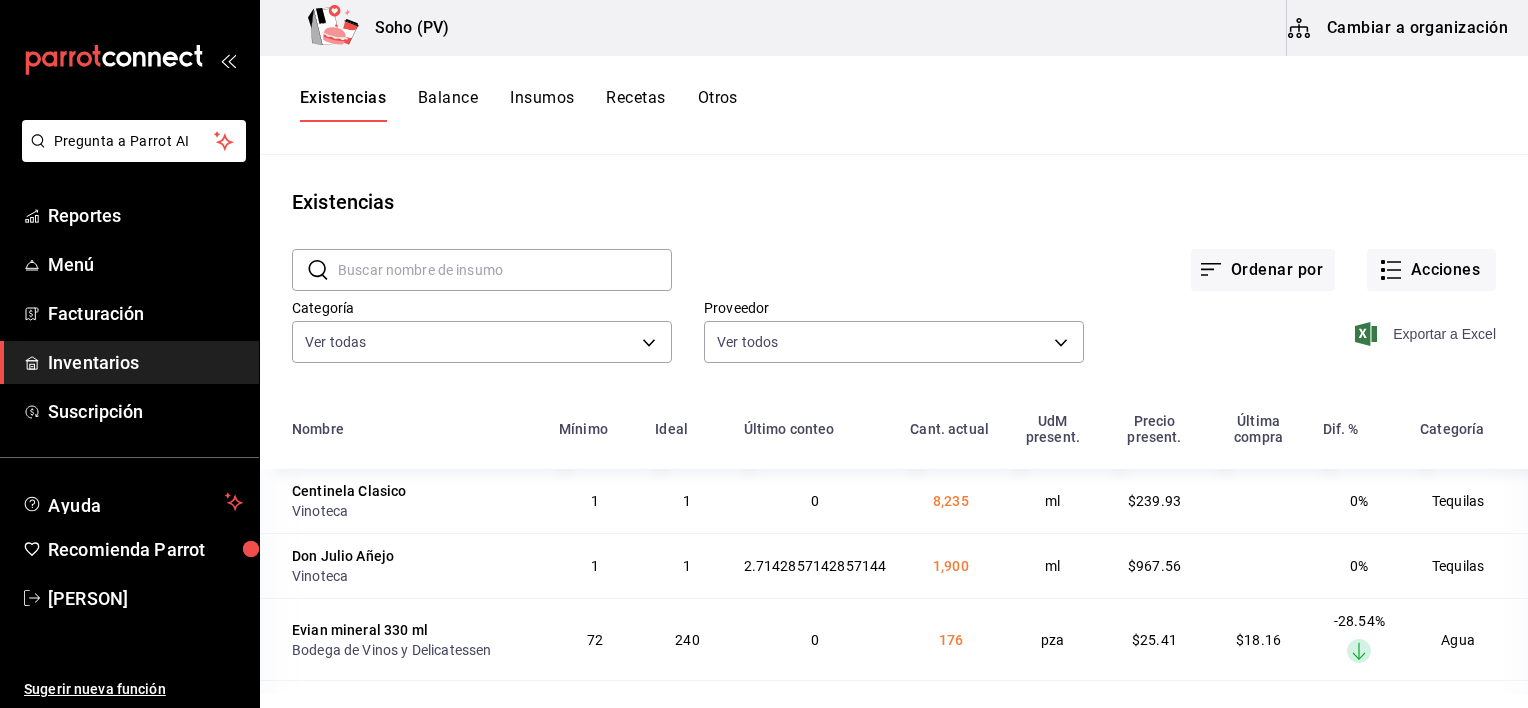 click on "Exportar a Excel" at bounding box center (1427, 334) 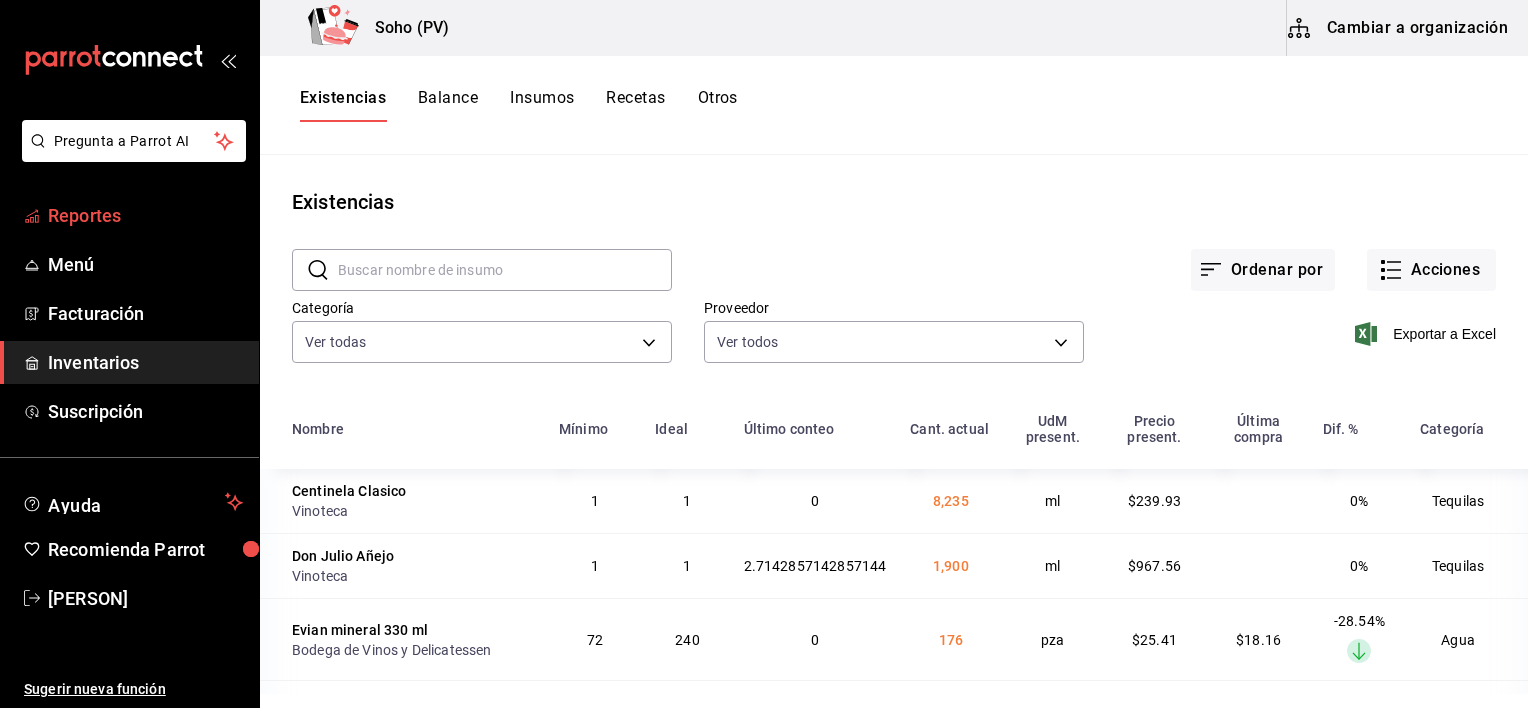 click on "Reportes" at bounding box center [145, 215] 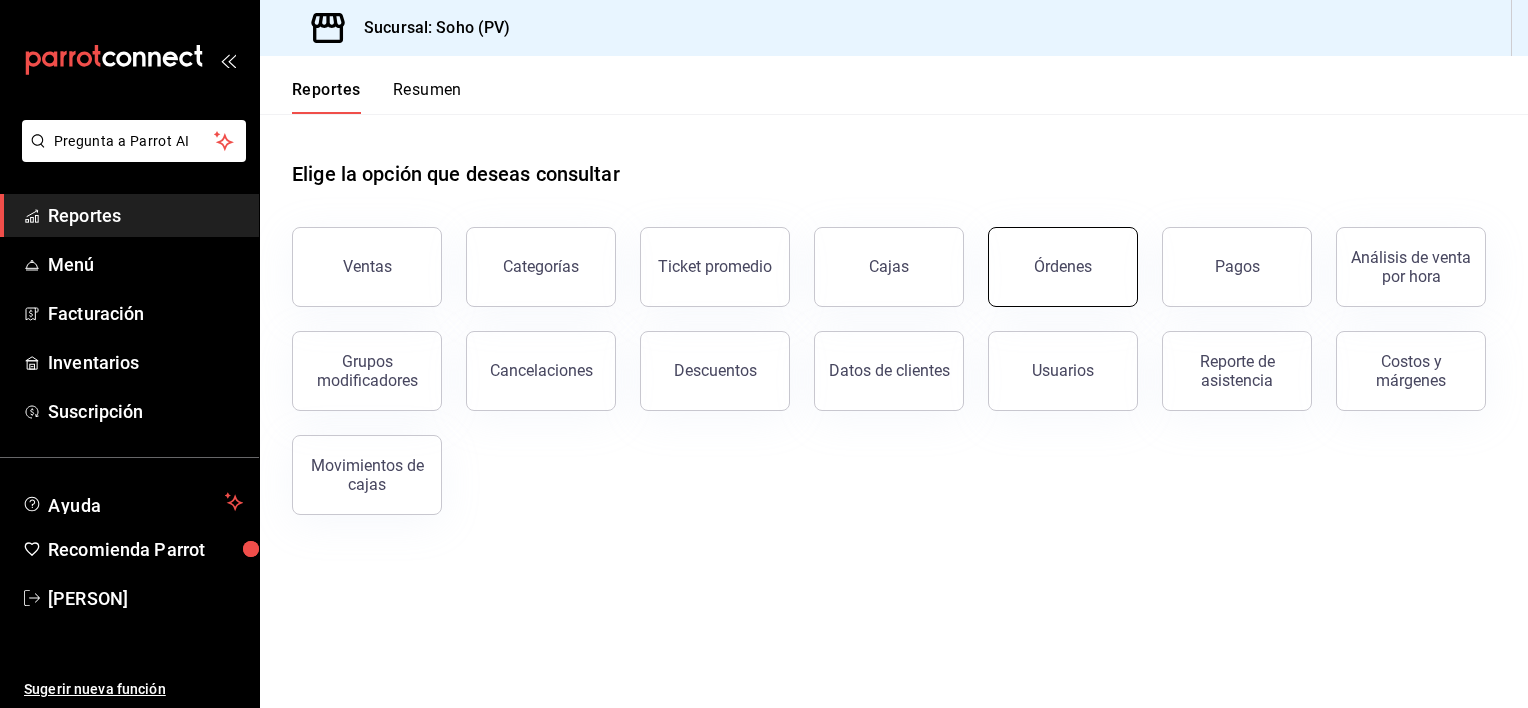 click on "Órdenes" at bounding box center [1063, 266] 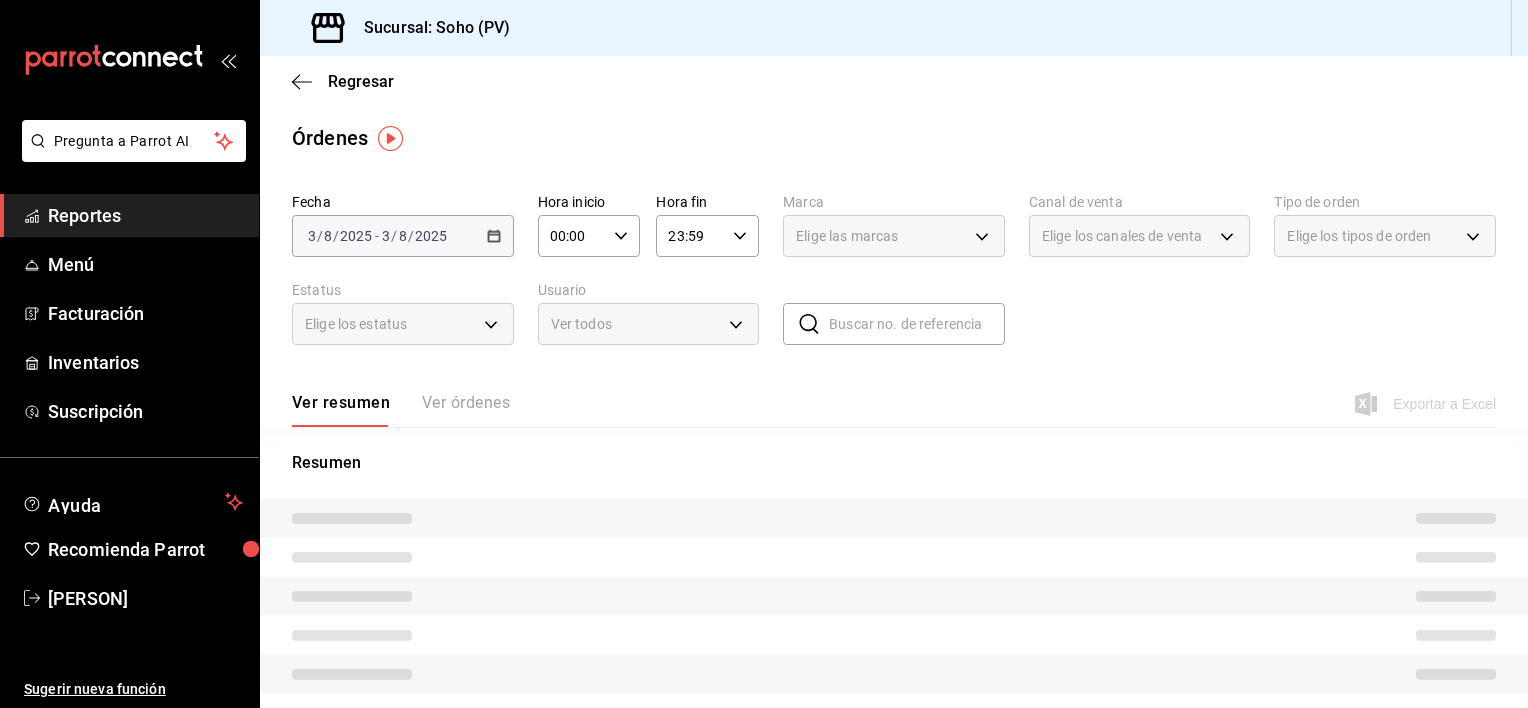 click on "Fecha [YEAR]-[MONTH]-[DAY] [DAY] / [MONTH] / [YEAR] - [YEAR]-[MONTH]-[DAY] [DAY] / [MONTH] / [YEAR] Hora inicio 00:00 Hora inicio Hora fin 23:59 Hora fin Marca Elige las marcas Canal de venta Elige los canales de venta Tipo de orden Elige los tipos de orden Estatus Elige los estatus Usuario Ver todos ALL ​ ​" at bounding box center (894, 277) 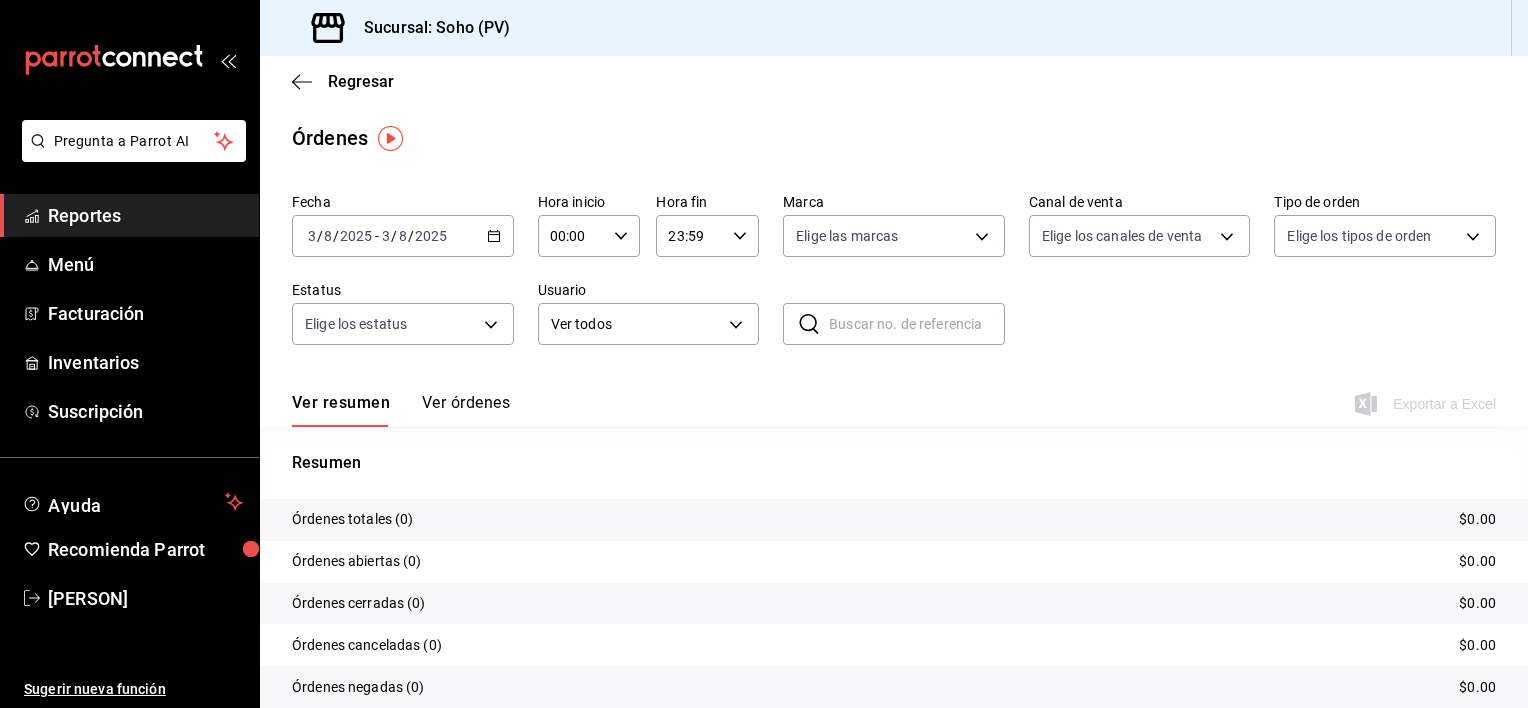click on "Fecha [YEAR]-[MONTH]-[DAY] [DAY] / [MONTH] / [YEAR] - [YEAR]-[MONTH]-[DAY] [DAY] / [MONTH] / [YEAR] Hora inicio 00:00 Hora inicio Hora fin 23:59 Hora fin Marca Elige las marcas Canal de venta Elige los canales de venta Tipo de orden Elige los tipos de orden Estatus Elige los estatus Usuario Ver todos ALL ​ ​" at bounding box center [894, 277] 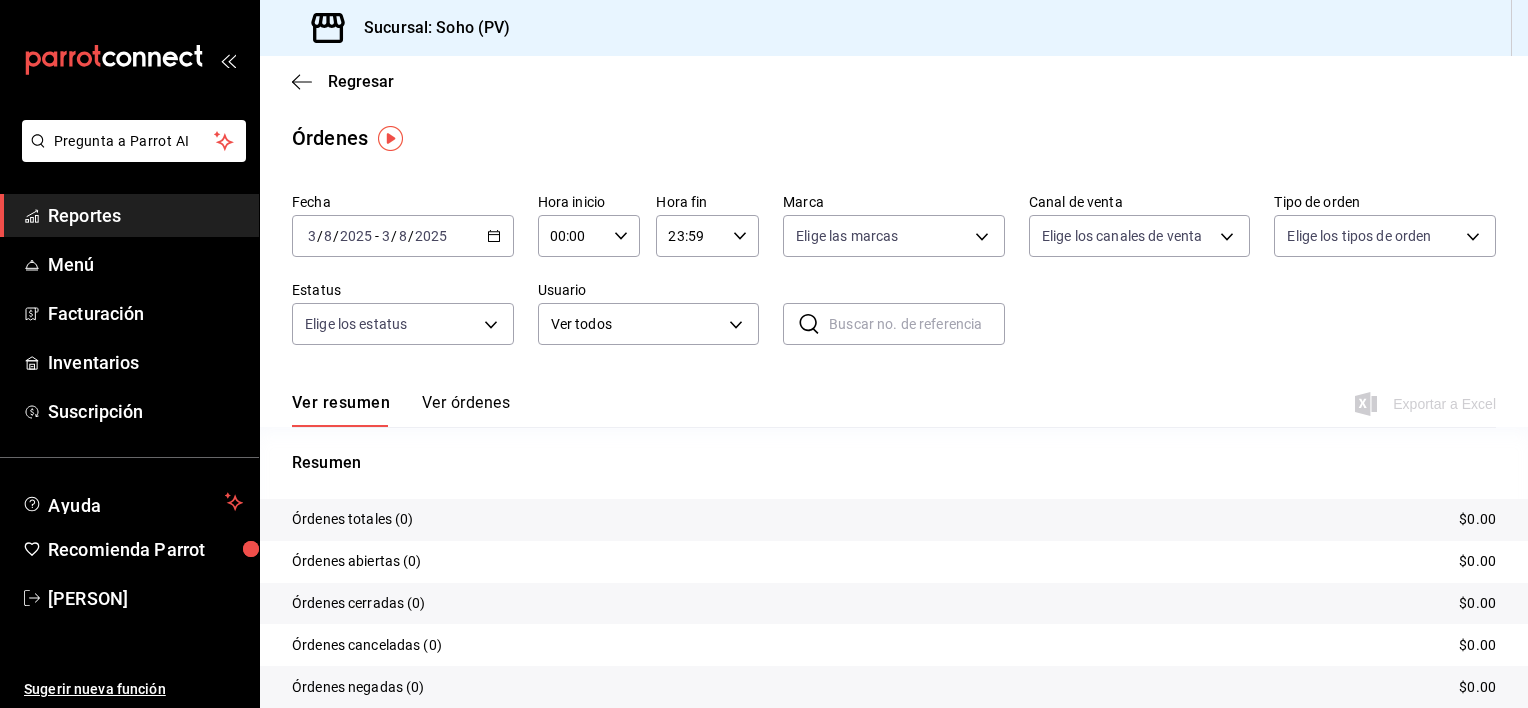 click on "Ver resumen Ver órdenes Exportar a Excel" at bounding box center (894, 398) 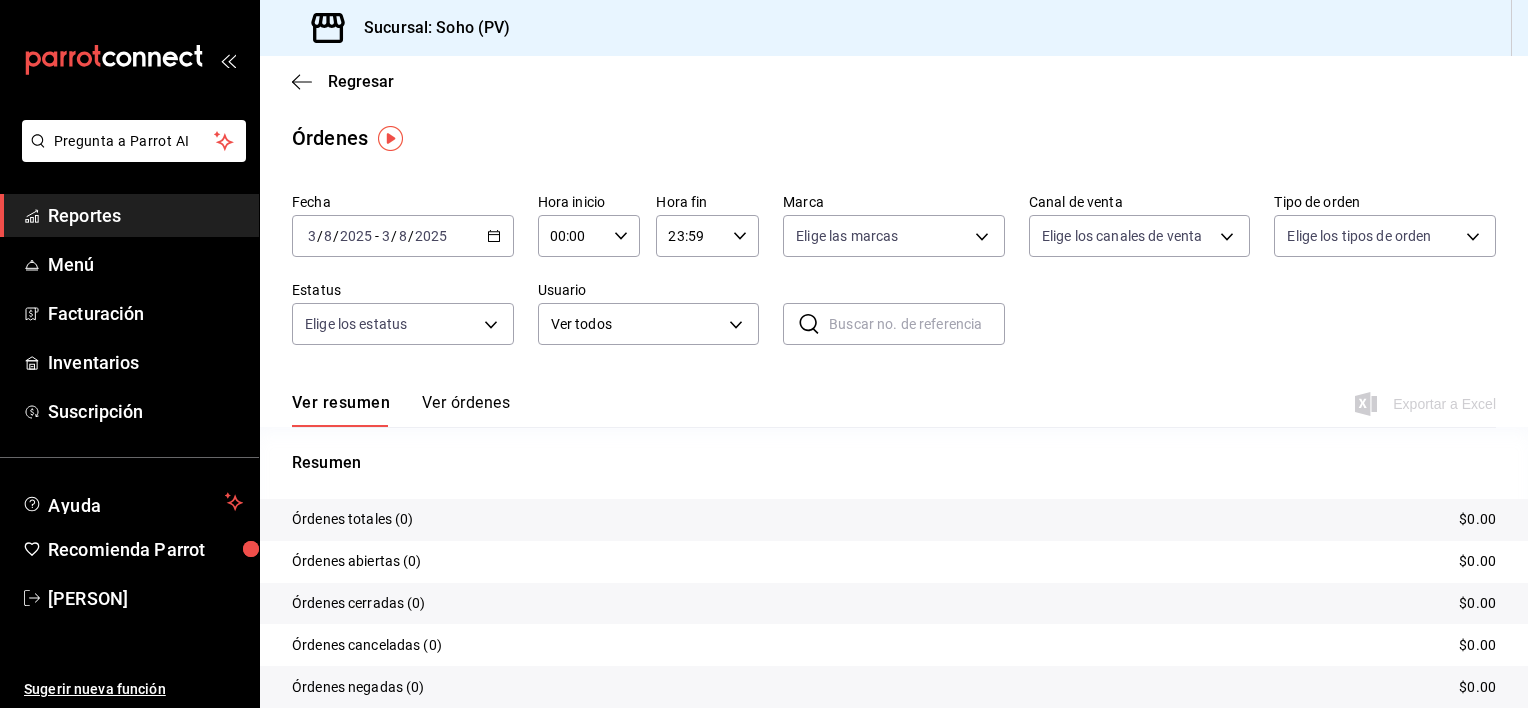 click on "Ver órdenes" at bounding box center [466, 410] 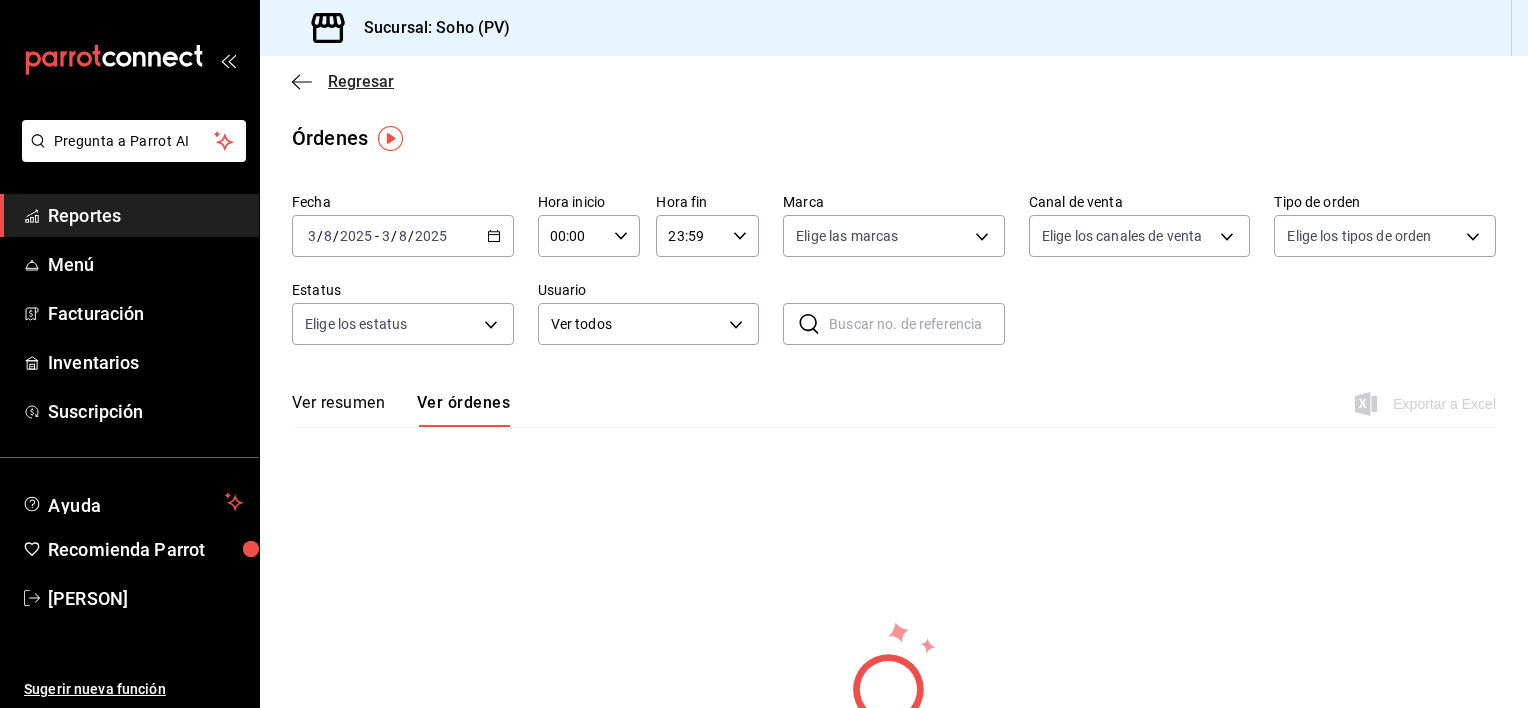 click on "Regresar" at bounding box center (361, 81) 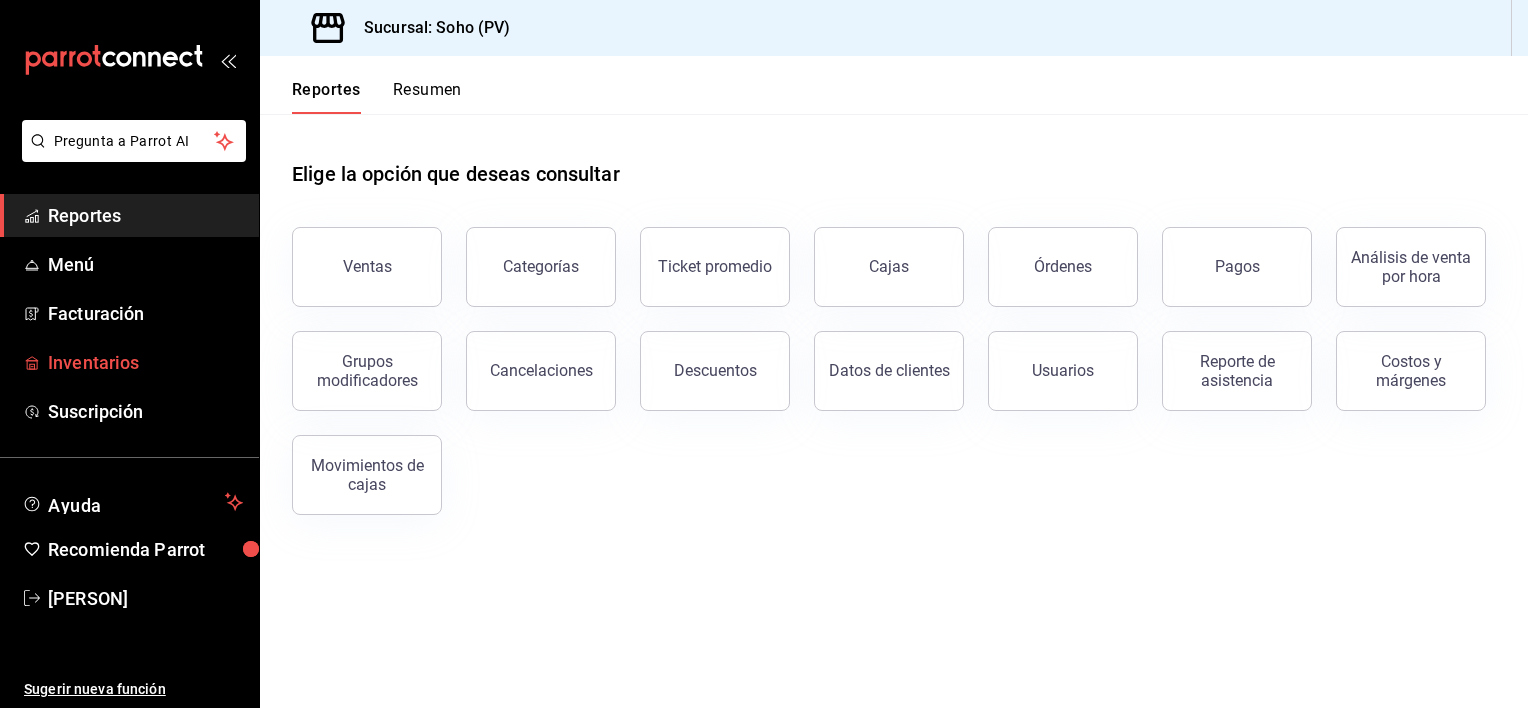 click on "Inventarios" at bounding box center [145, 362] 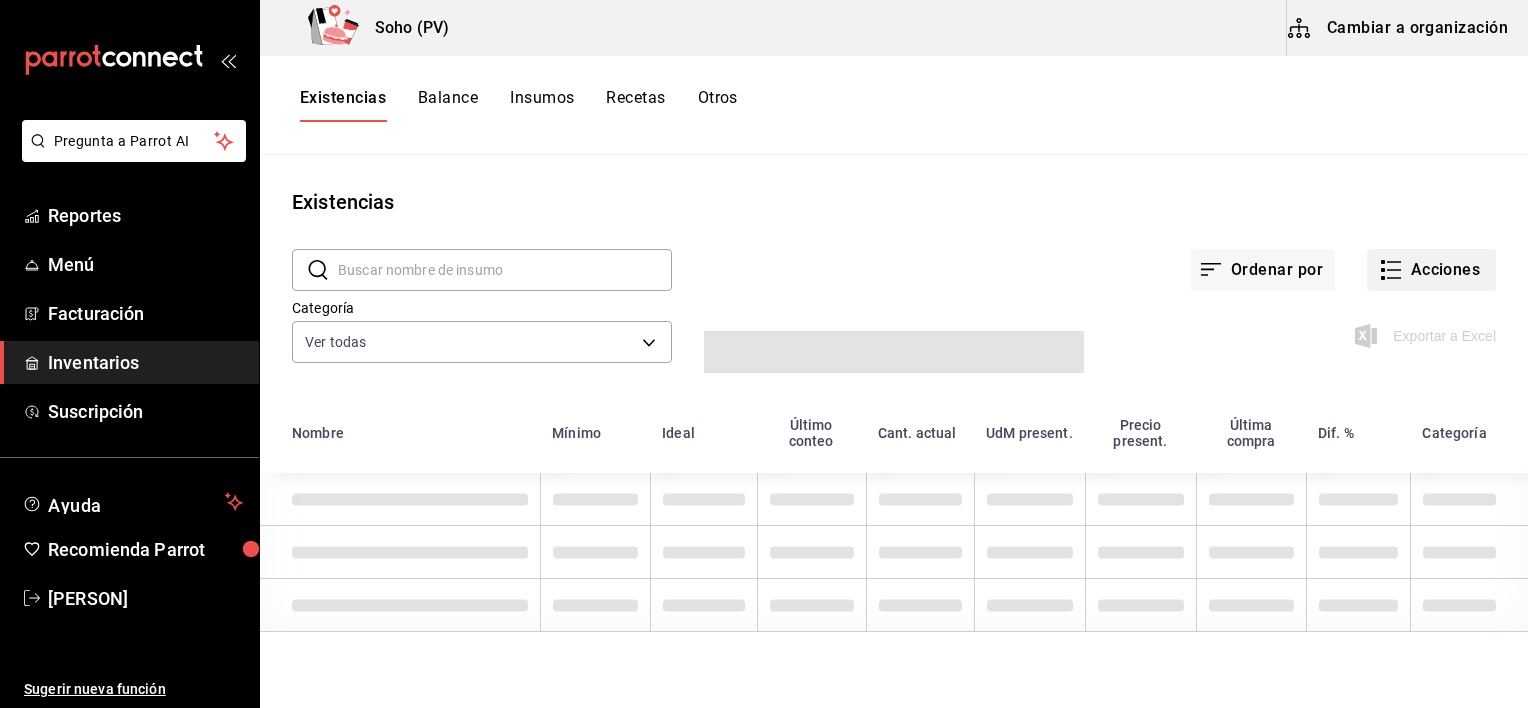click 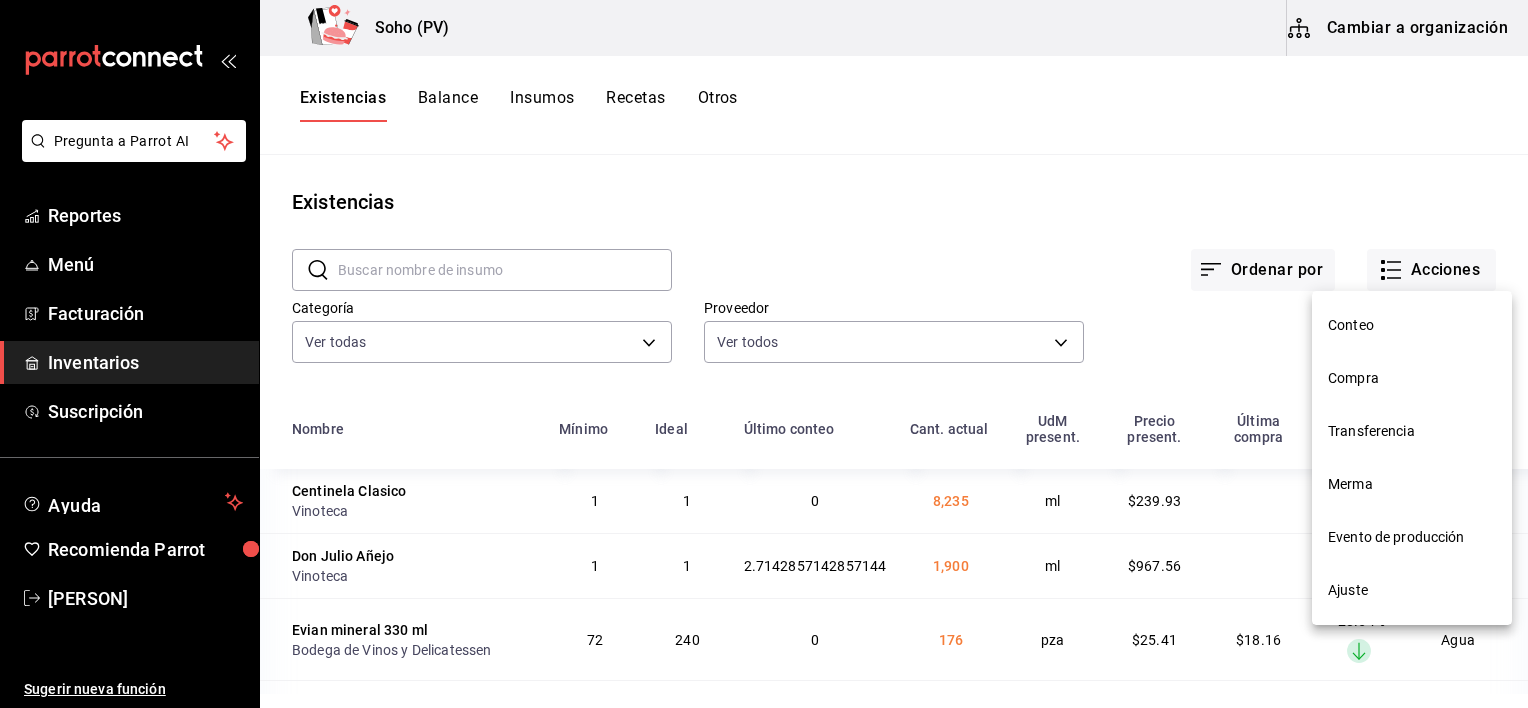 click on "Conteo" at bounding box center (1412, 325) 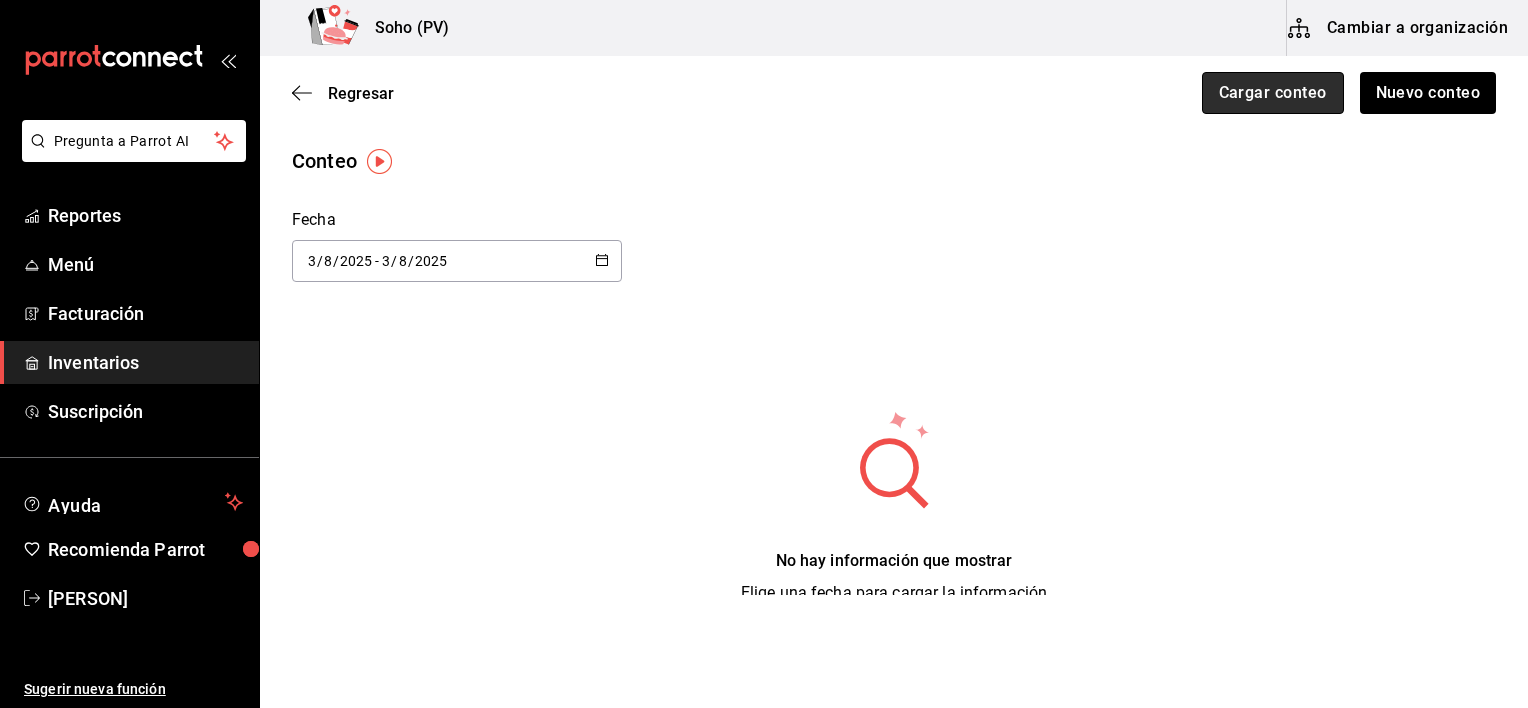 click on "Cargar conteo" at bounding box center (1273, 93) 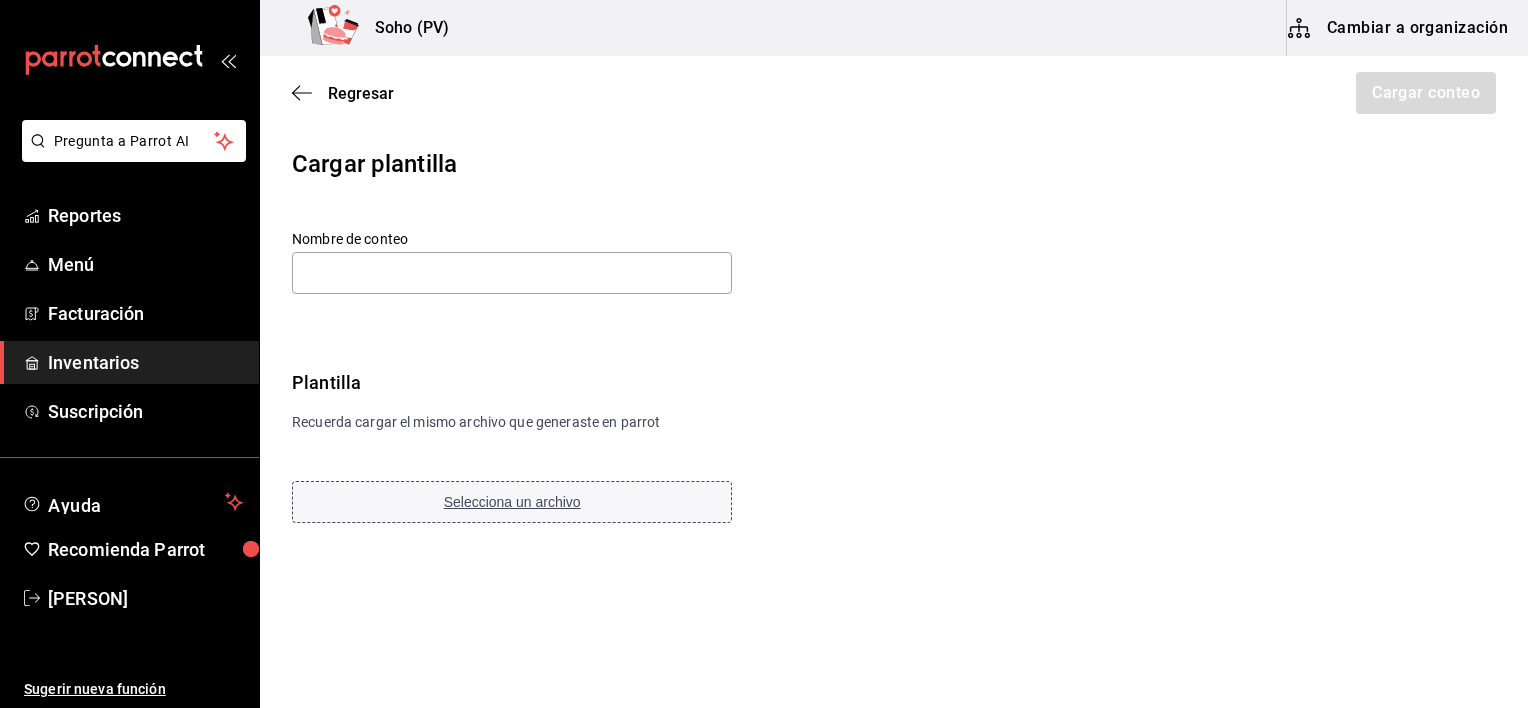 click on "Selecciona un archivo" at bounding box center [512, 502] 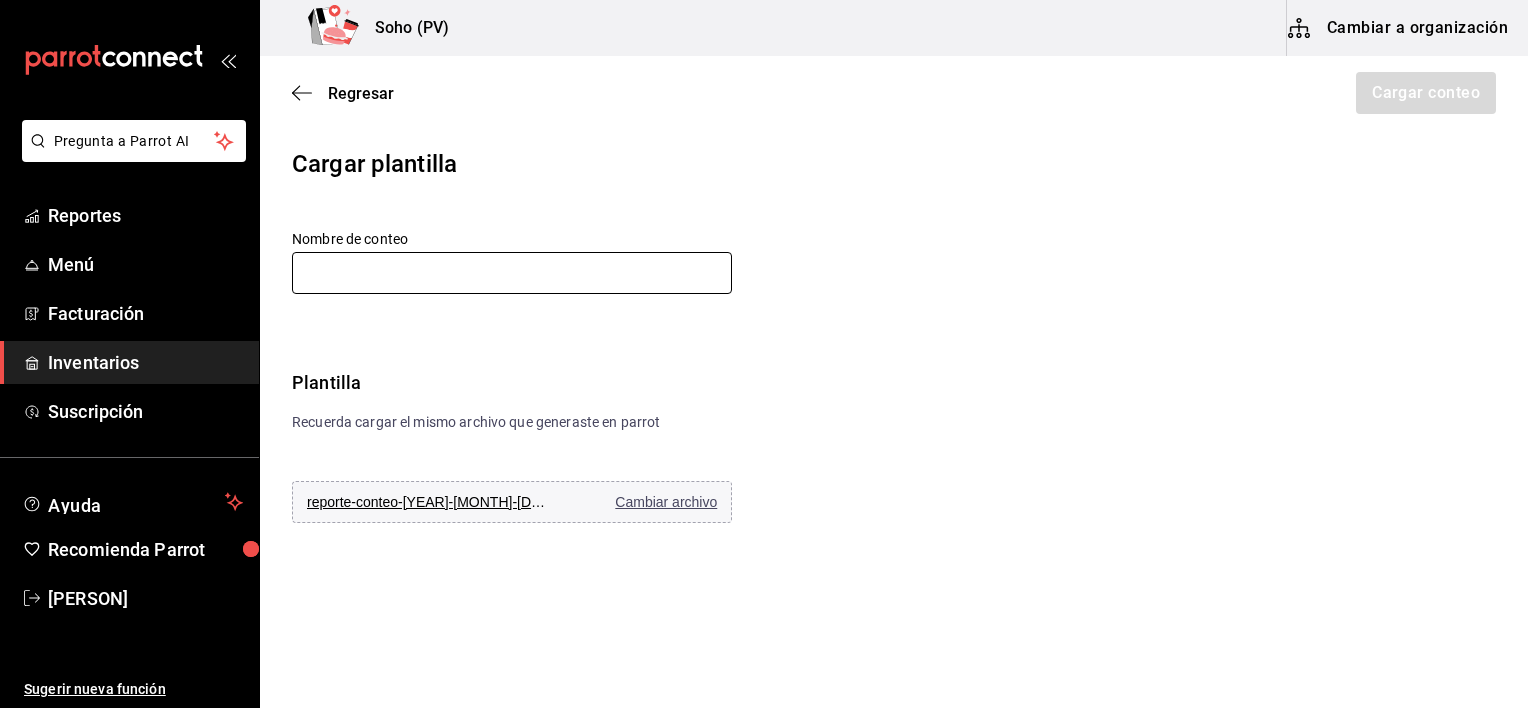 click at bounding box center (512, 273) 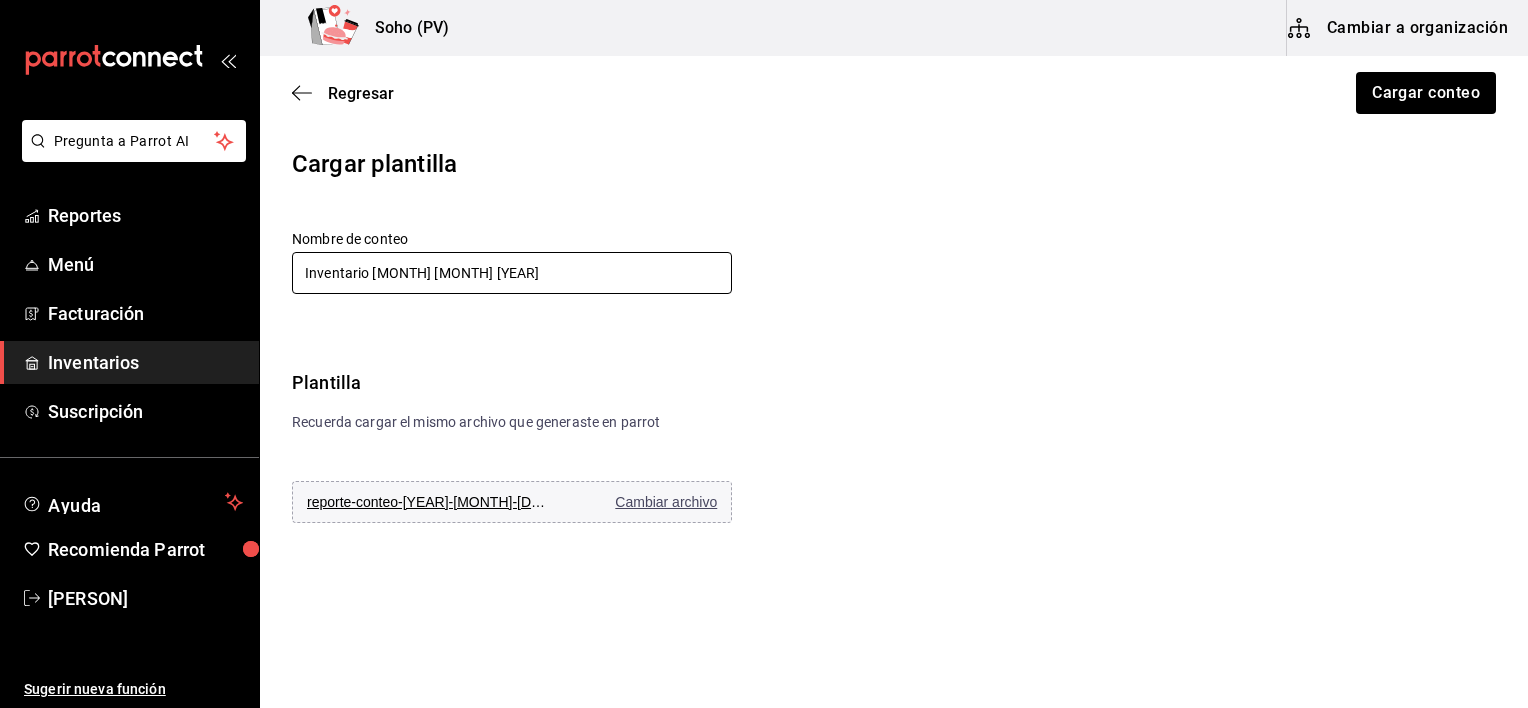 click on "Inventario [MONTH] [MONTH] [YEAR]" at bounding box center [512, 273] 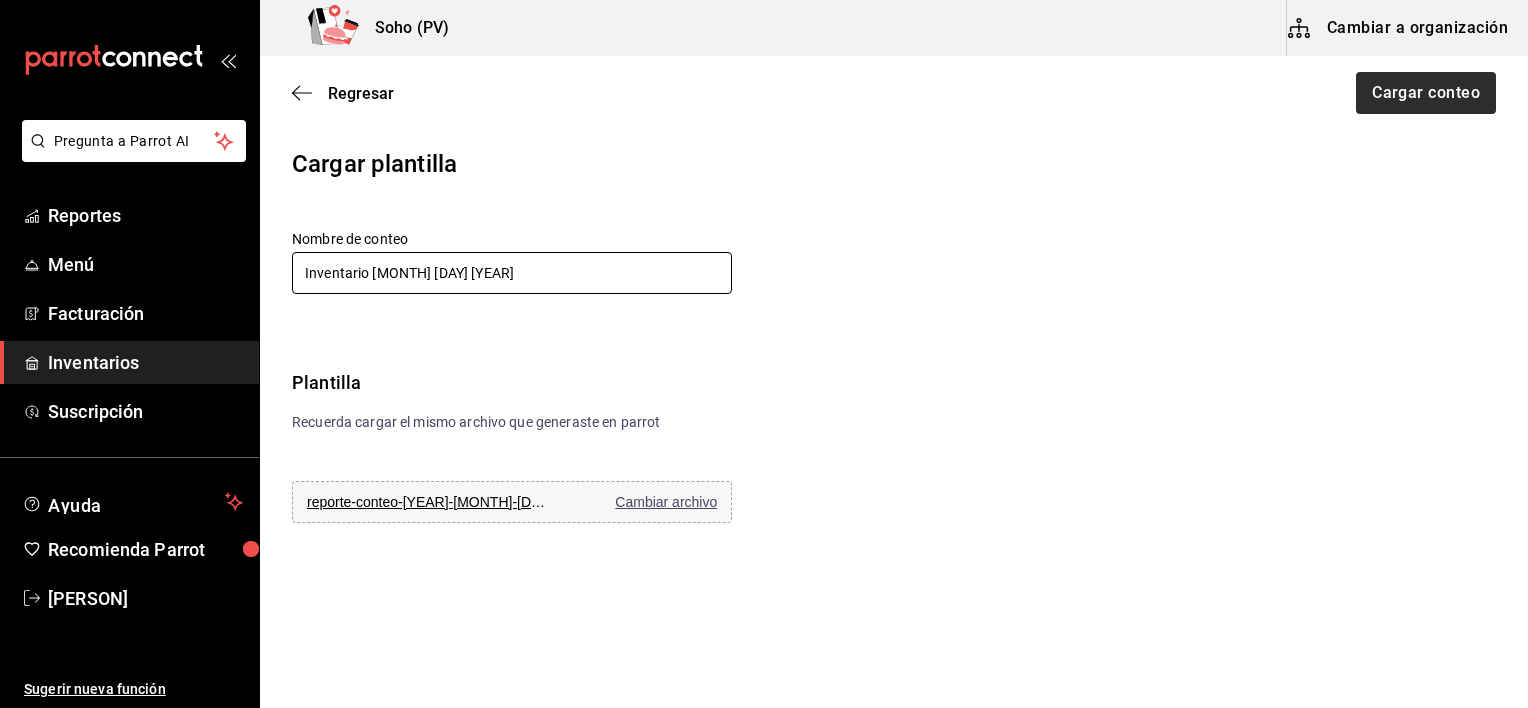 type on "Inventario [MONTH] [DAY] [YEAR]" 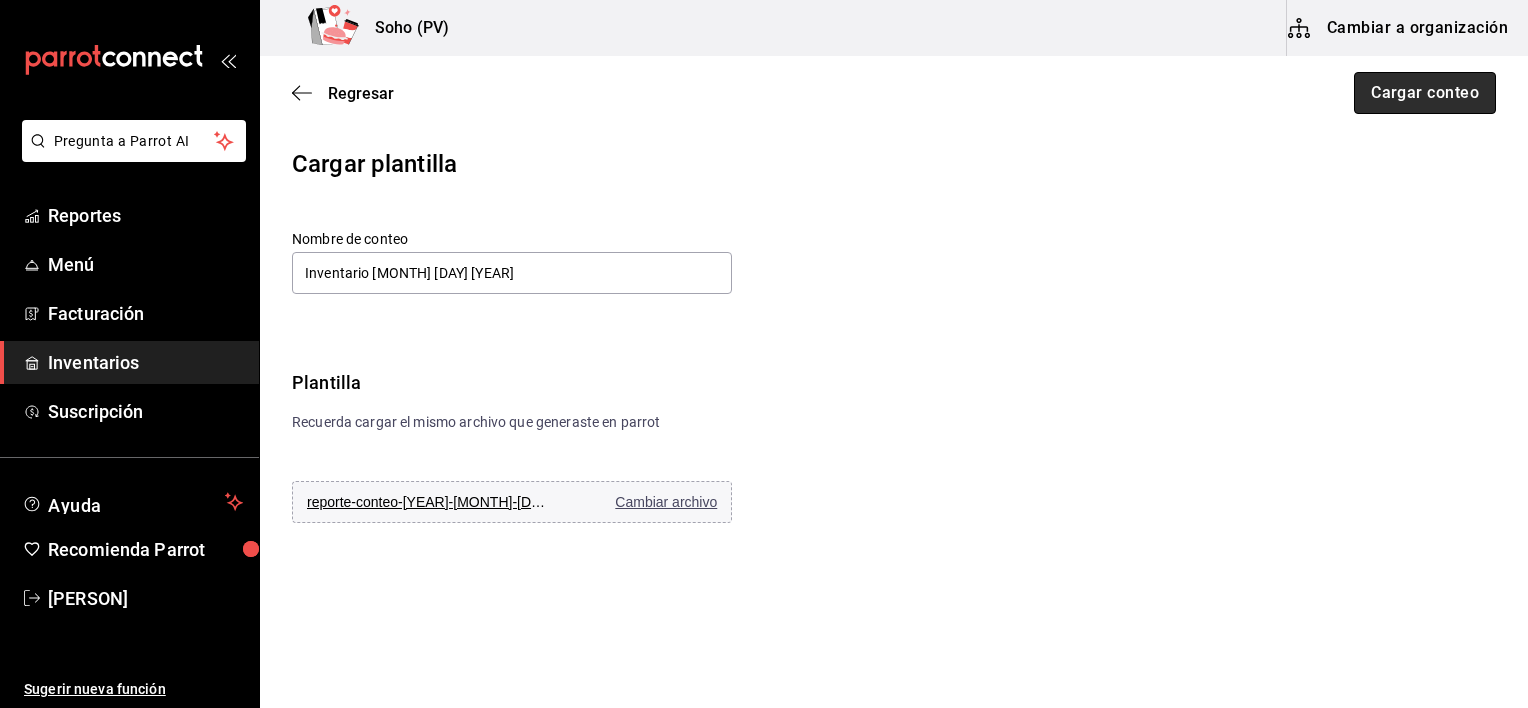 click on "Cargar conteo" at bounding box center (1425, 93) 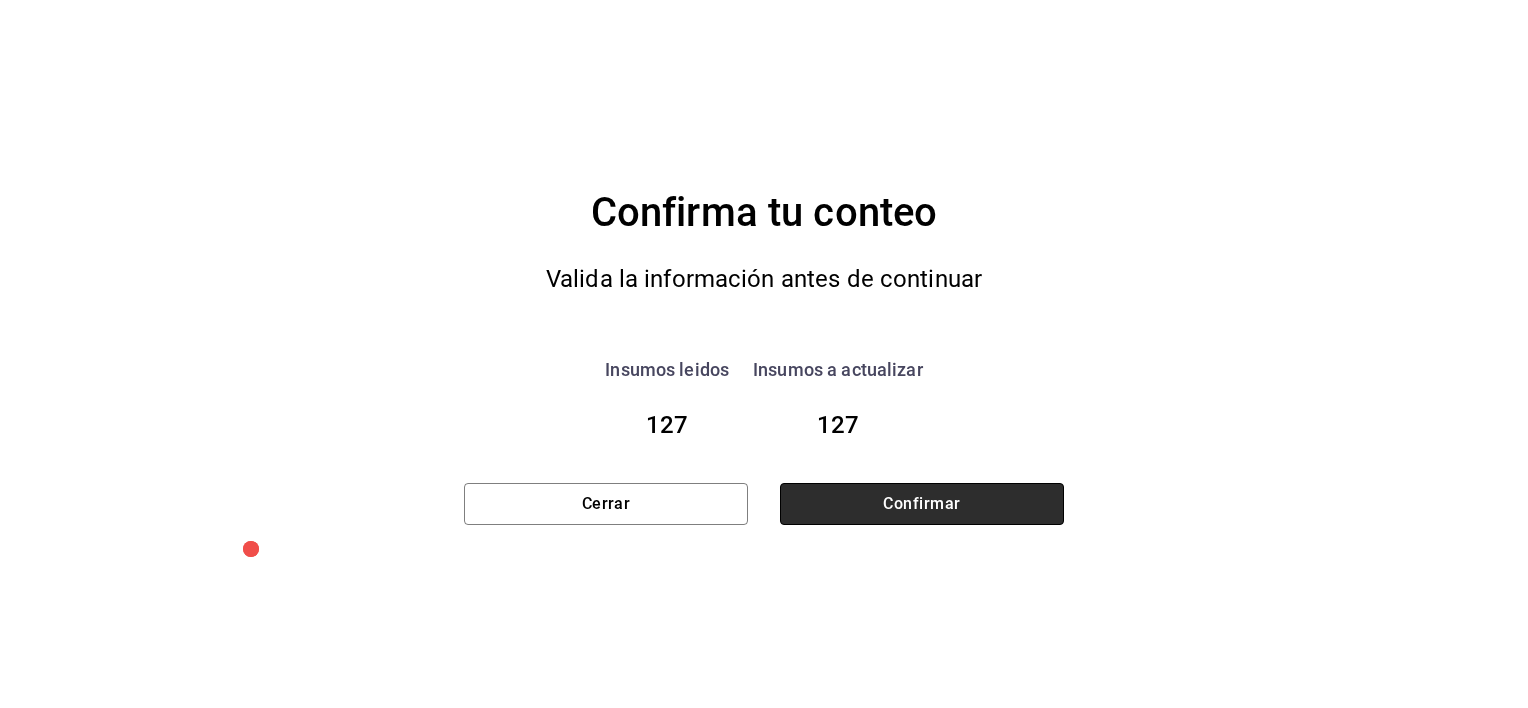 click on "Confirmar" at bounding box center [922, 504] 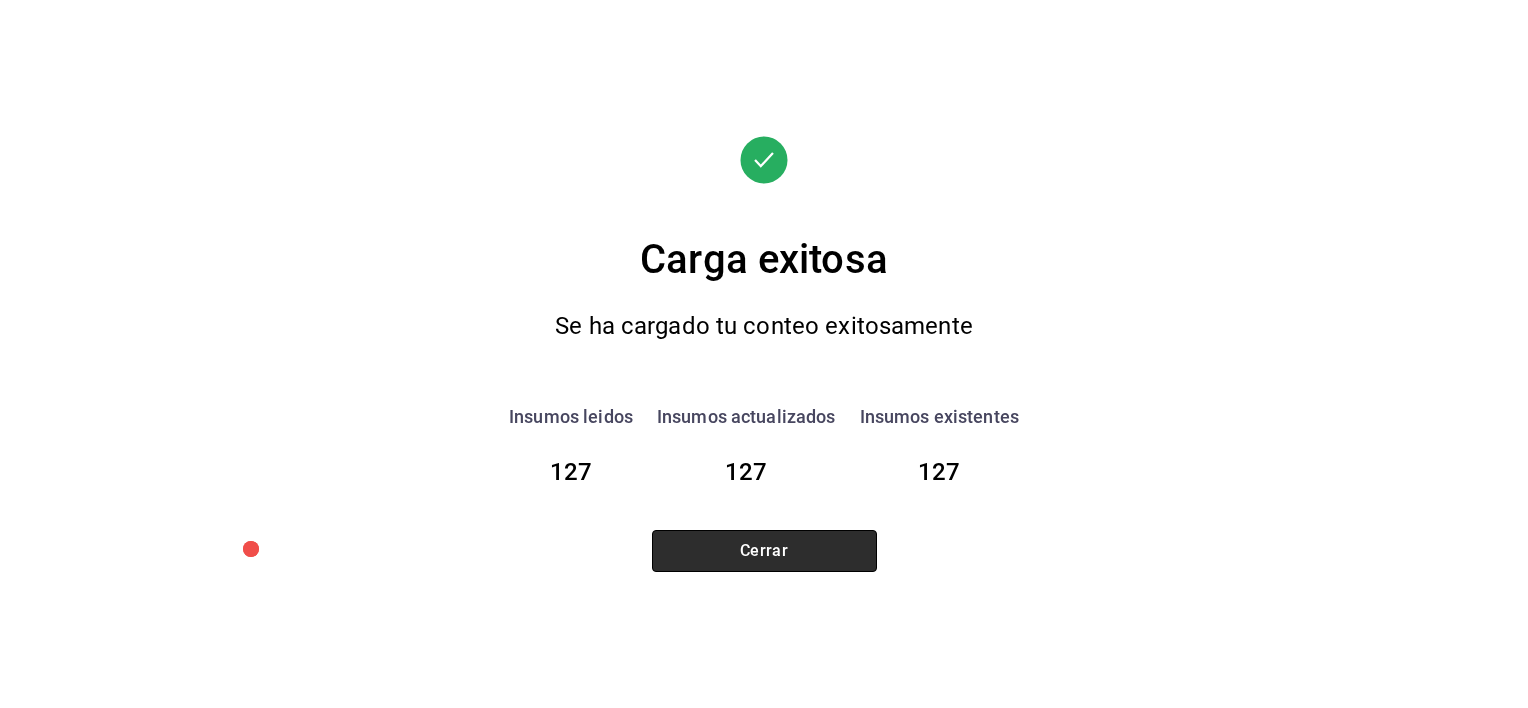 click on "Cerrar" at bounding box center (764, 551) 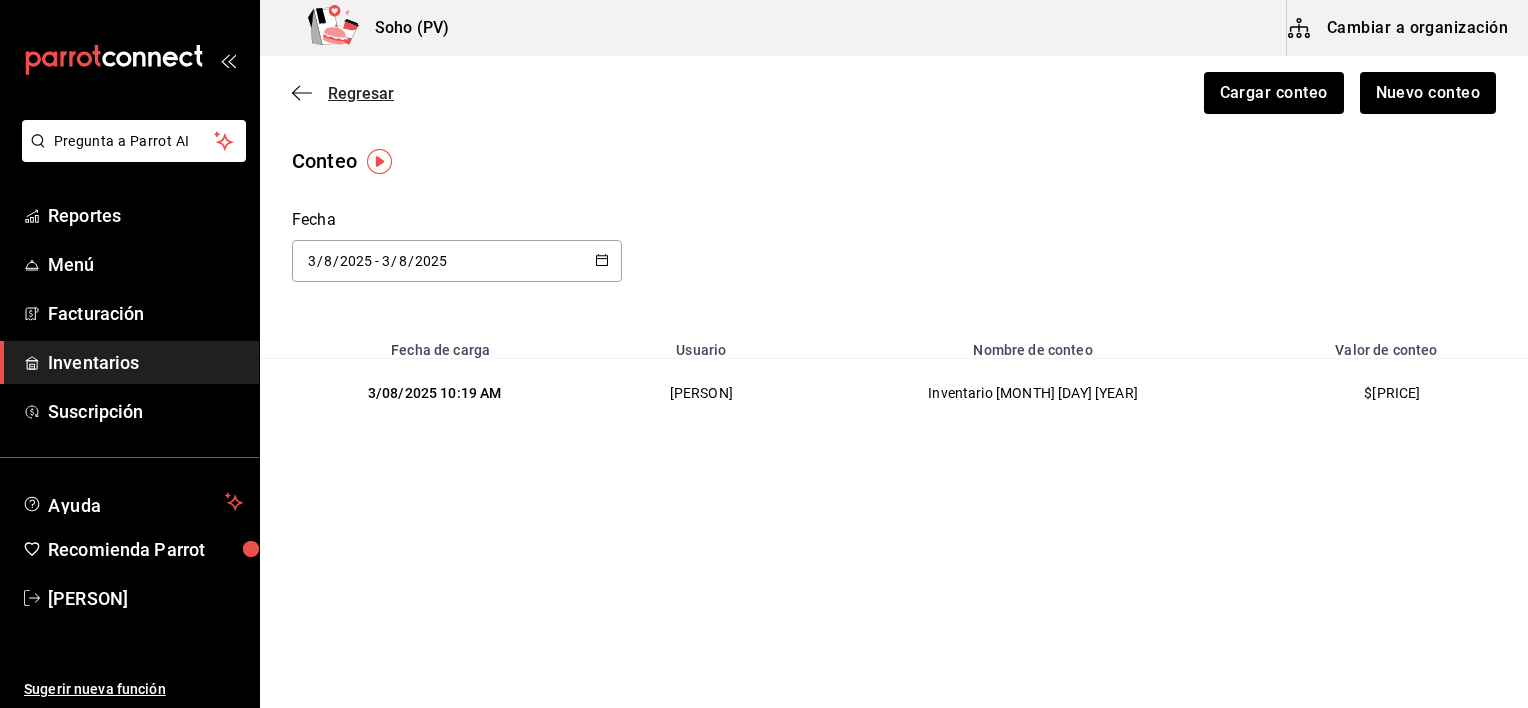 click on "Regresar" at bounding box center [361, 93] 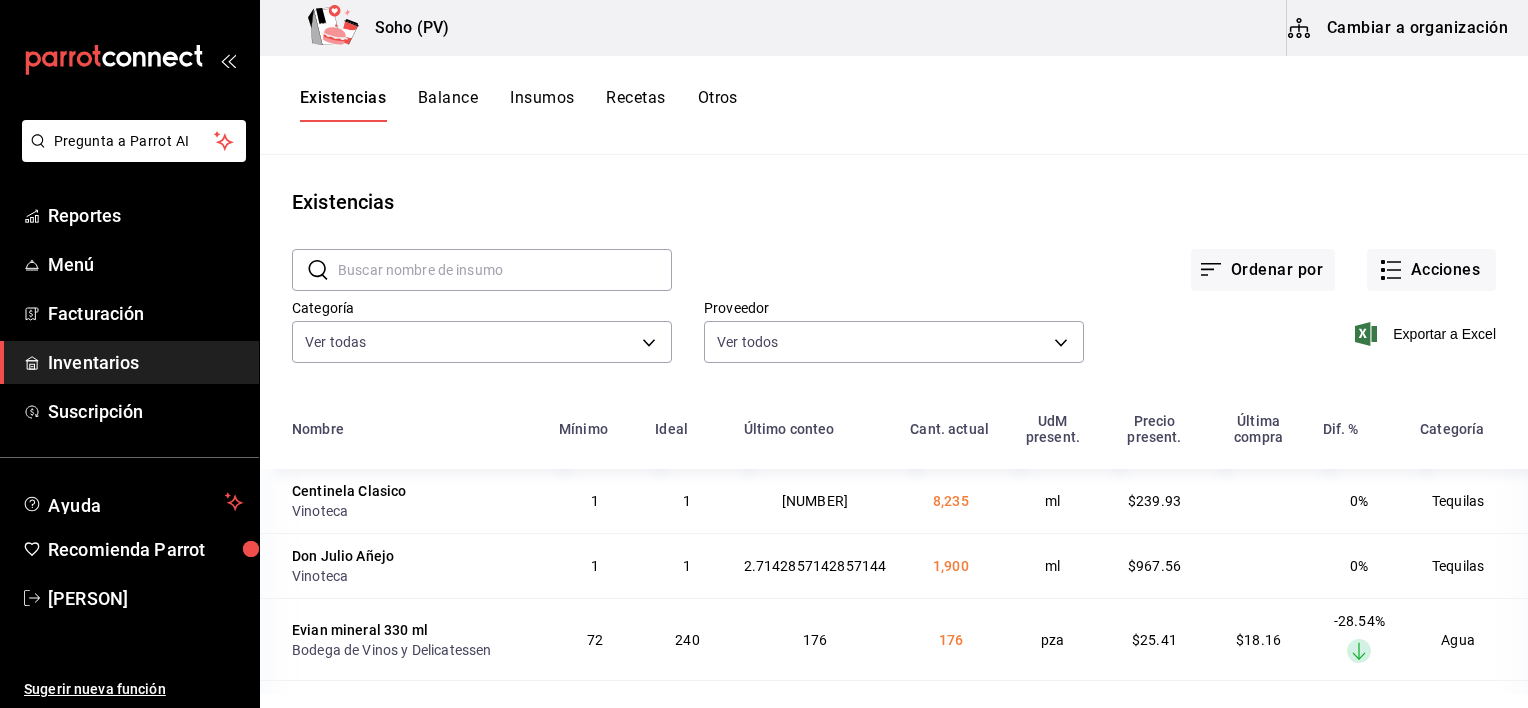 click on "Inventarios" at bounding box center [145, 362] 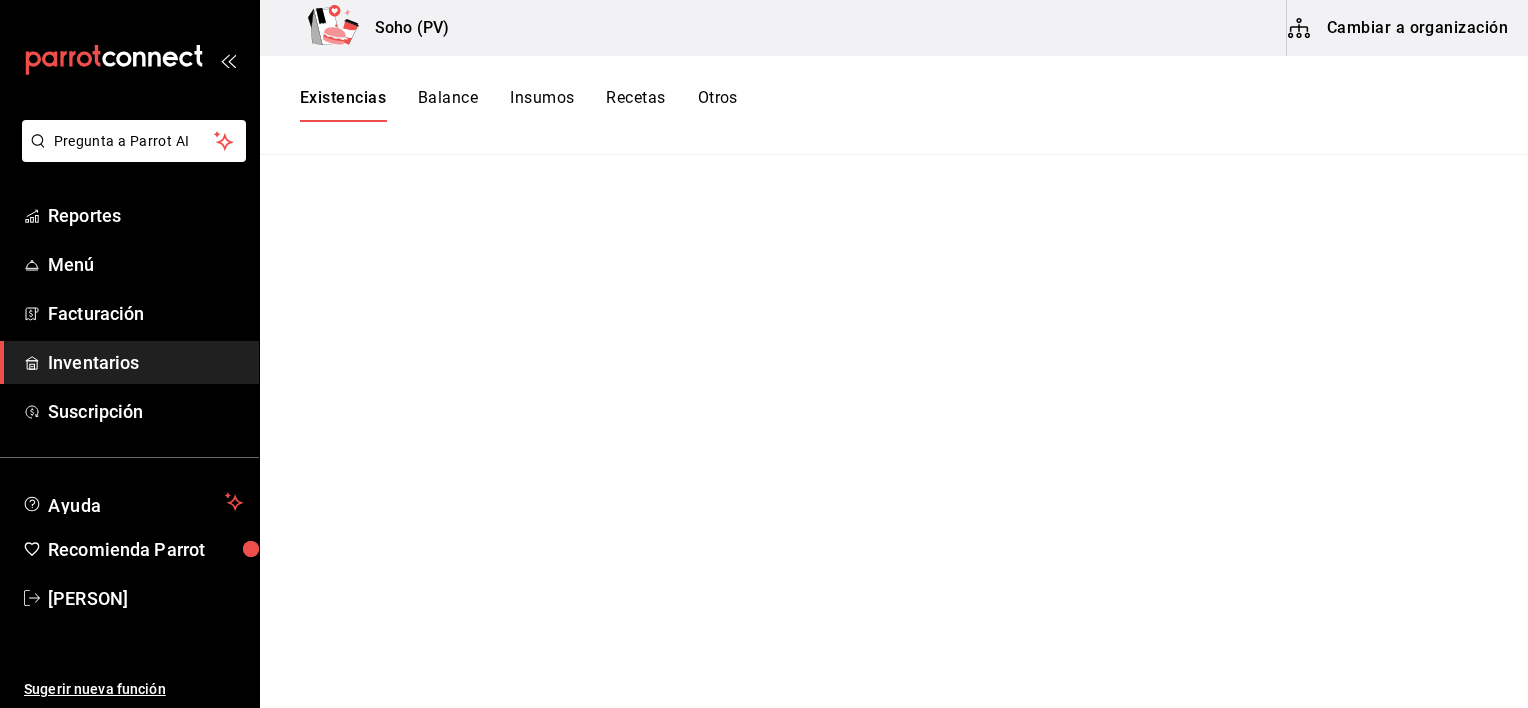 click on "Existencias" at bounding box center (343, 105) 